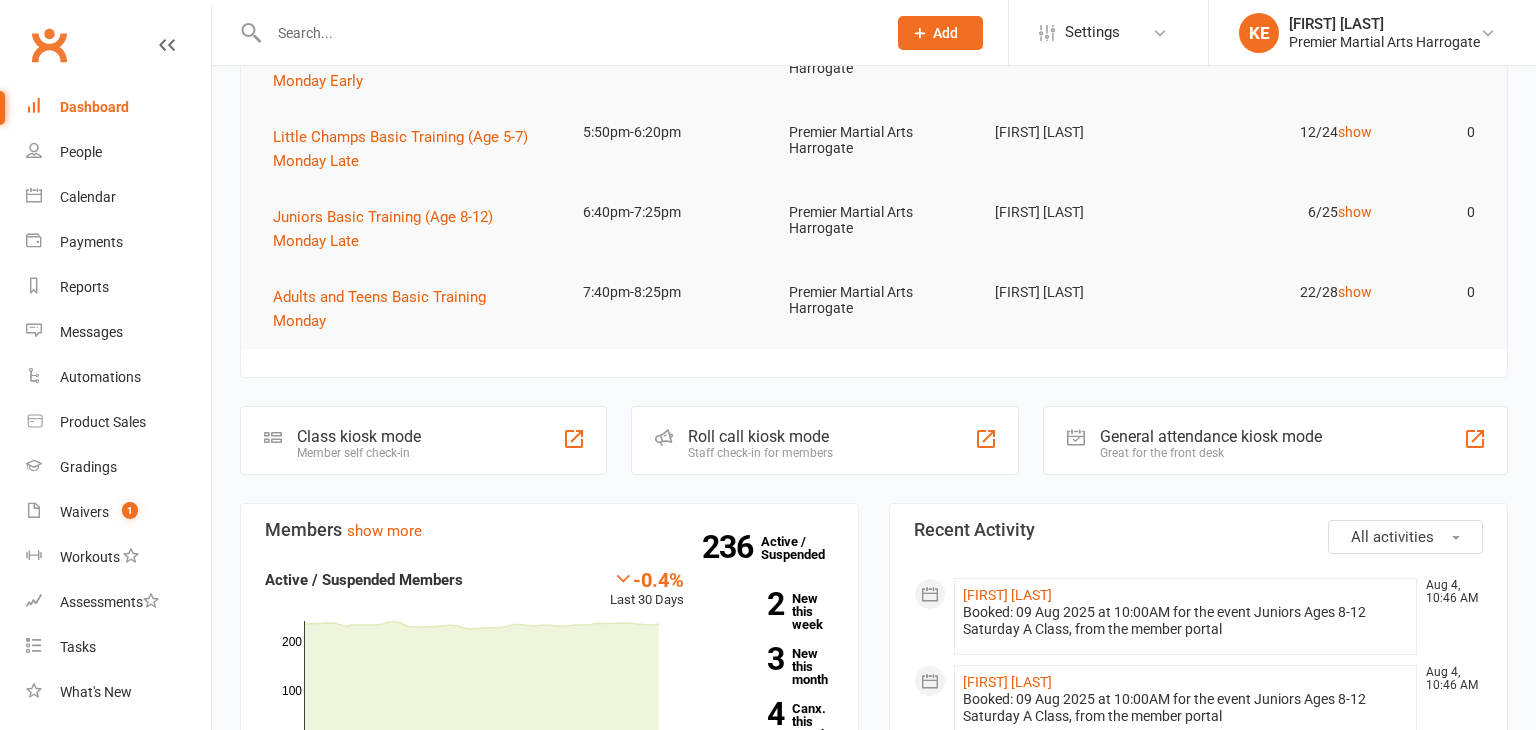 scroll, scrollTop: 633, scrollLeft: 0, axis: vertical 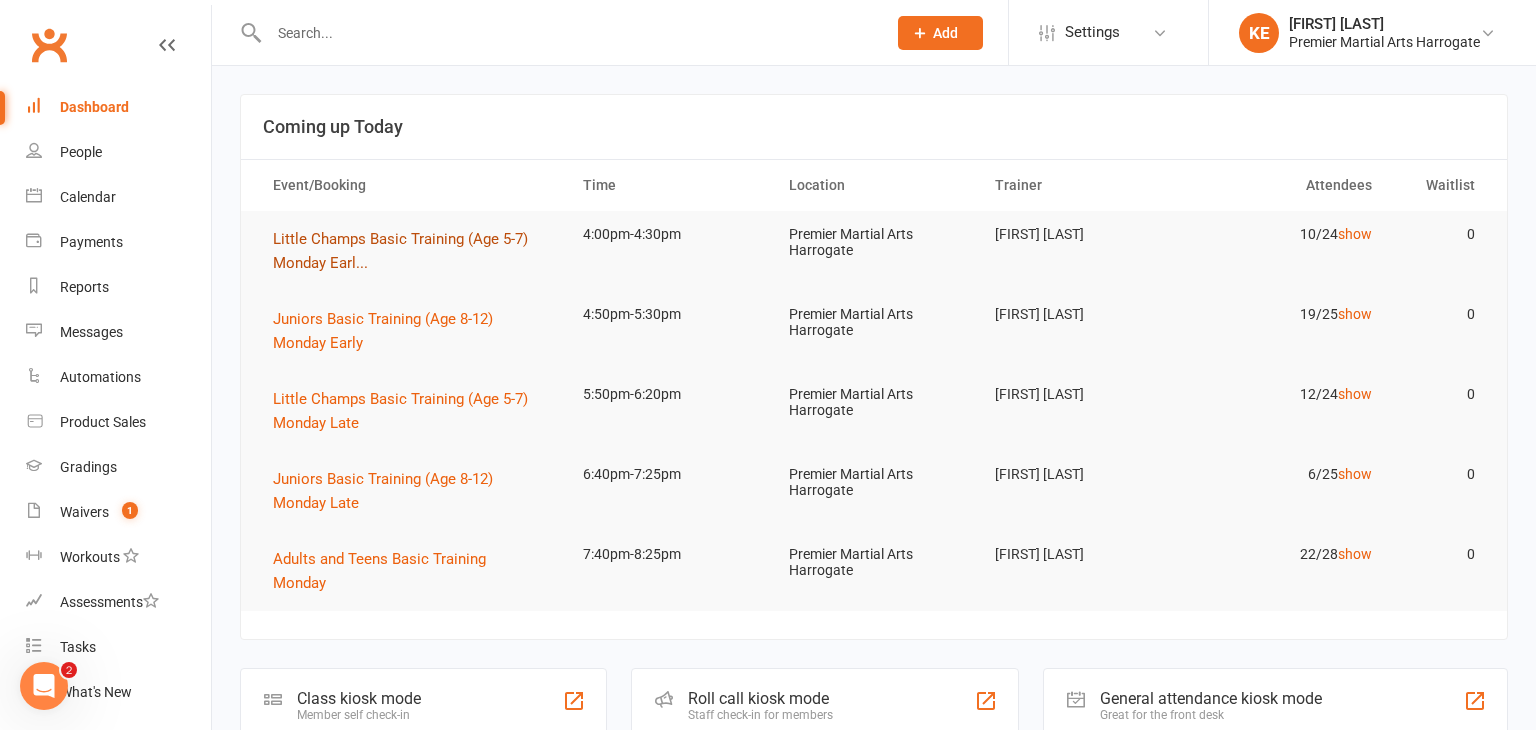 click on "Little Champs Basic Training (Age 5-7) Monday Earl..." at bounding box center [400, 251] 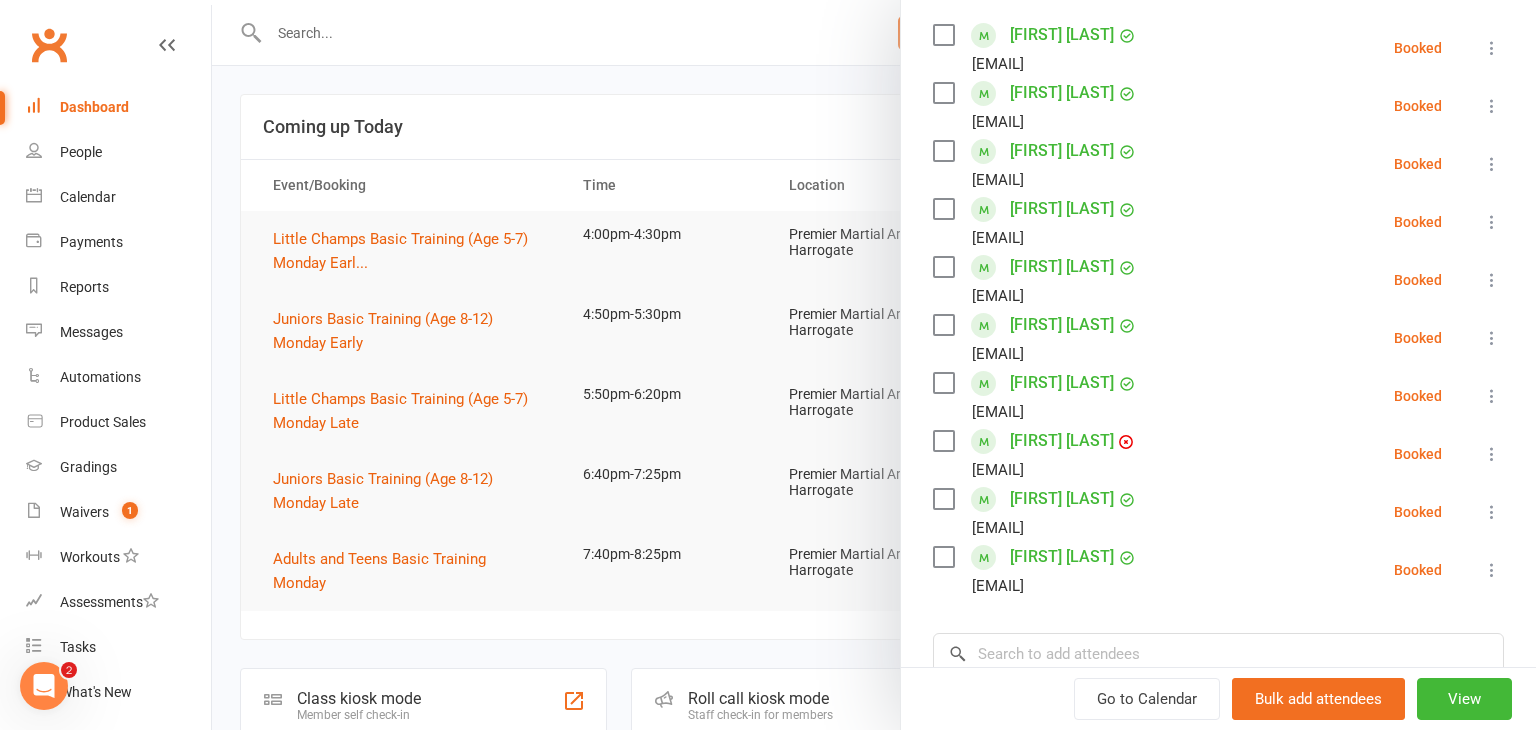 scroll, scrollTop: 357, scrollLeft: 0, axis: vertical 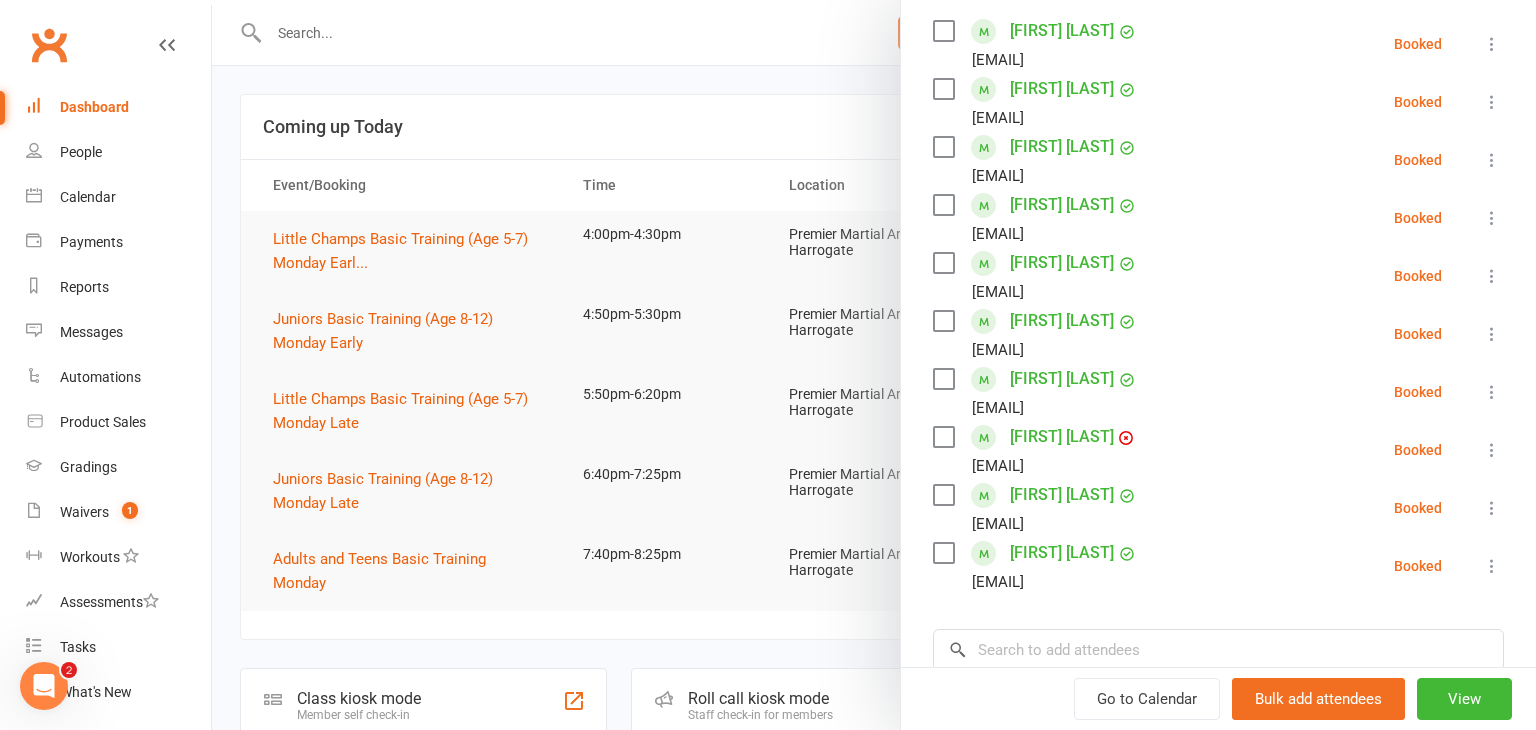 click at bounding box center [874, 365] 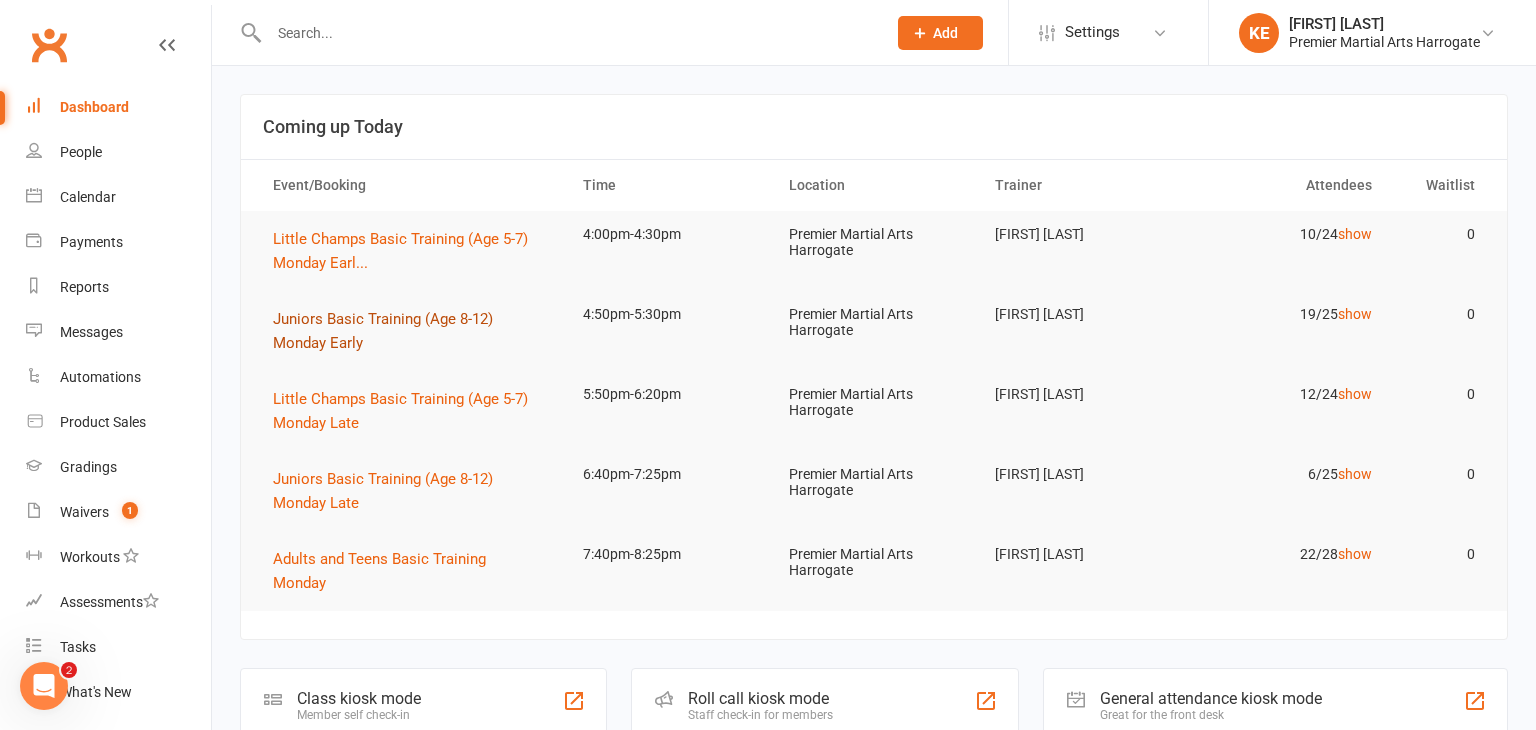 click on "Juniors Basic Training (Age 8-12) Monday Early" at bounding box center (383, 331) 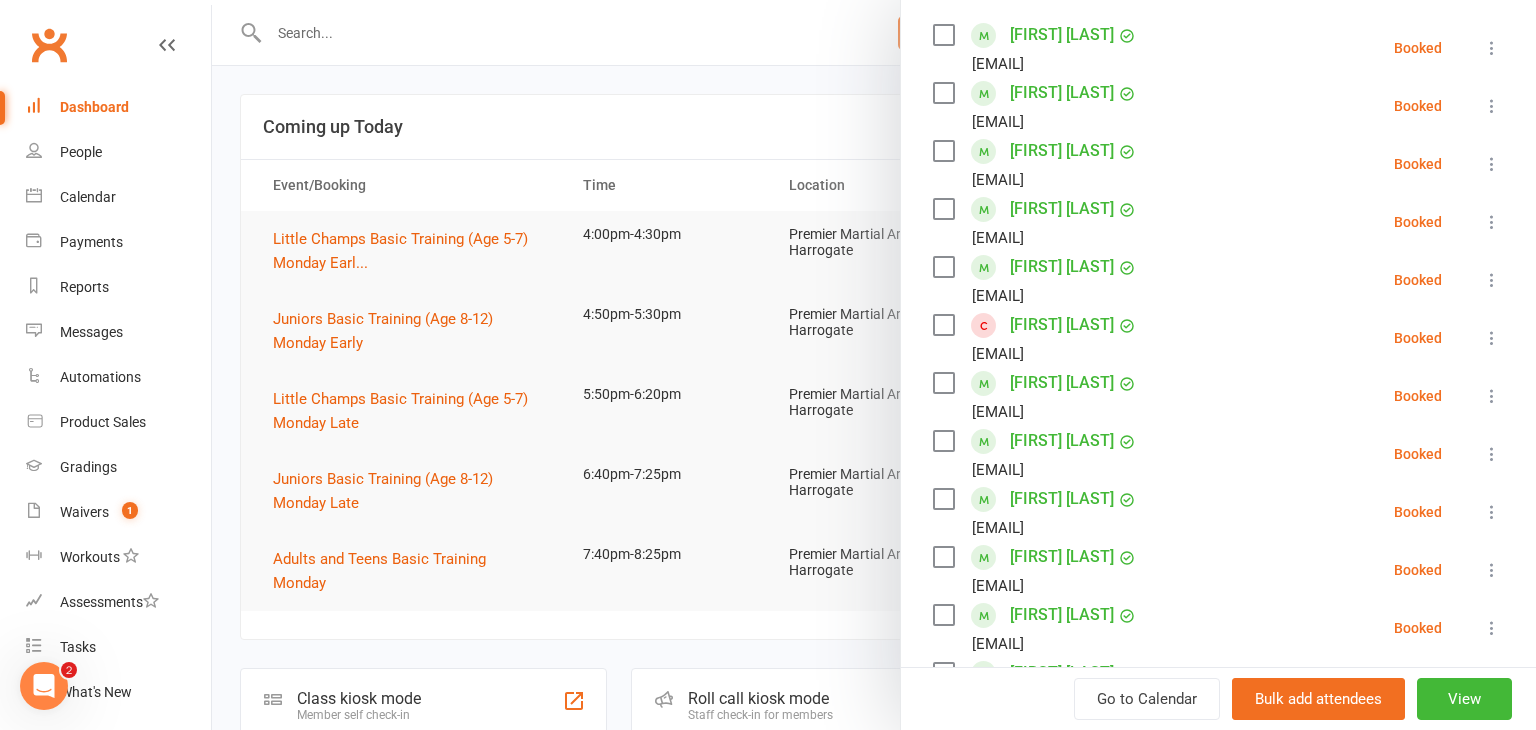 scroll, scrollTop: 357, scrollLeft: 0, axis: vertical 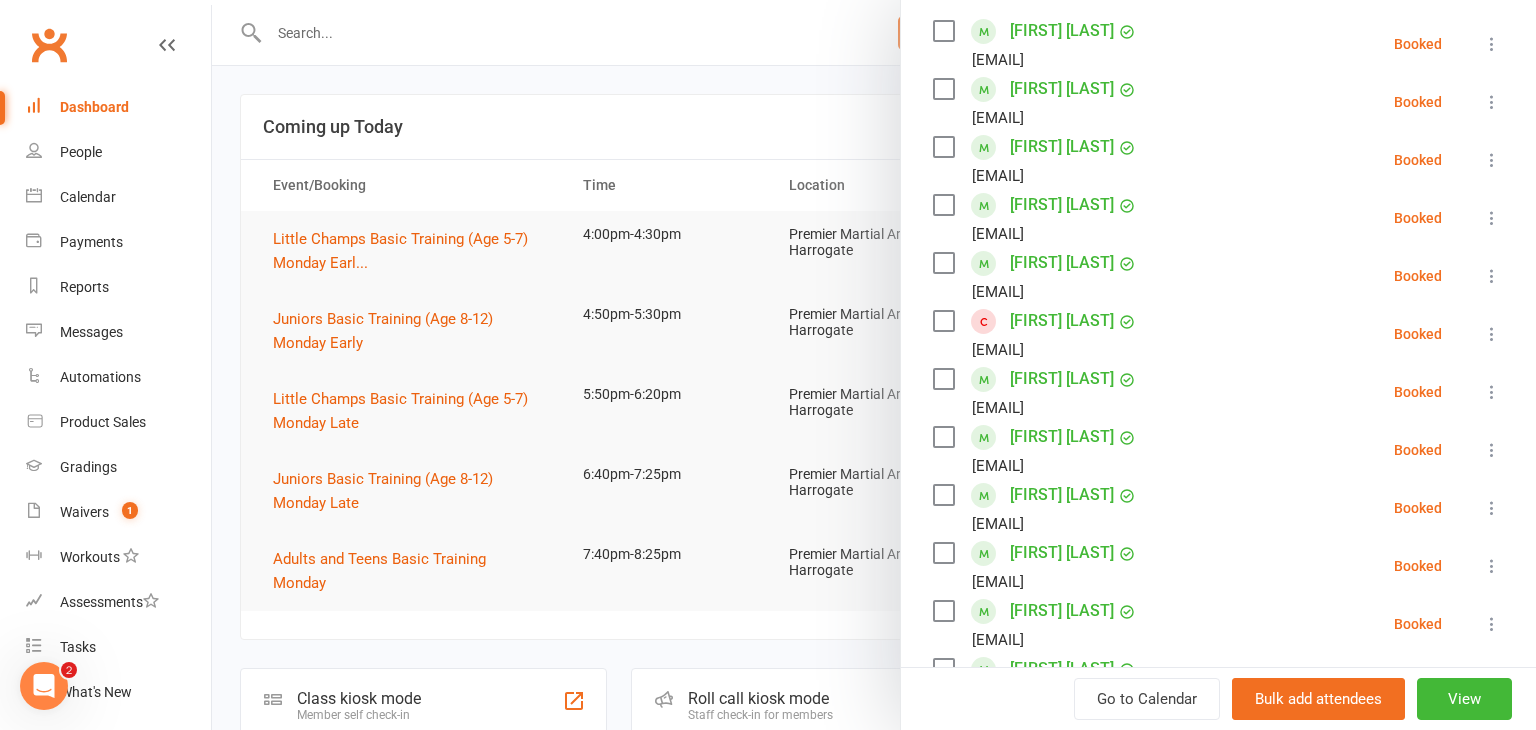 click at bounding box center [1492, 334] 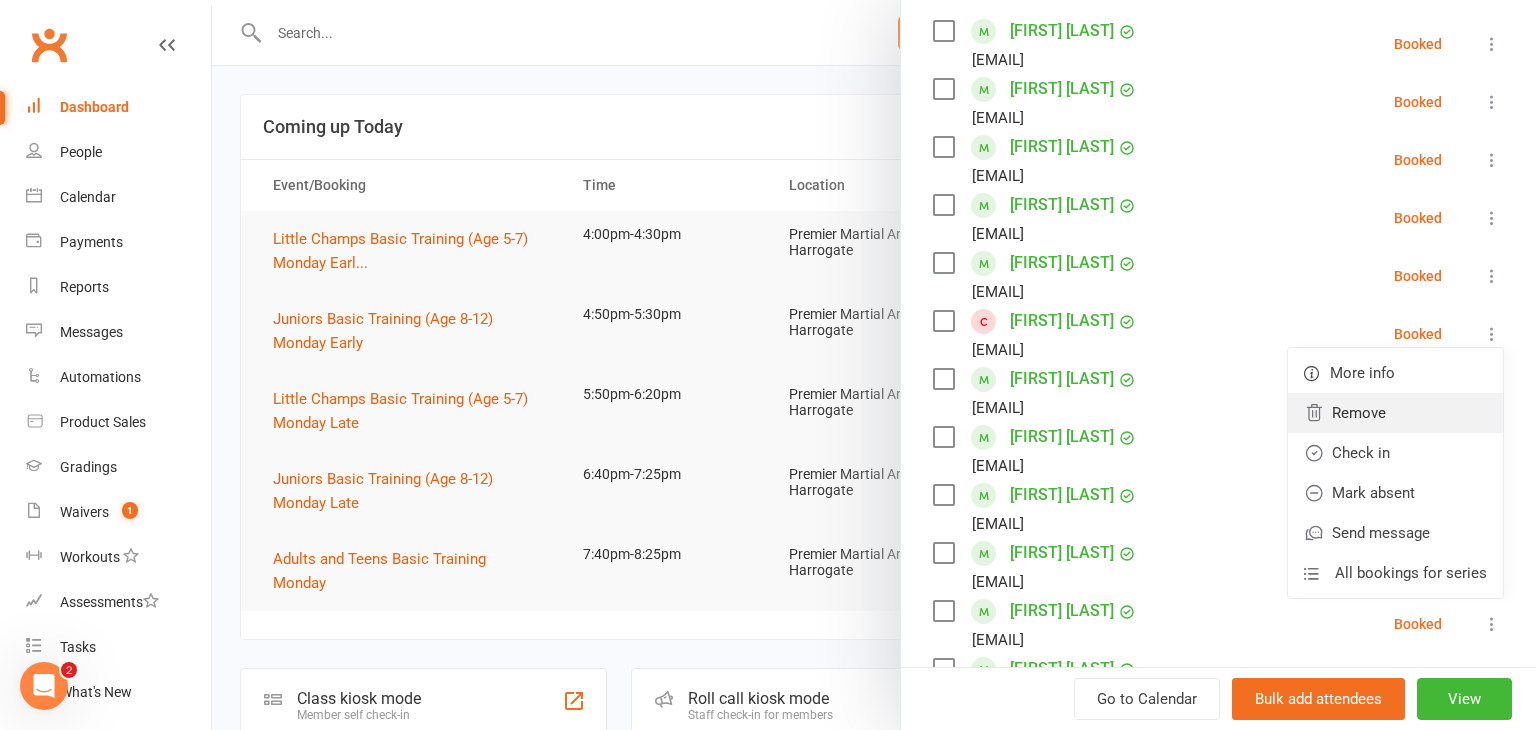 click on "Remove" at bounding box center (1395, 413) 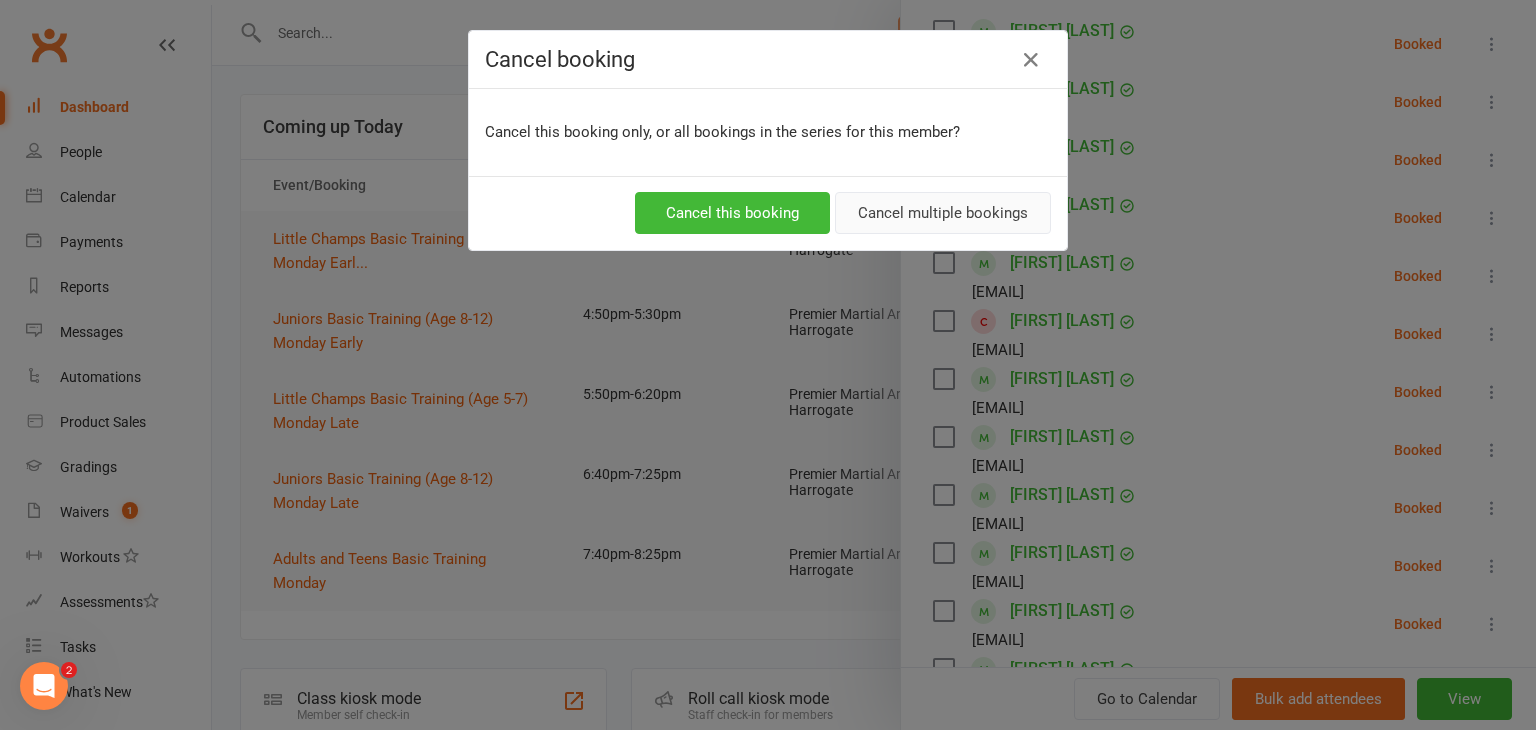 click on "Cancel multiple bookings" at bounding box center (943, 213) 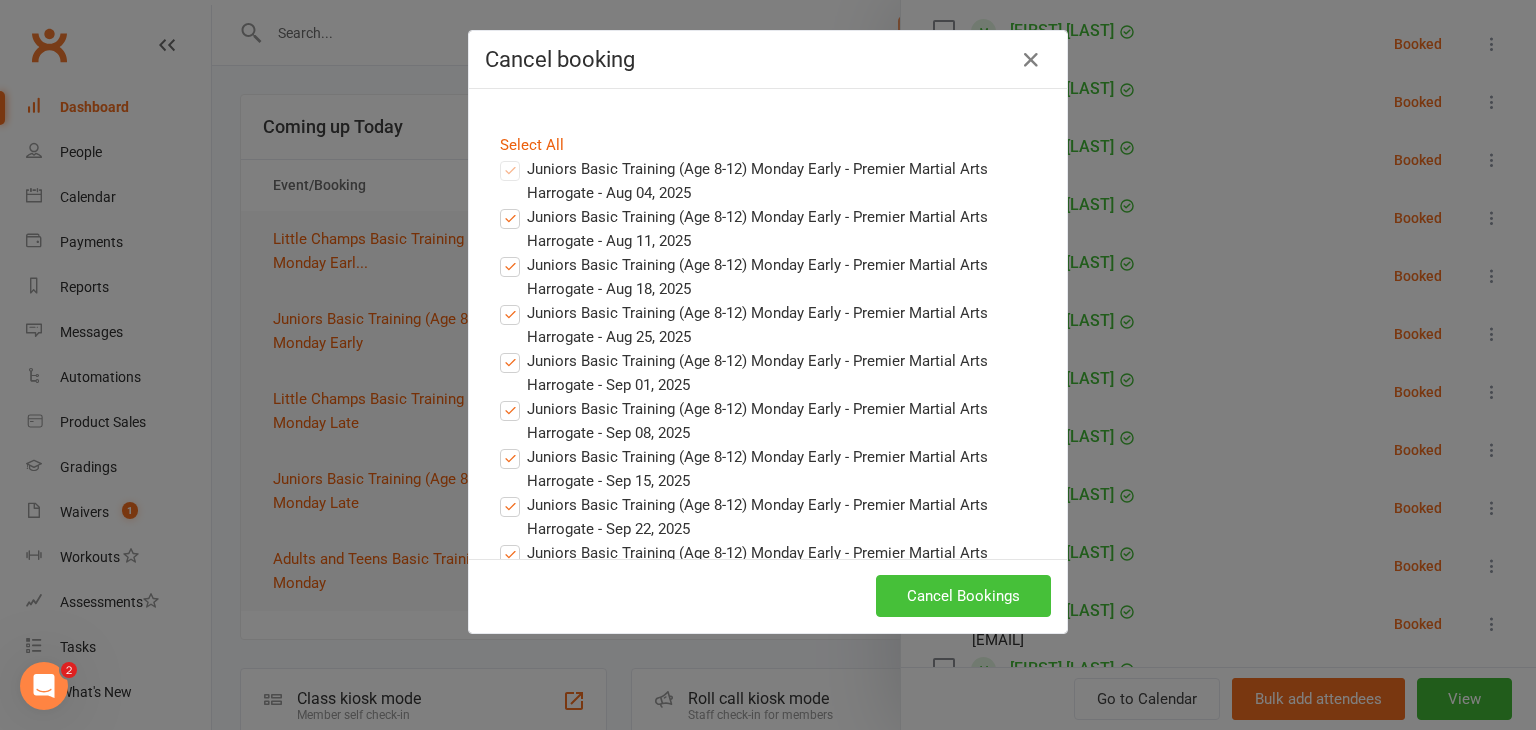 click on "Cancel Bookings" at bounding box center [963, 596] 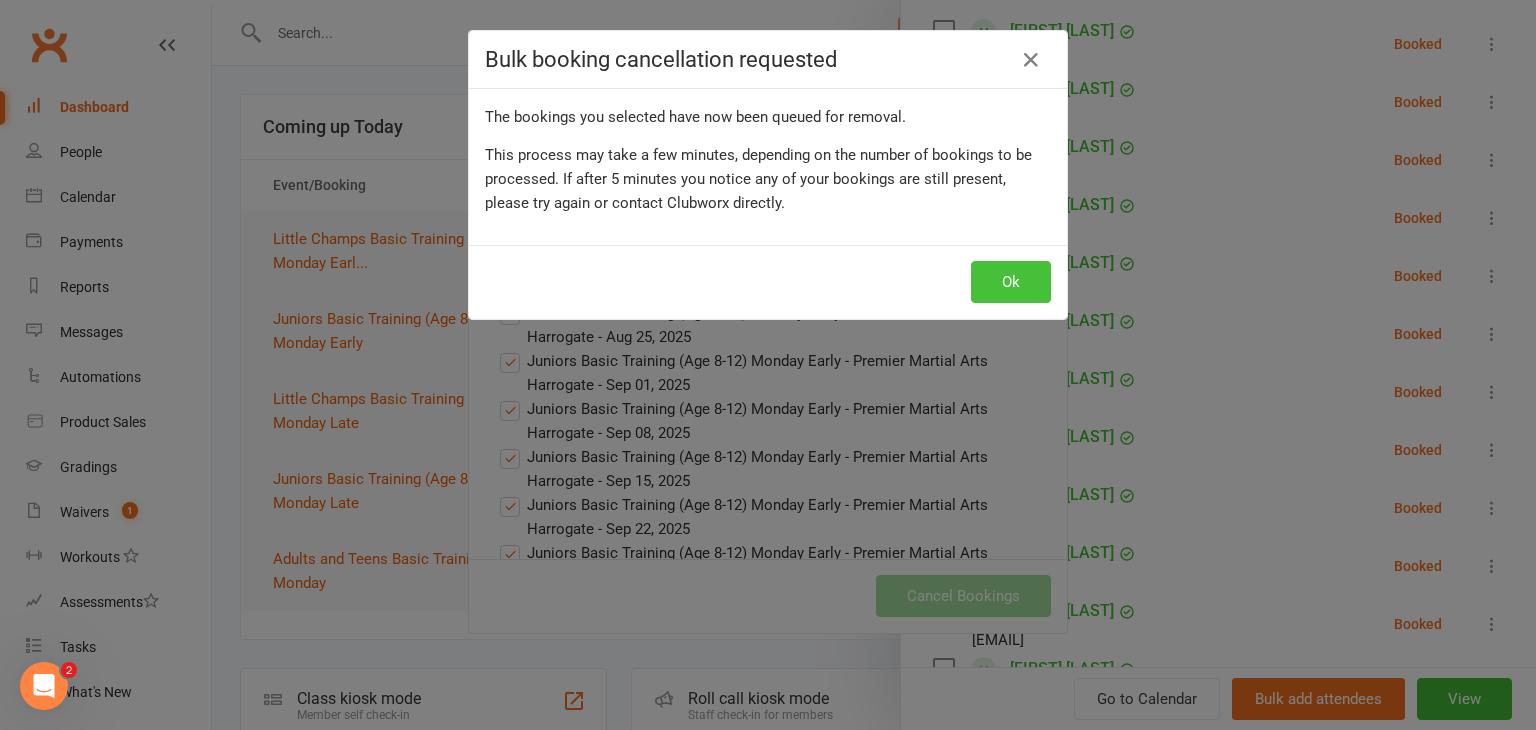 click on "Ok" at bounding box center (1011, 282) 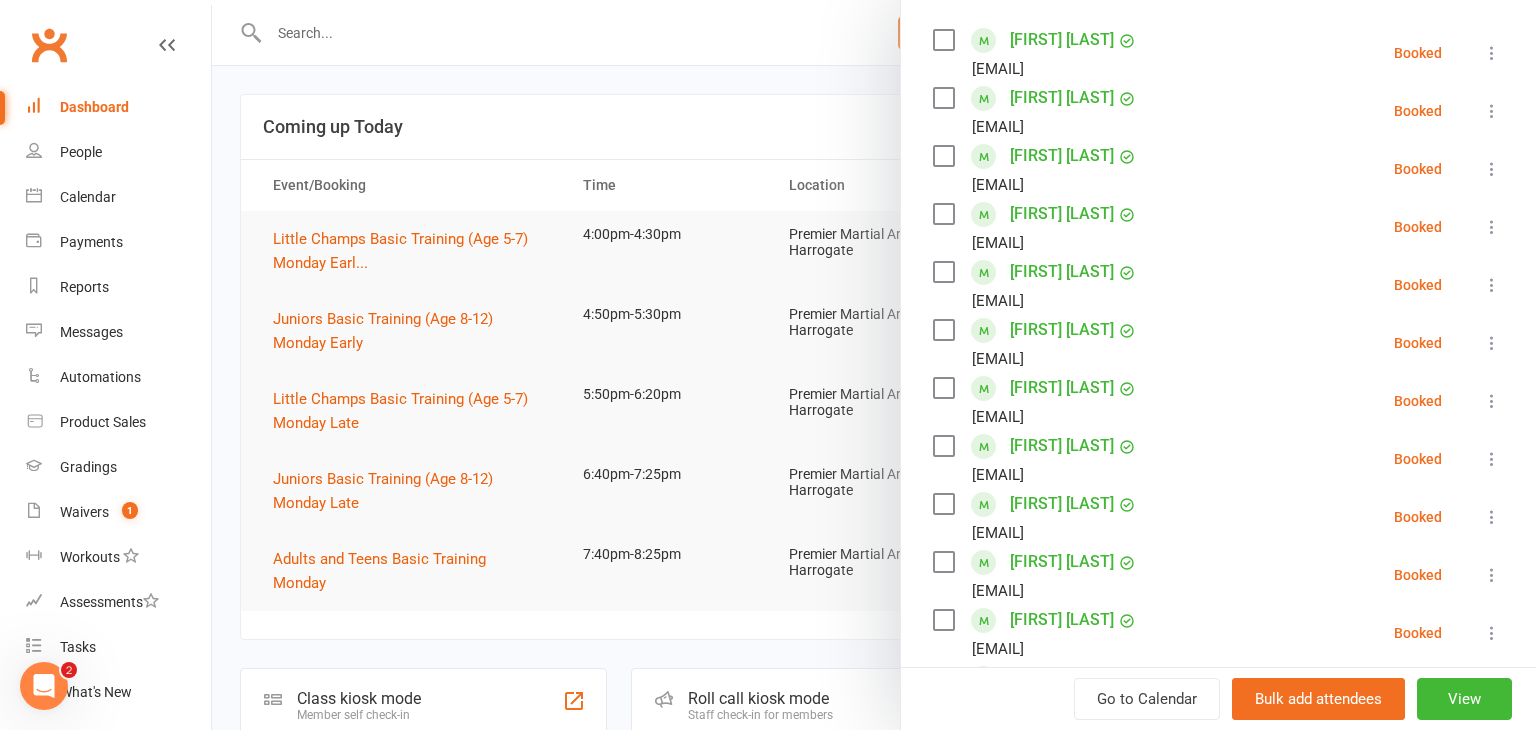 scroll, scrollTop: 345, scrollLeft: 0, axis: vertical 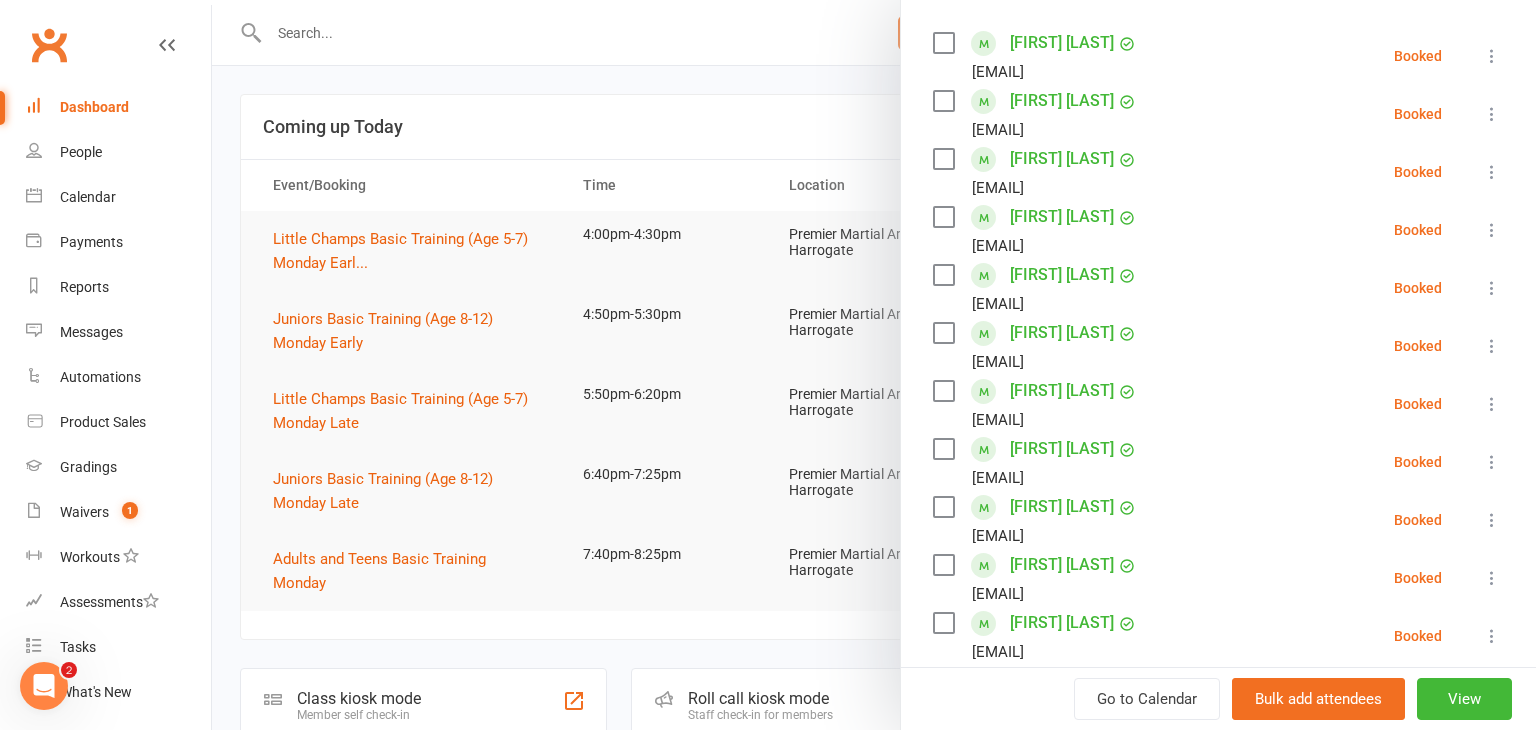 click at bounding box center [874, 365] 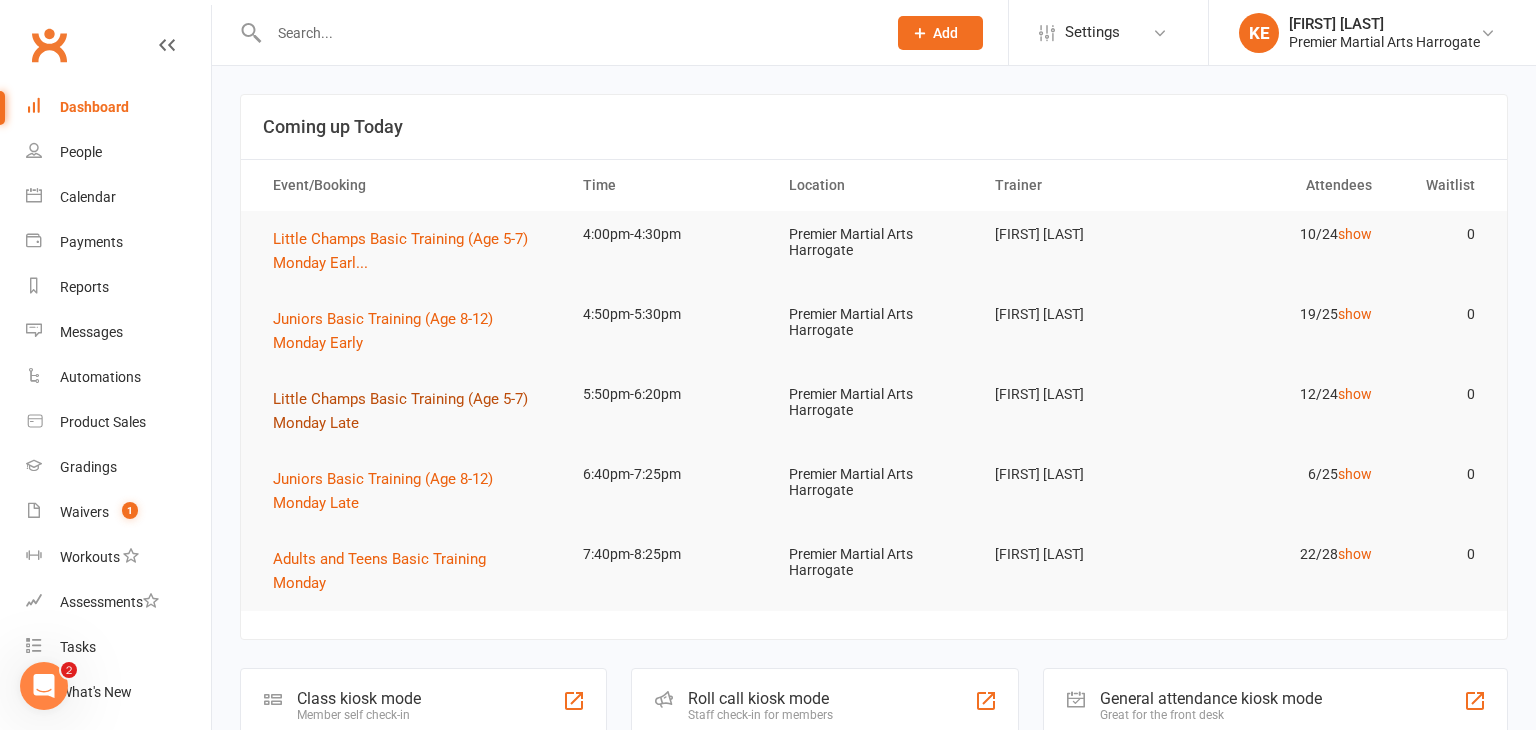 click on "Little Champs Basic Training (Age 5-7) Monday Late" at bounding box center (400, 411) 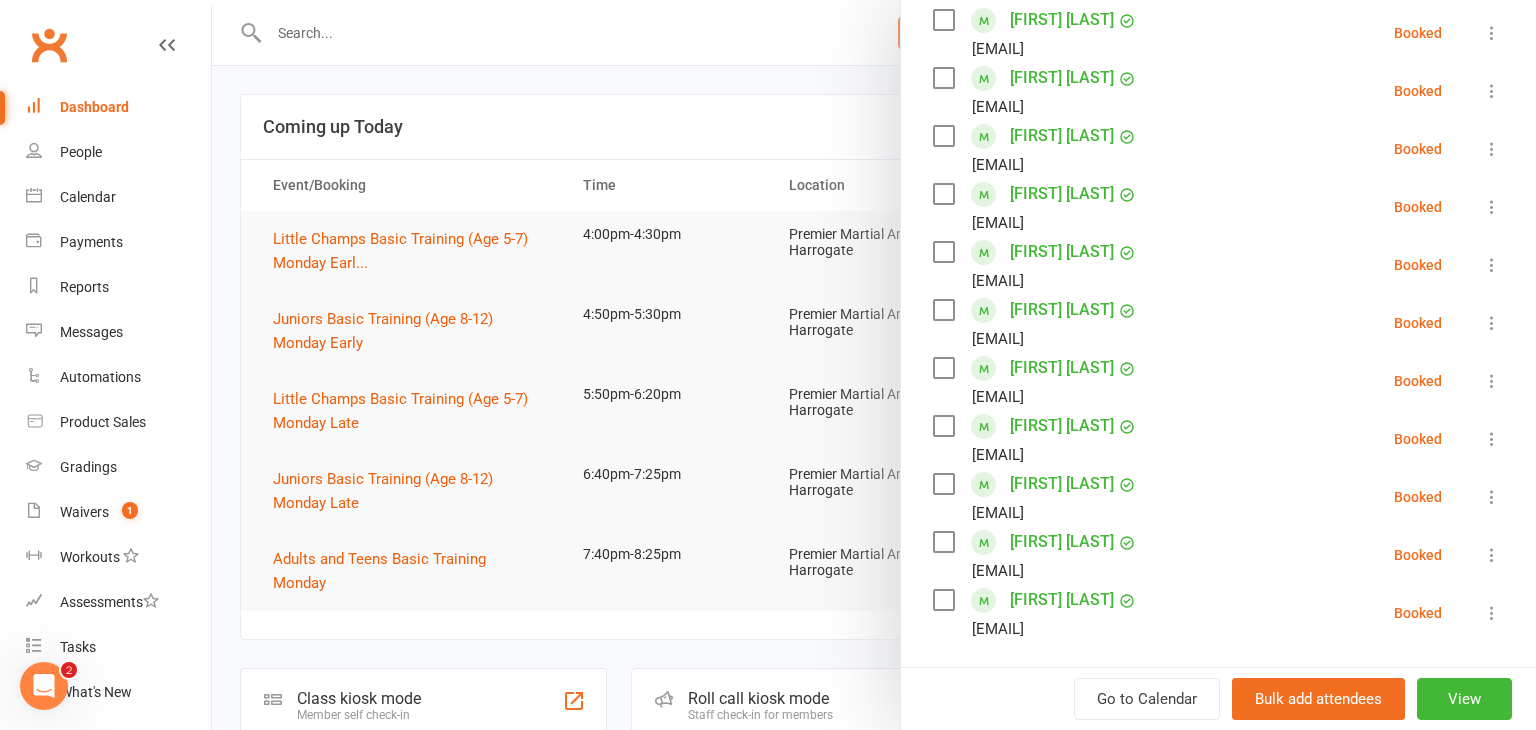 scroll, scrollTop: 429, scrollLeft: 0, axis: vertical 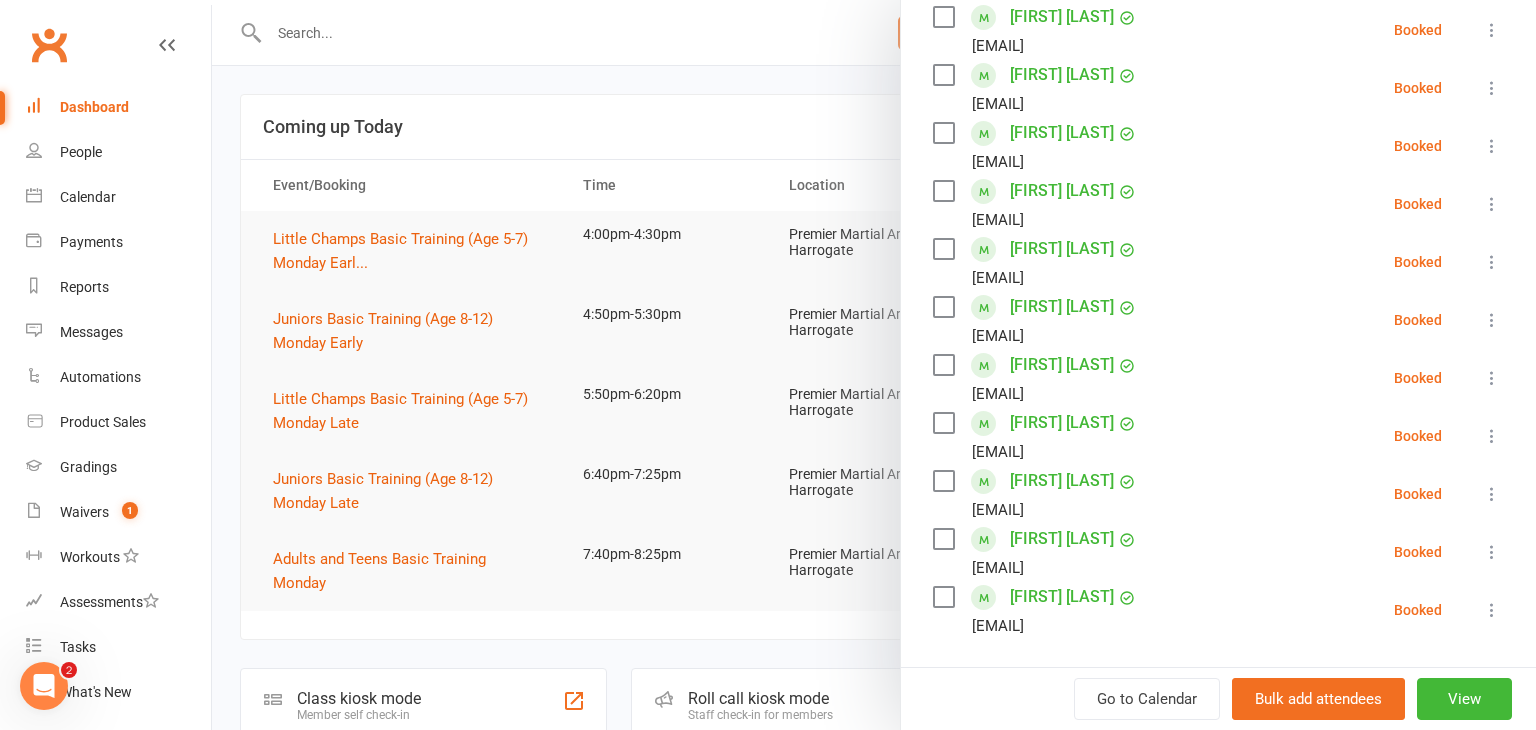 click at bounding box center [874, 365] 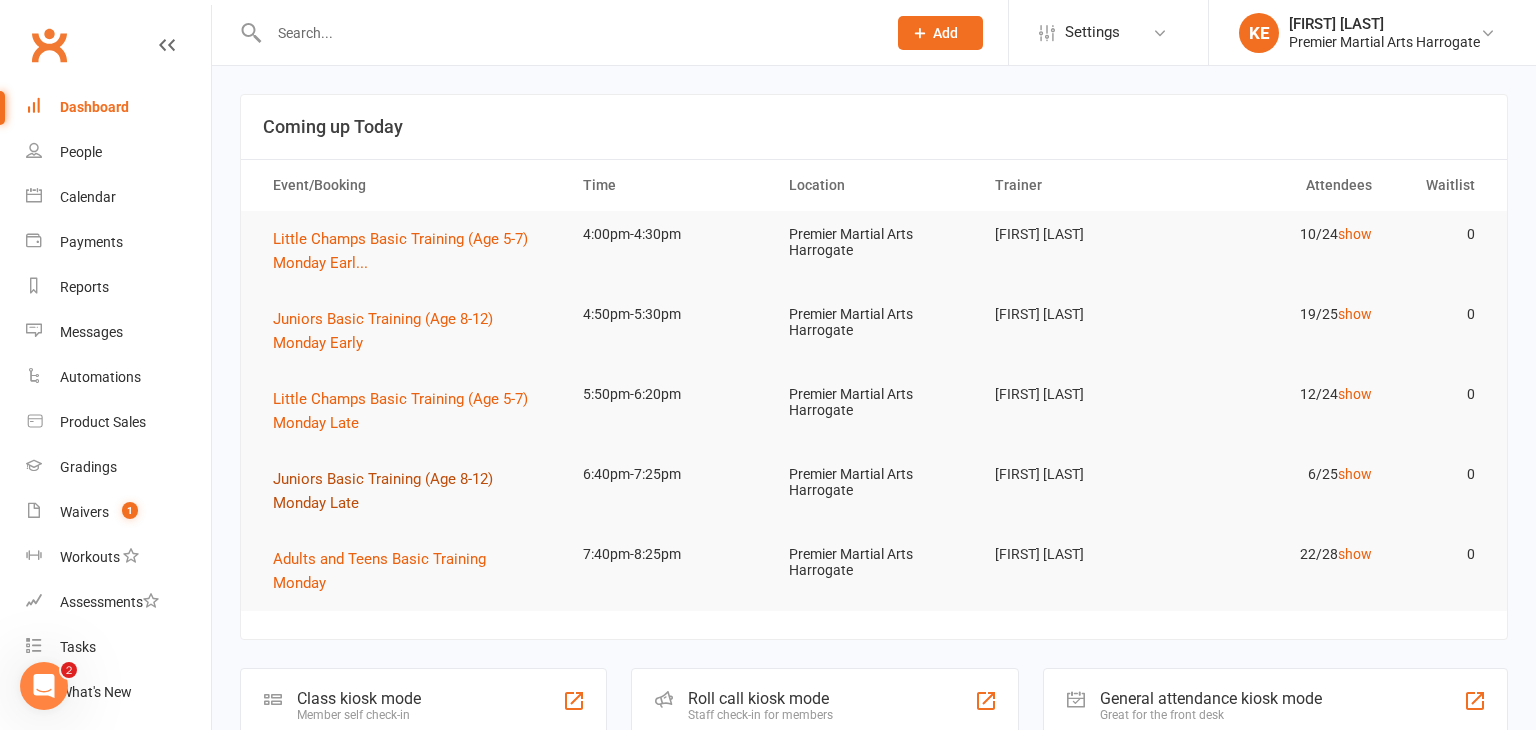 click on "Juniors Basic Training (Age 8-12) Monday Late" at bounding box center [383, 491] 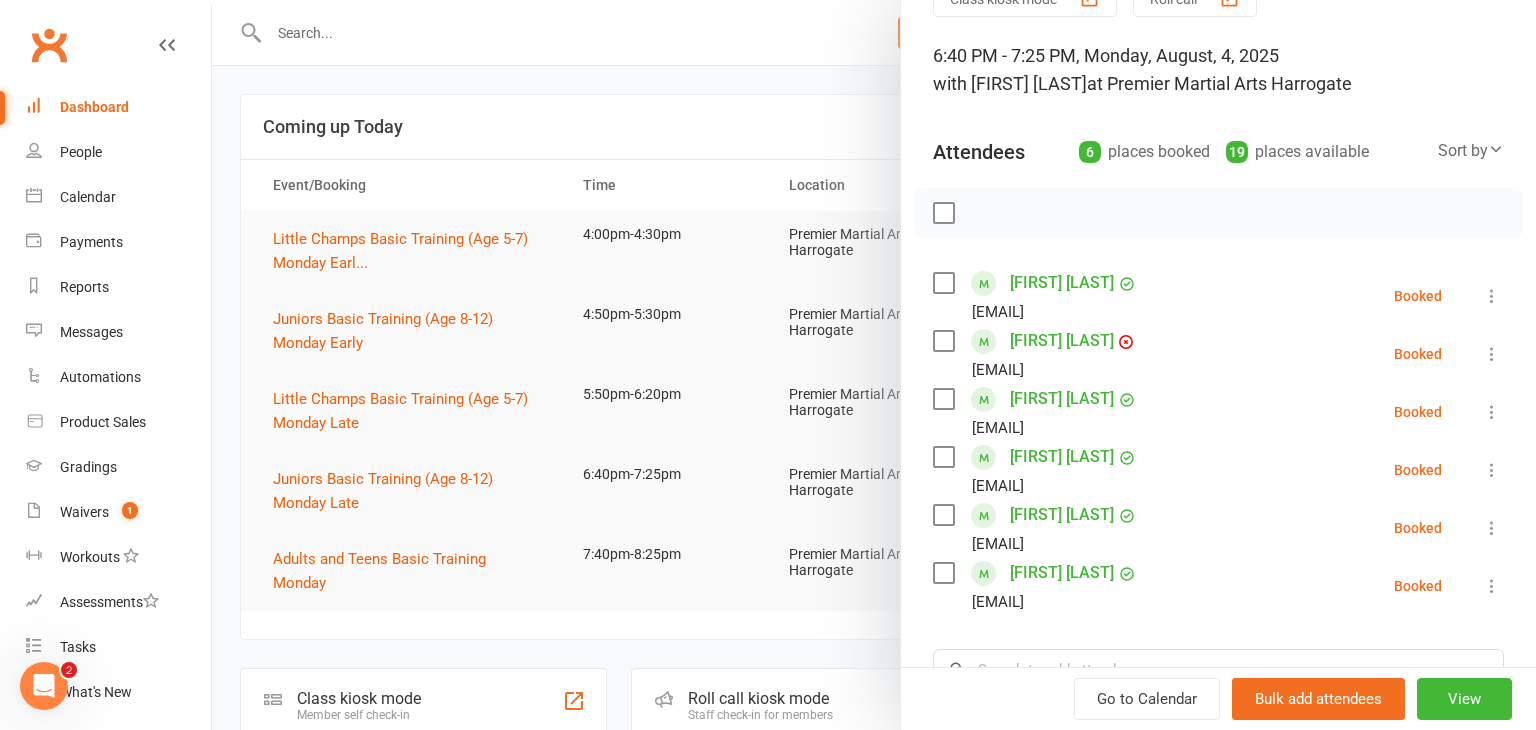 scroll, scrollTop: 107, scrollLeft: 0, axis: vertical 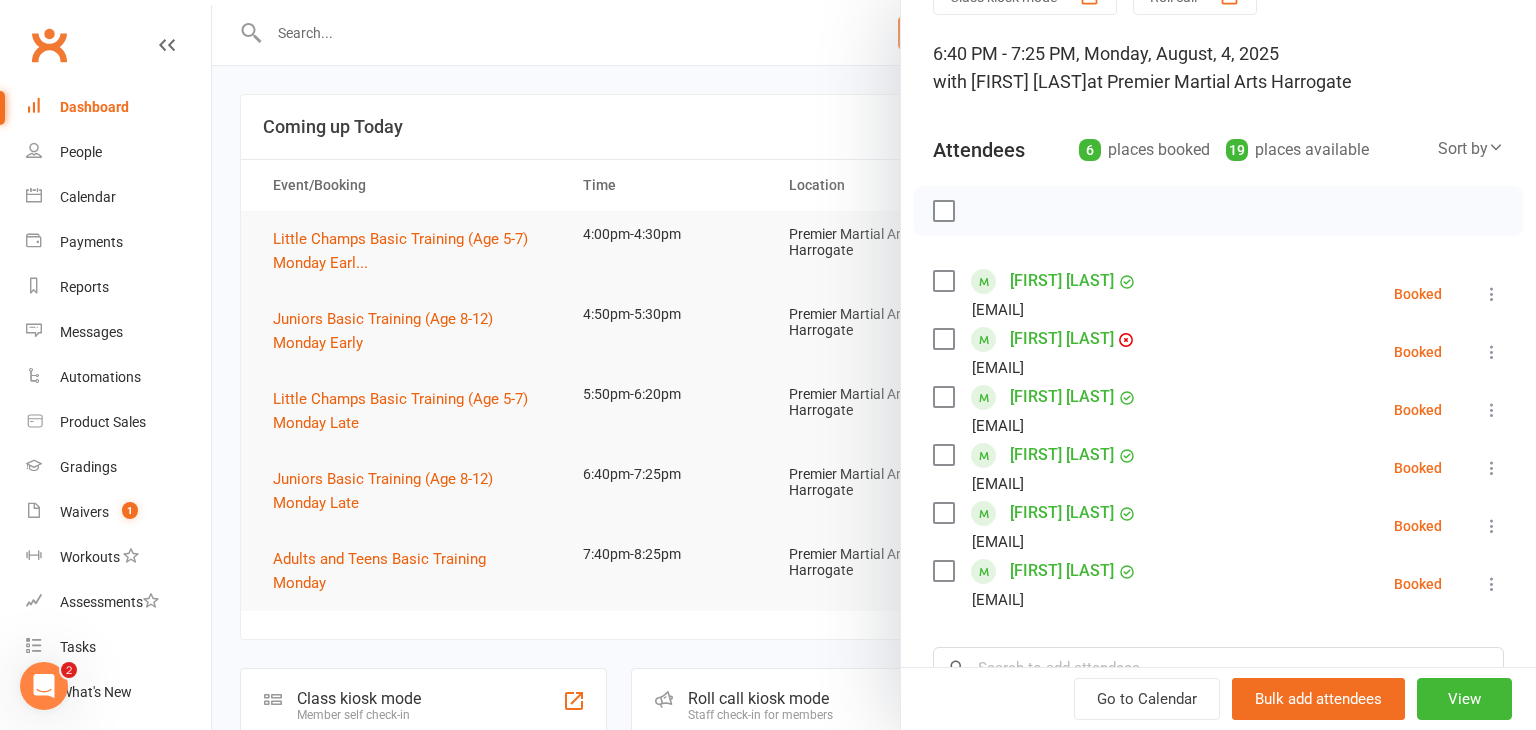 click at bounding box center [874, 365] 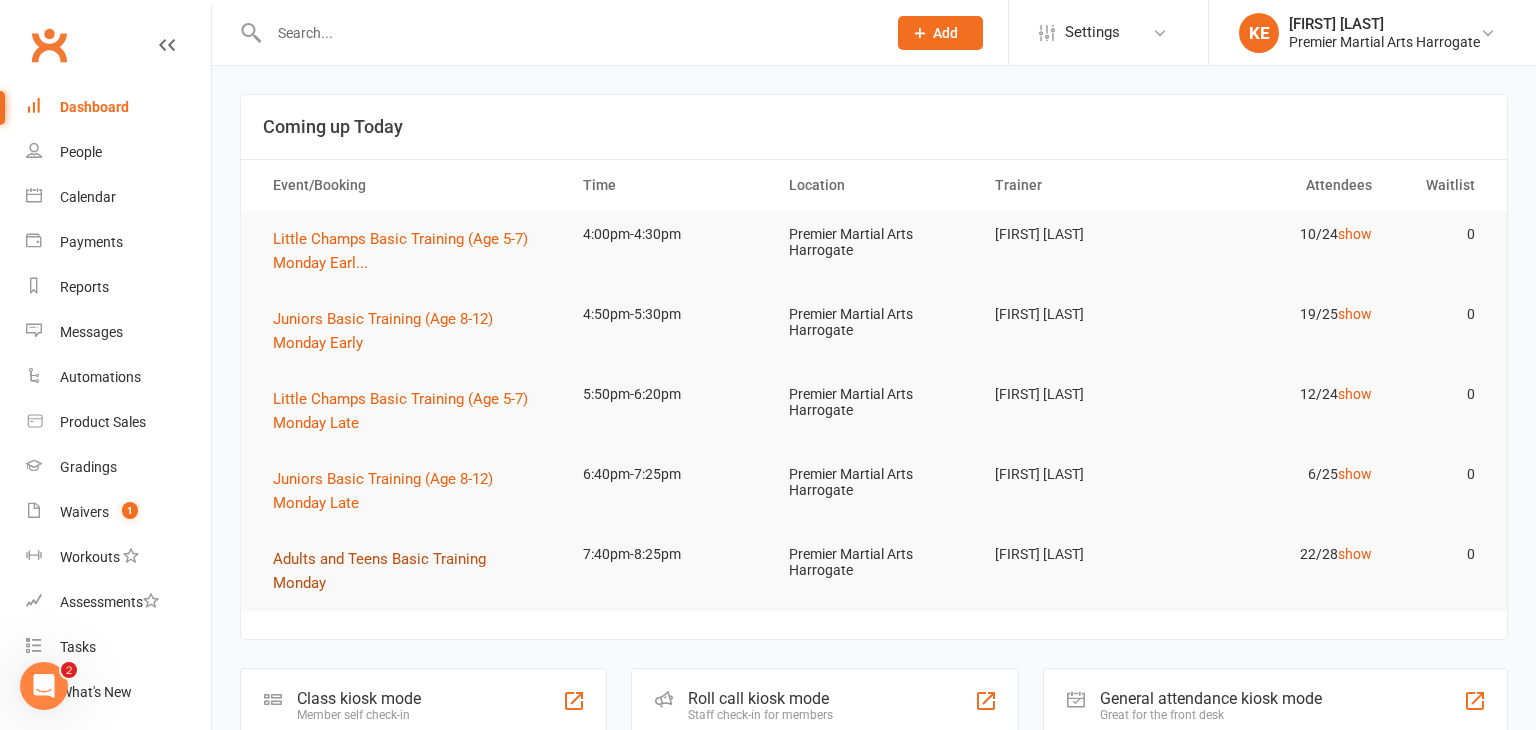 click on "Adults and Teens Basic Training Monday" at bounding box center (379, 571) 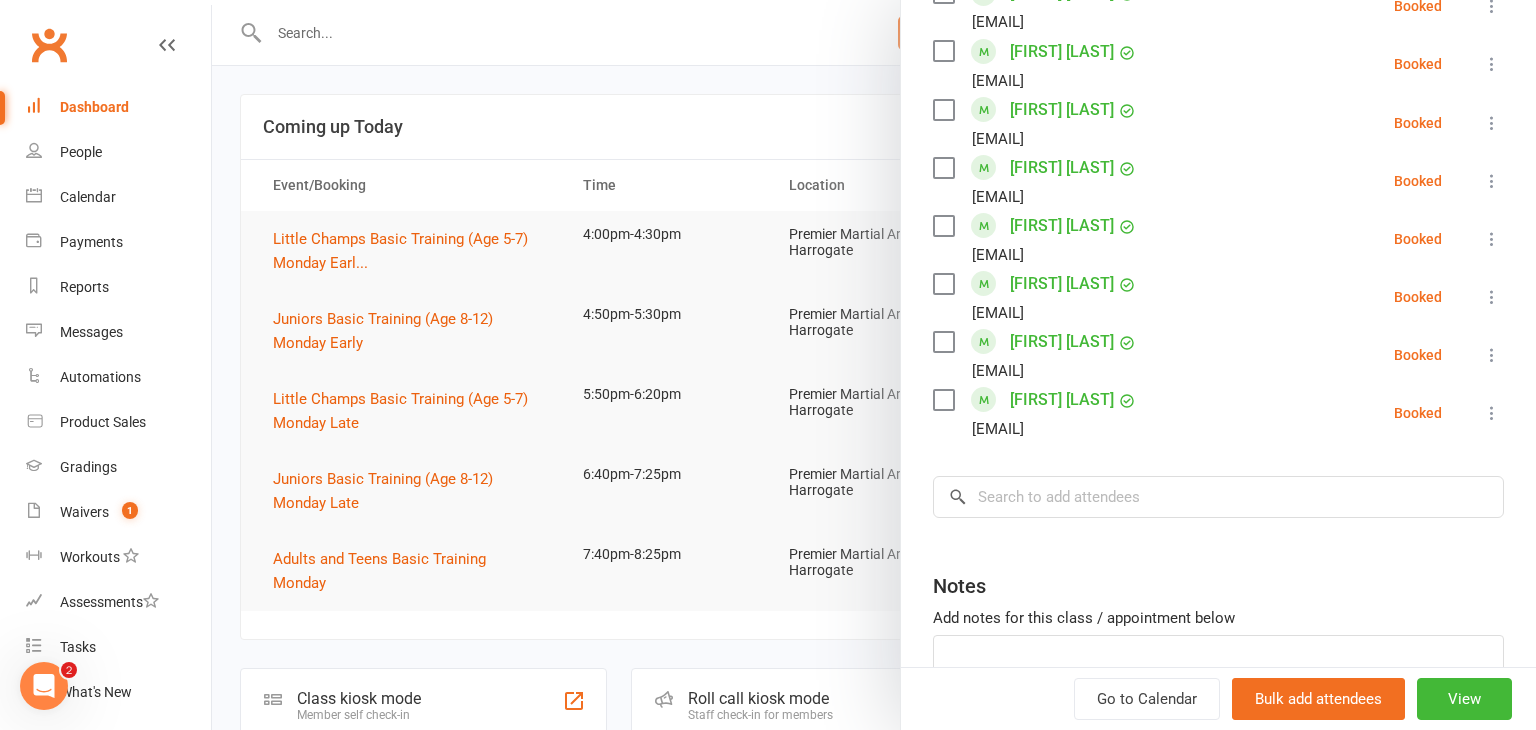 scroll, scrollTop: 0, scrollLeft: 0, axis: both 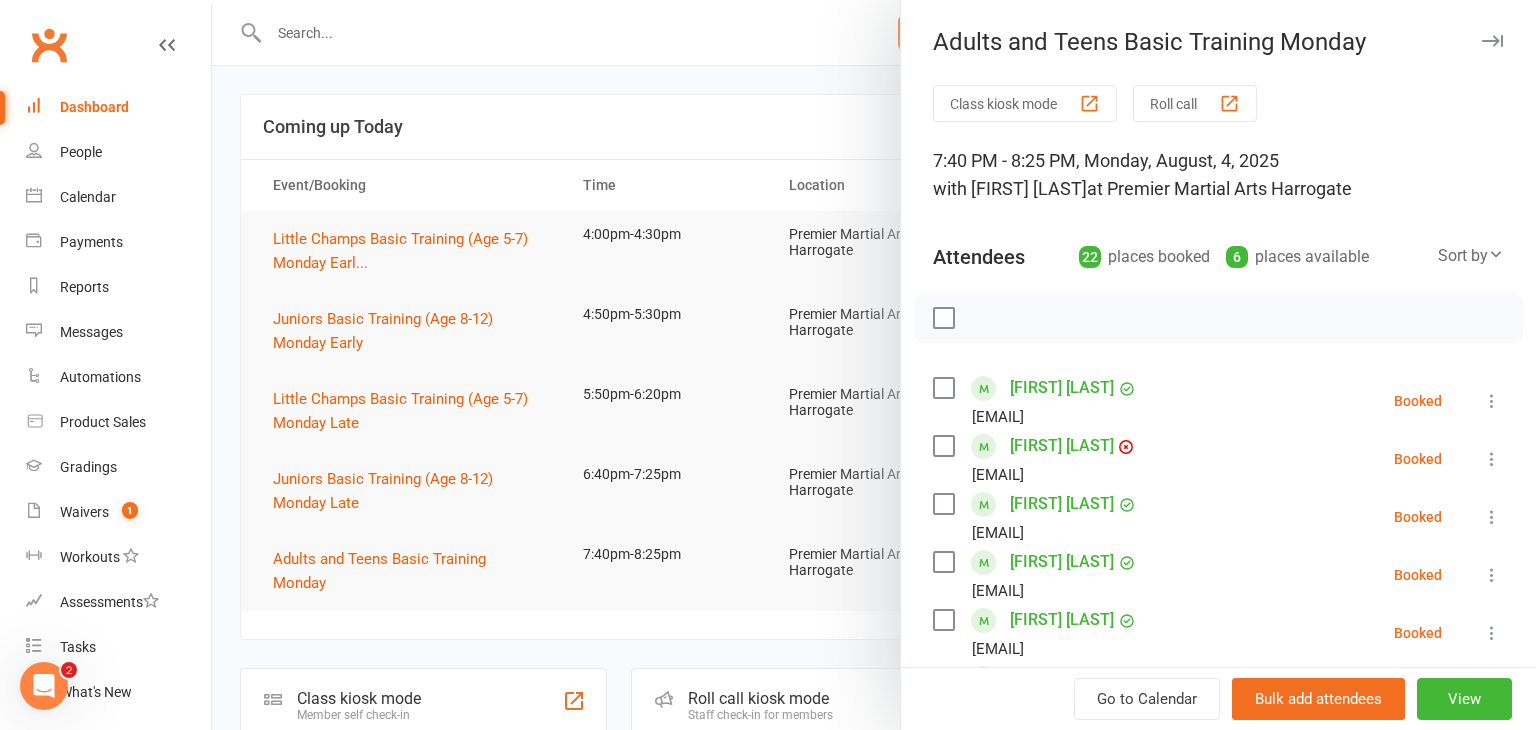 click at bounding box center [874, 365] 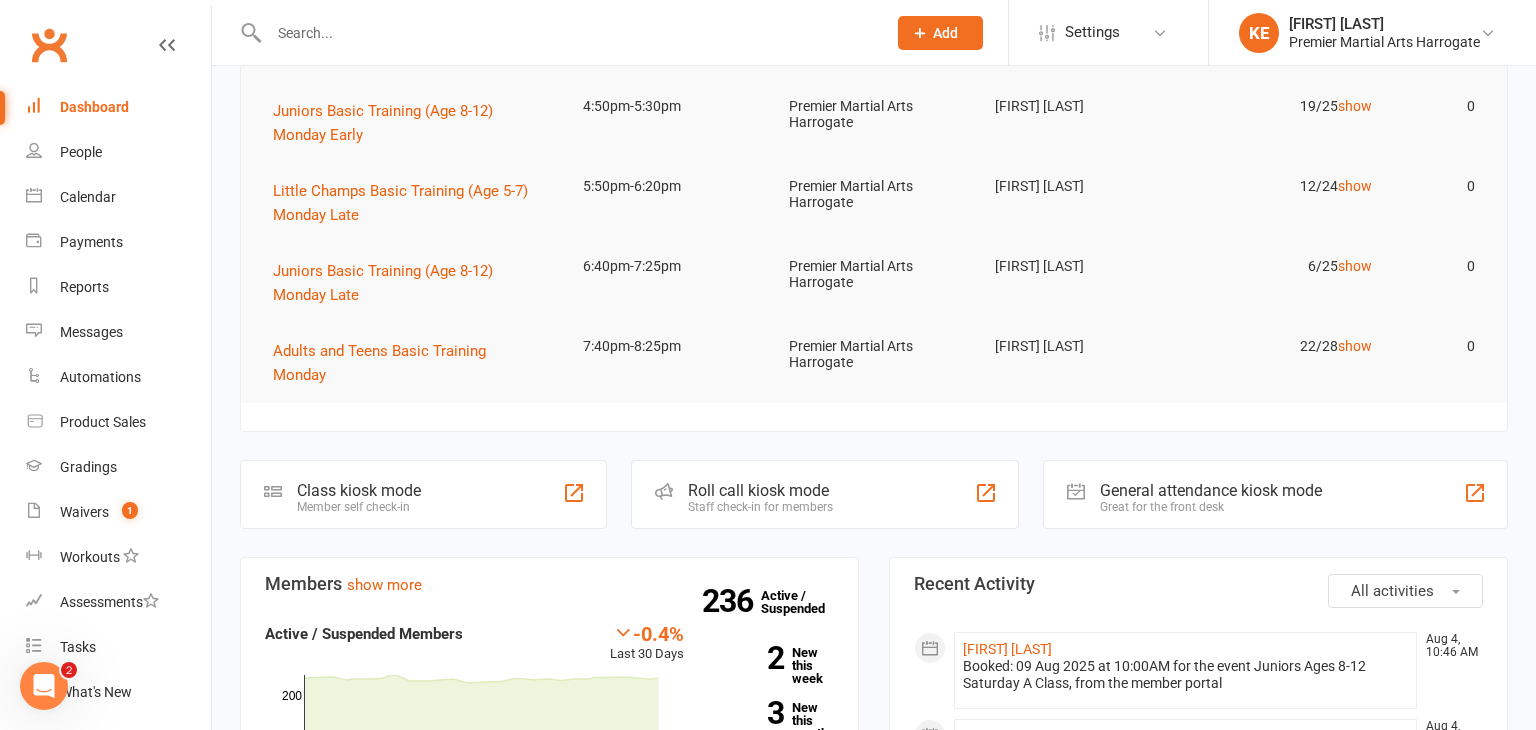scroll, scrollTop: 0, scrollLeft: 0, axis: both 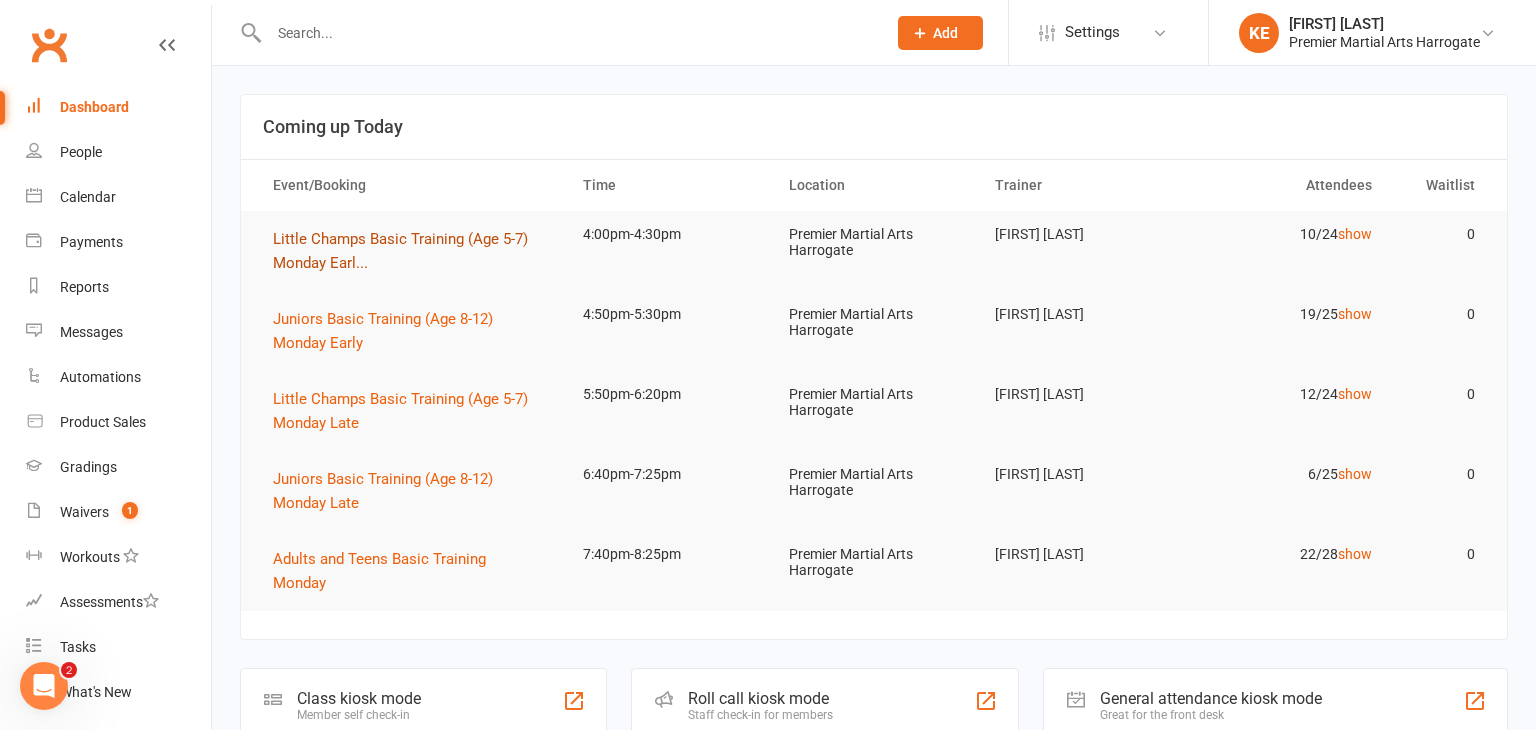 click on "Little Champs Basic Training (Age 5-7) Monday Earl..." at bounding box center [400, 251] 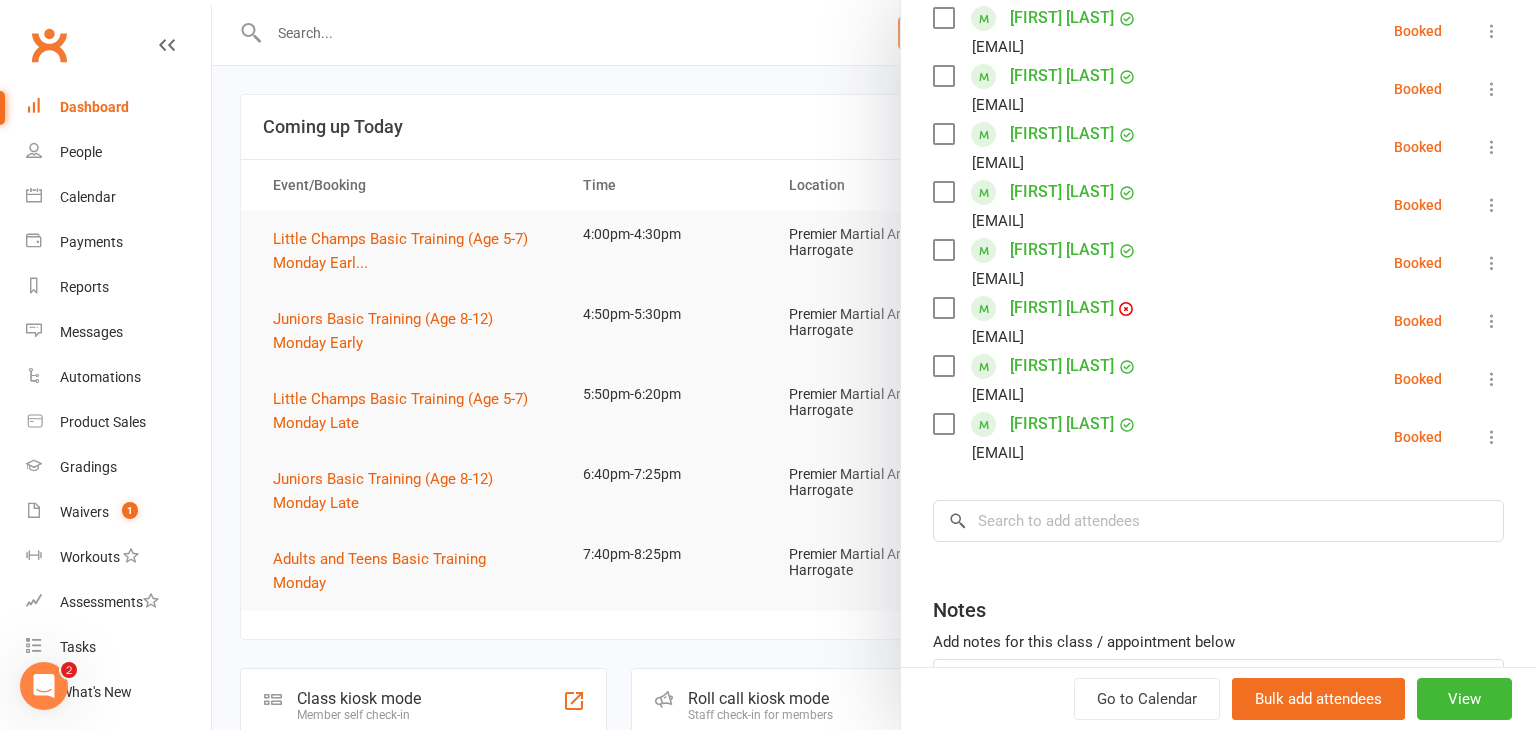 scroll, scrollTop: 487, scrollLeft: 0, axis: vertical 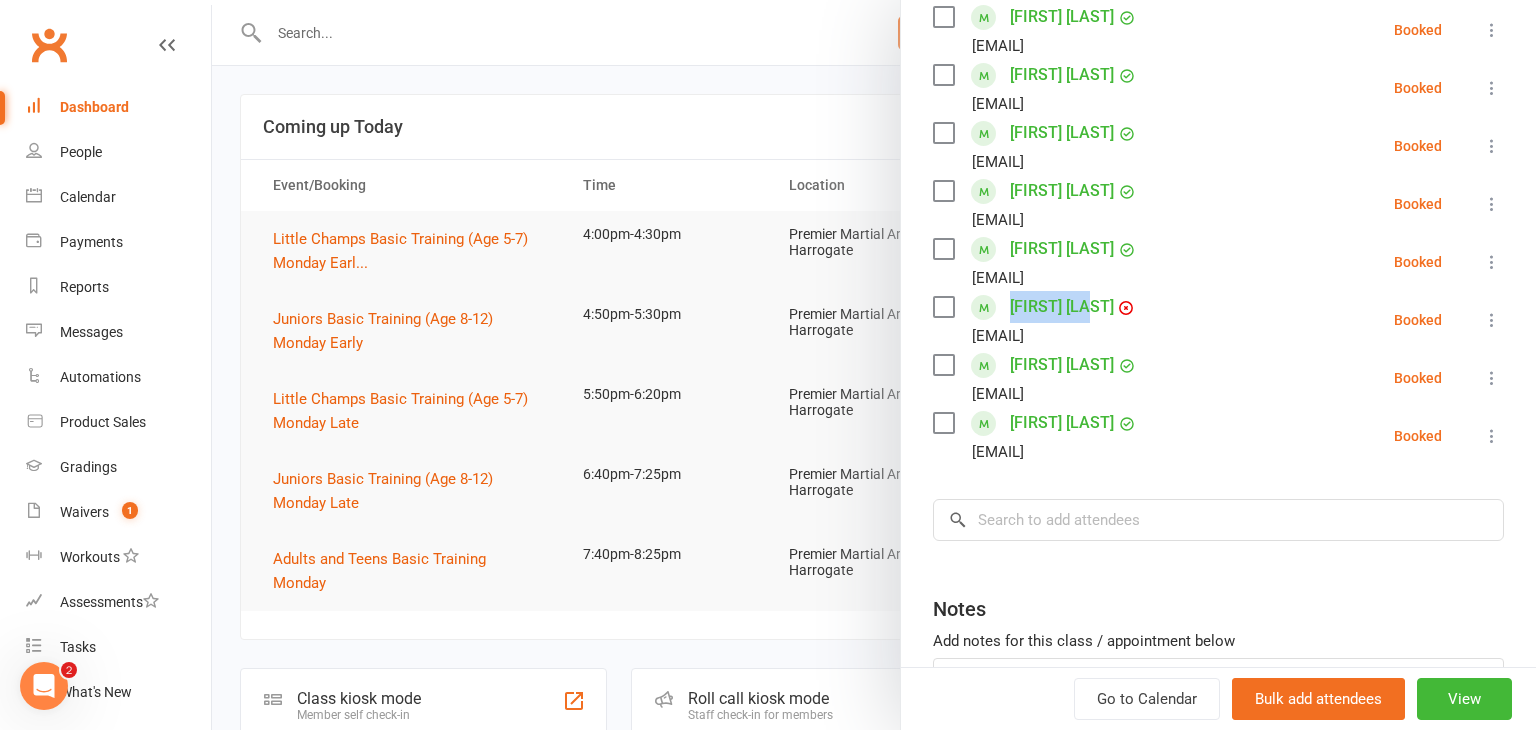 click at bounding box center [874, 365] 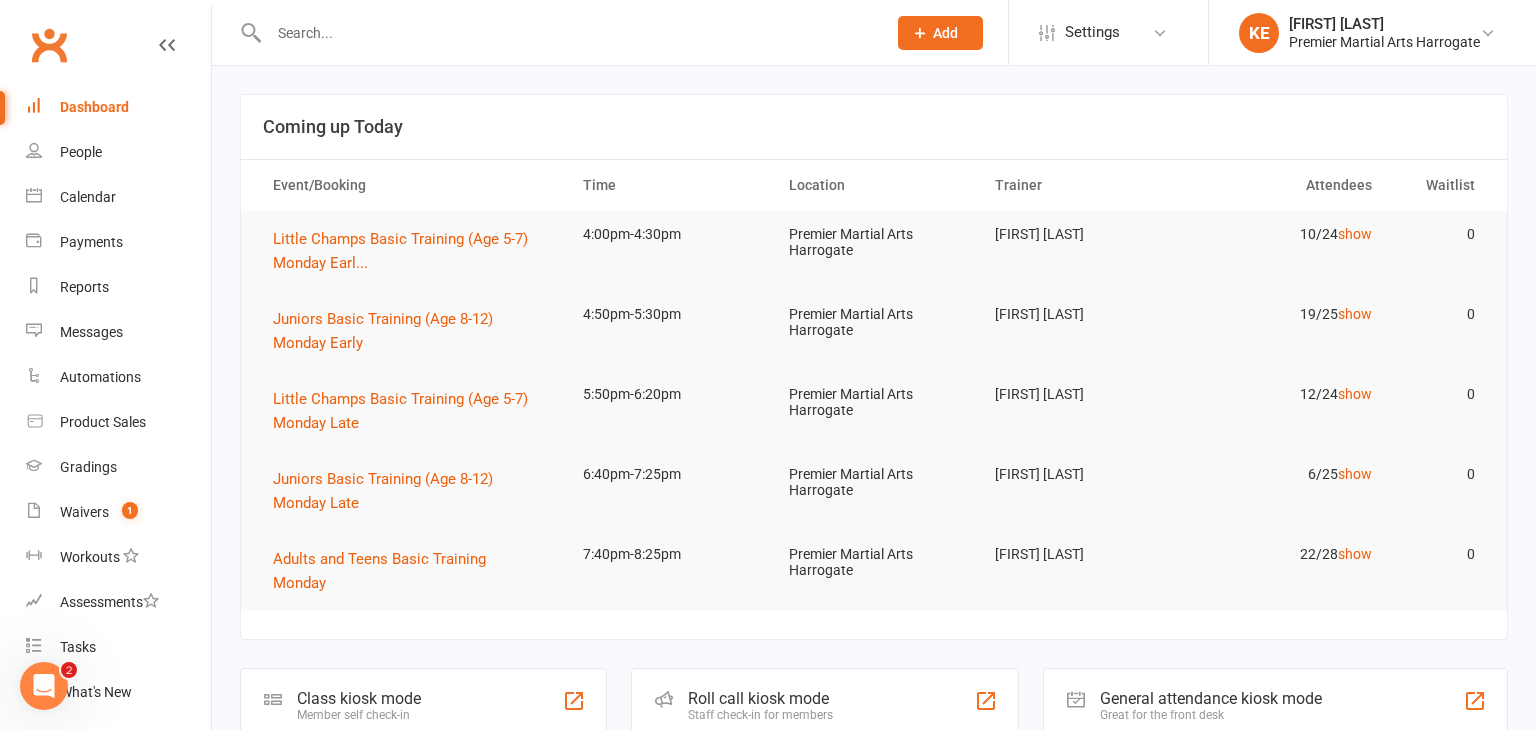 click at bounding box center [567, 33] 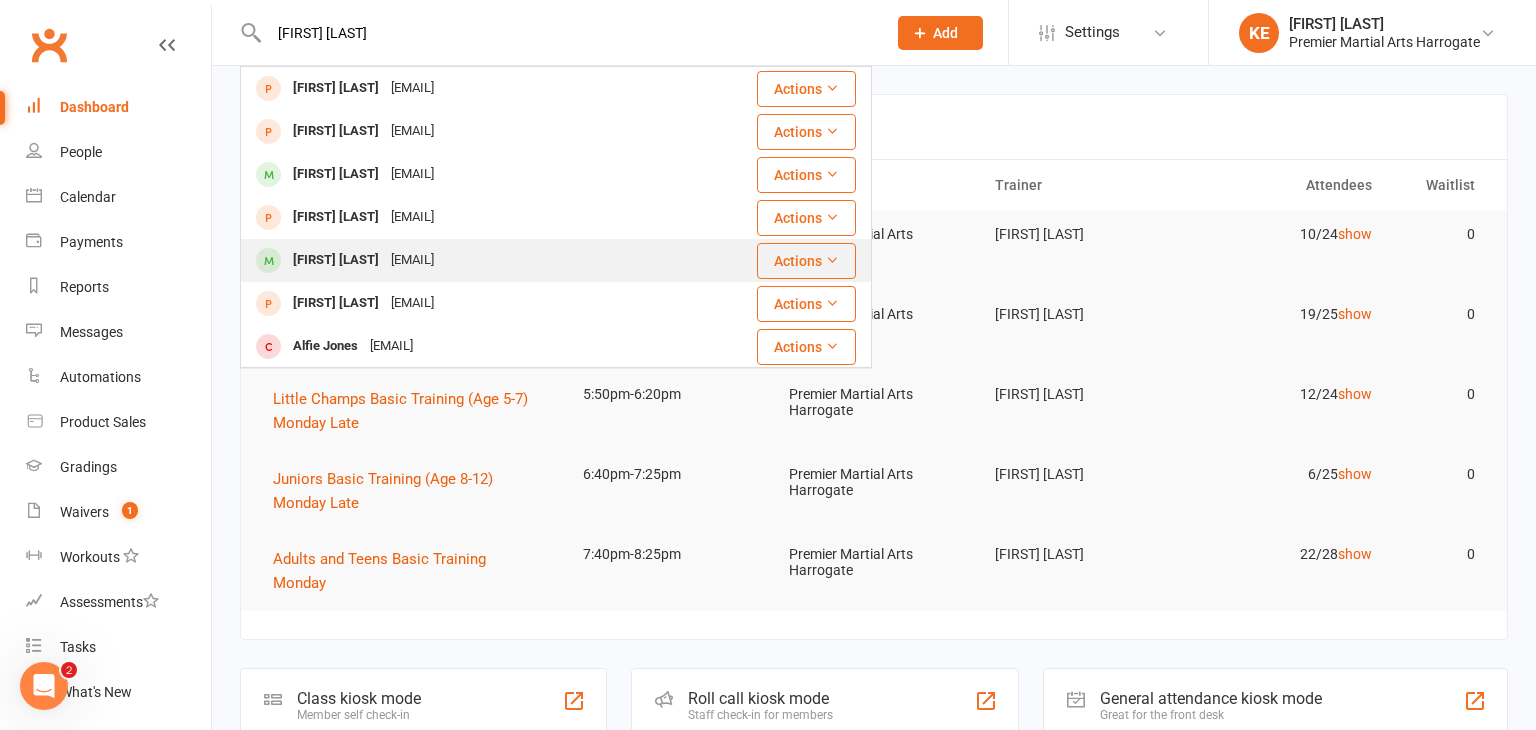 type on "[FIRST] [LAST]" 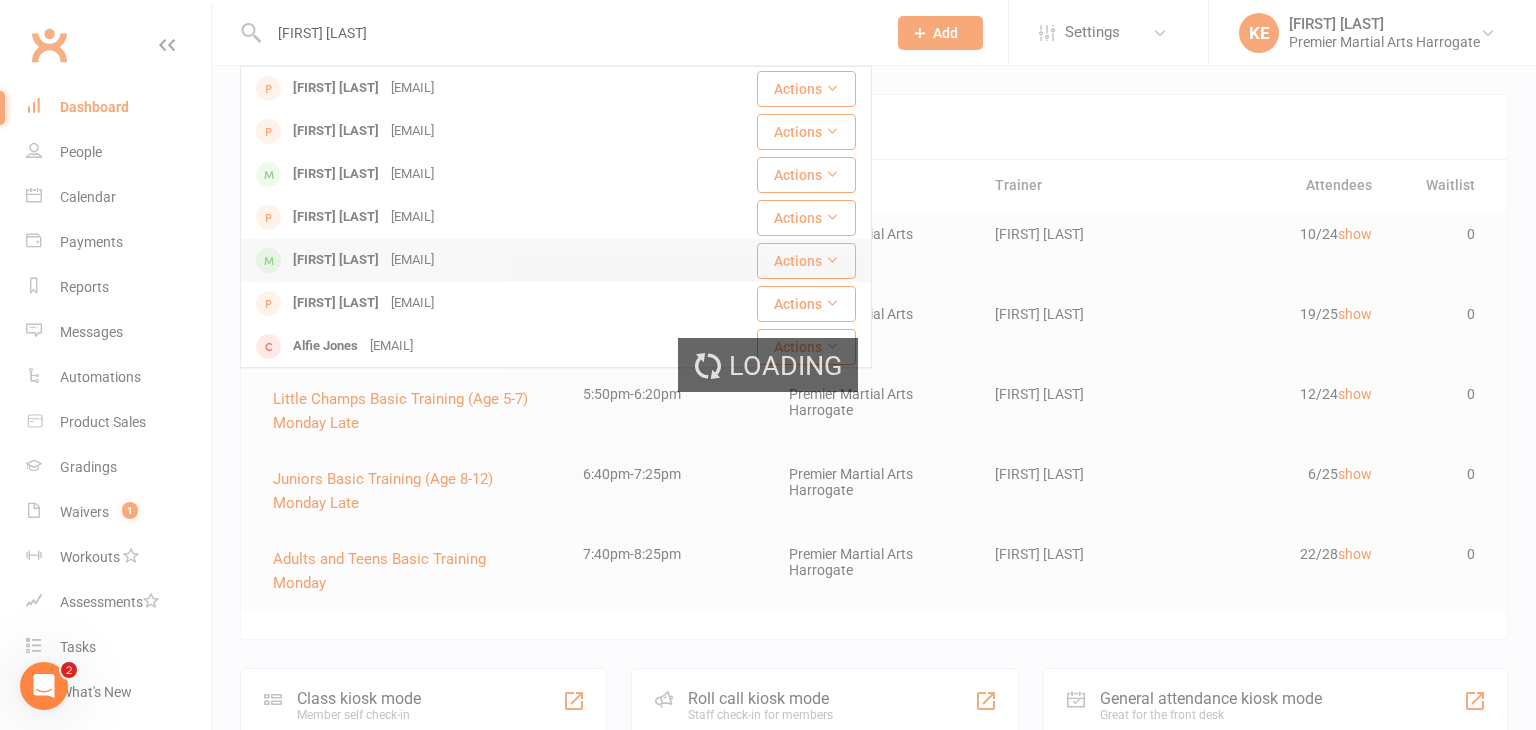 type 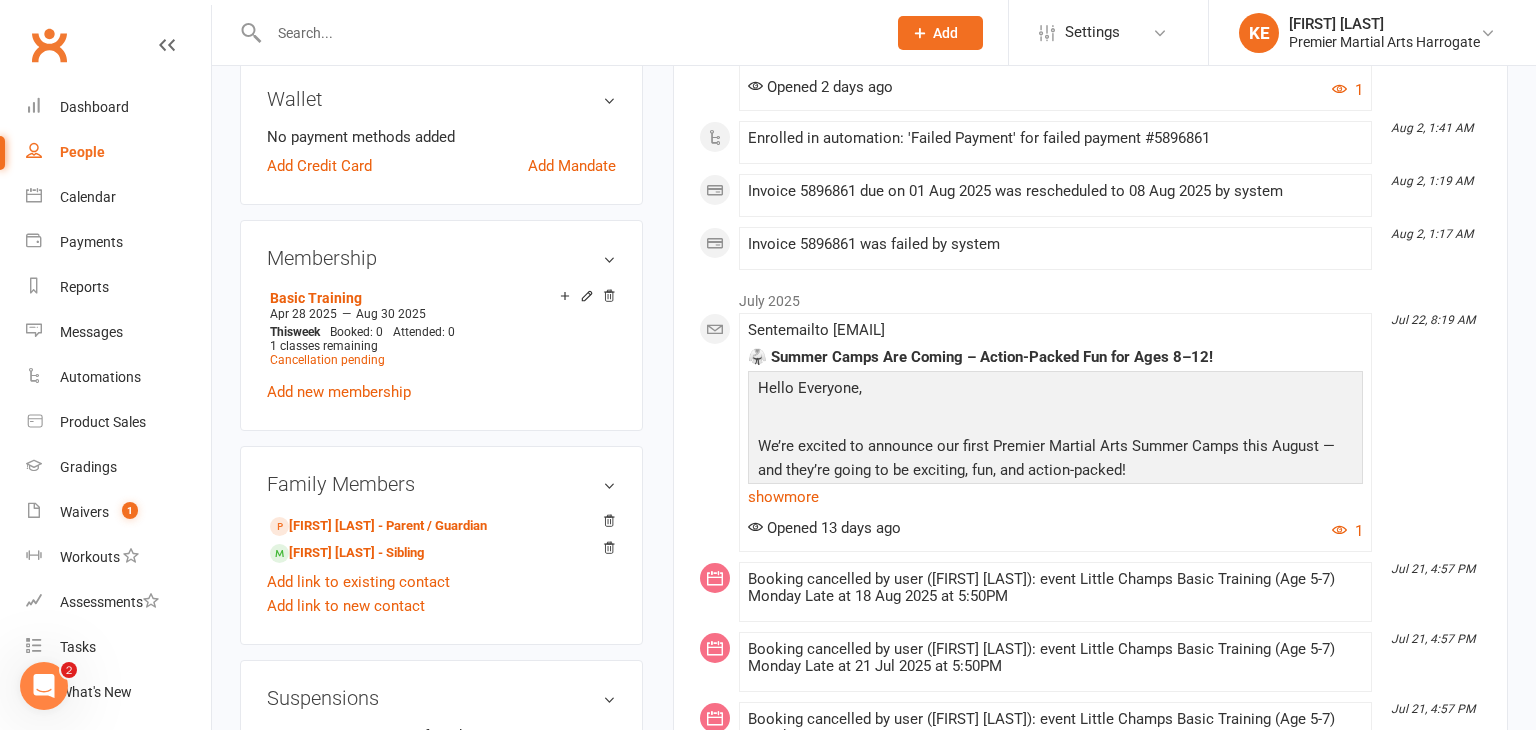 scroll, scrollTop: 672, scrollLeft: 0, axis: vertical 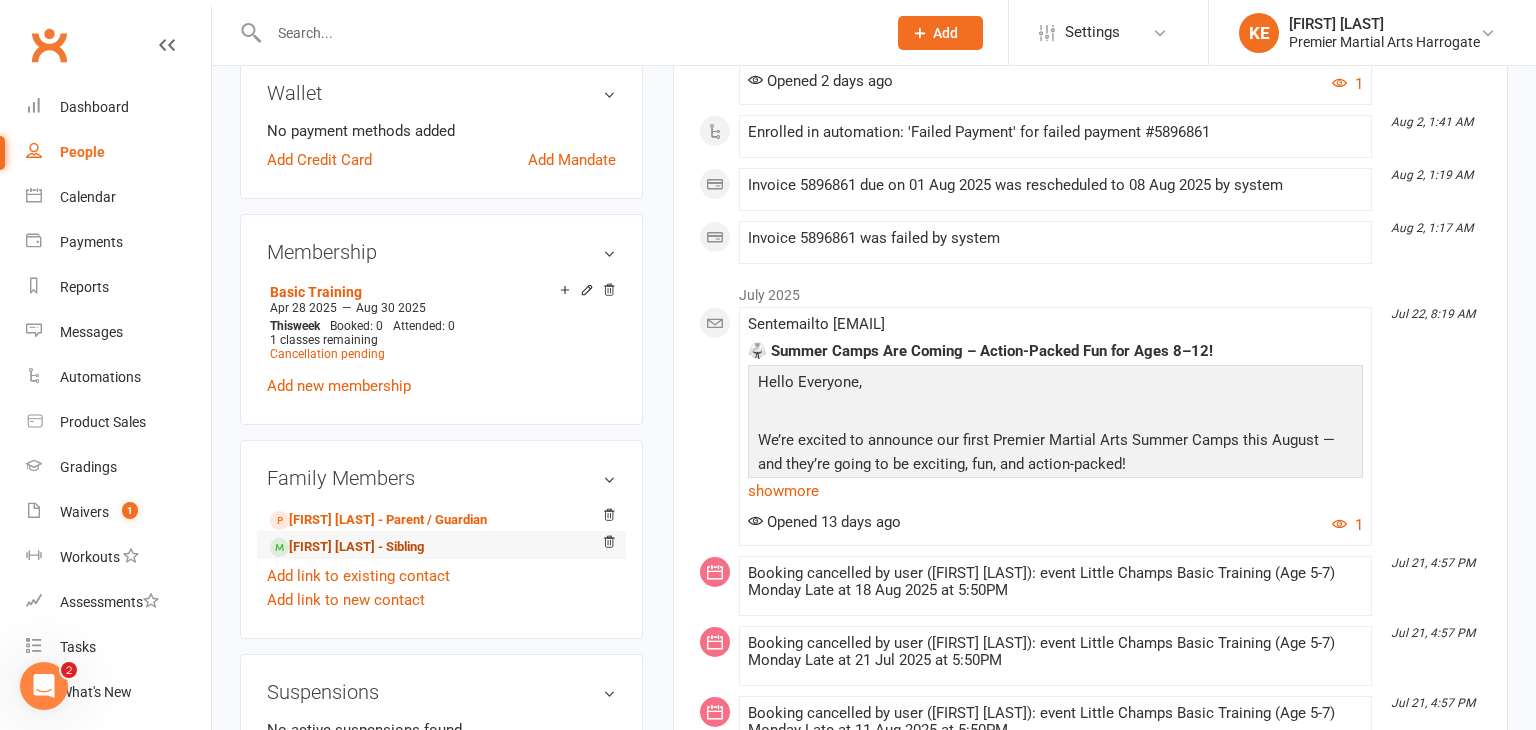 click on "[FIRST] [LAST] - Sibling" at bounding box center [347, 547] 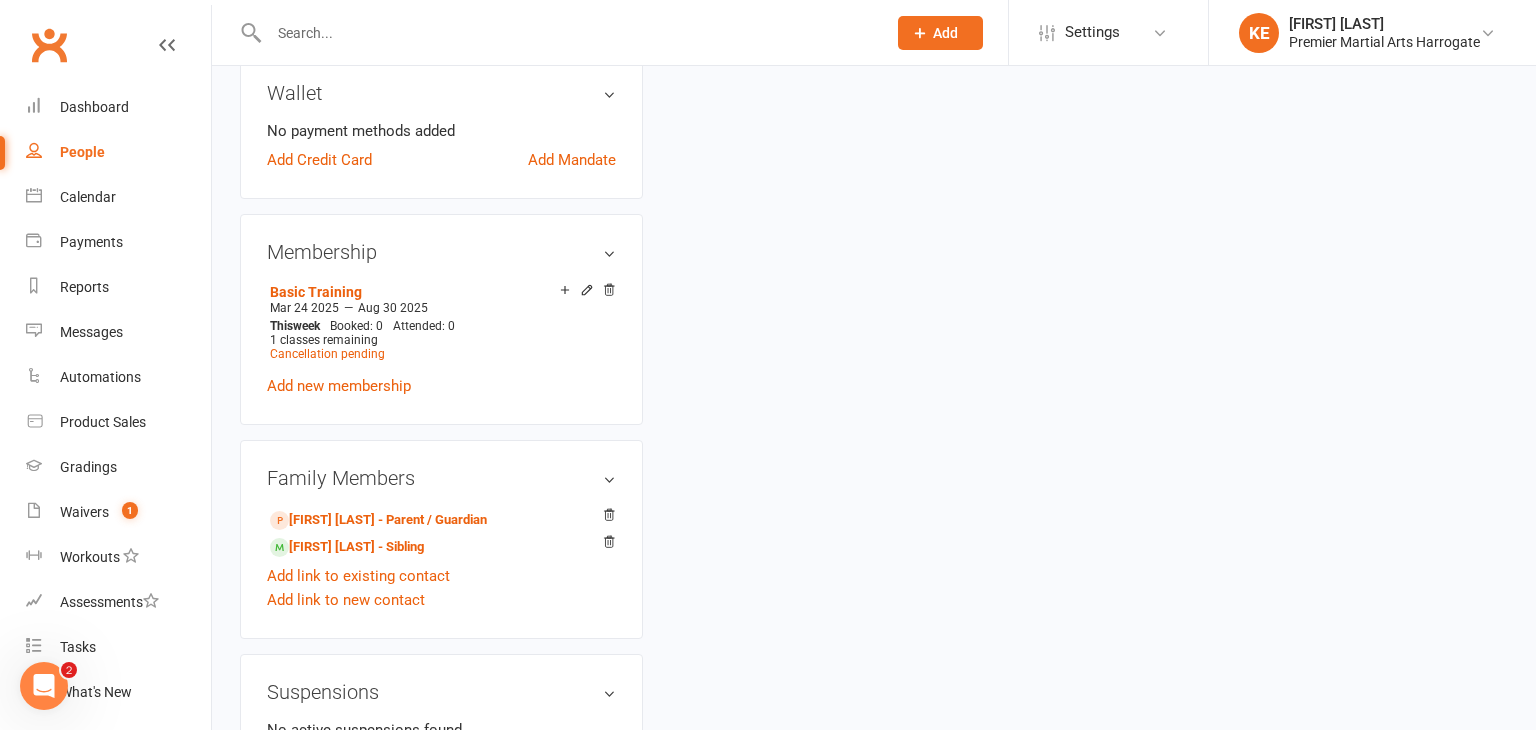 scroll, scrollTop: 0, scrollLeft: 0, axis: both 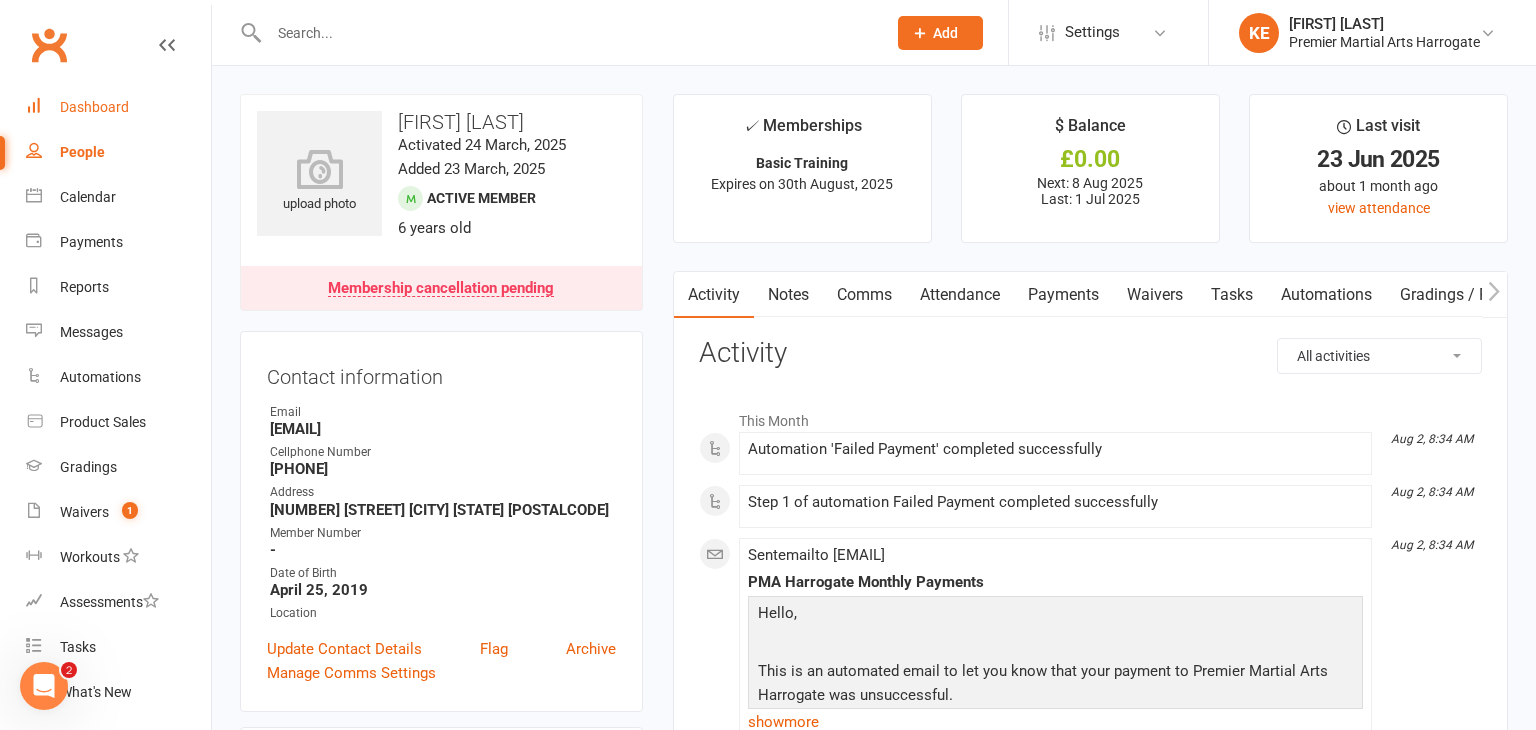 click on "Dashboard" at bounding box center [94, 107] 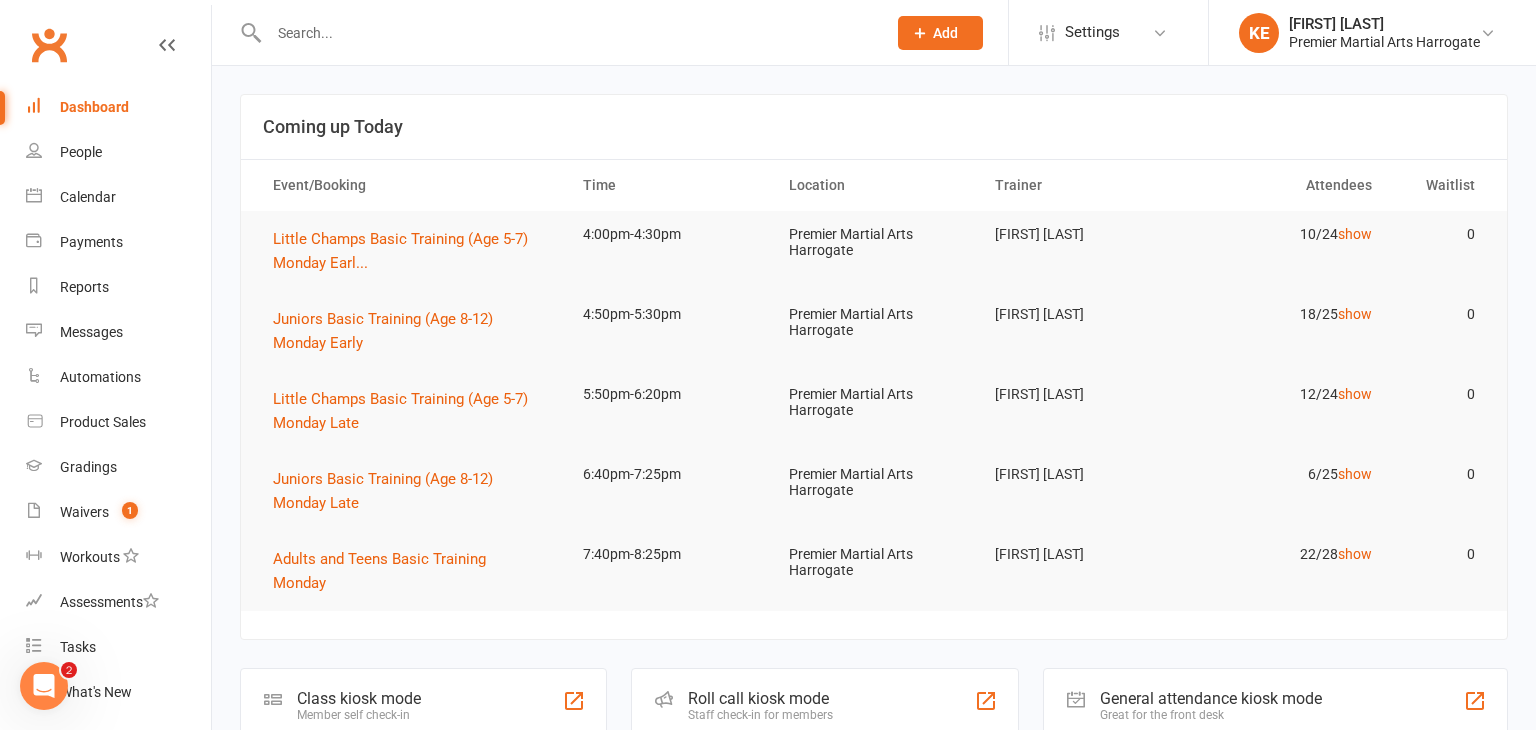 click at bounding box center [556, 32] 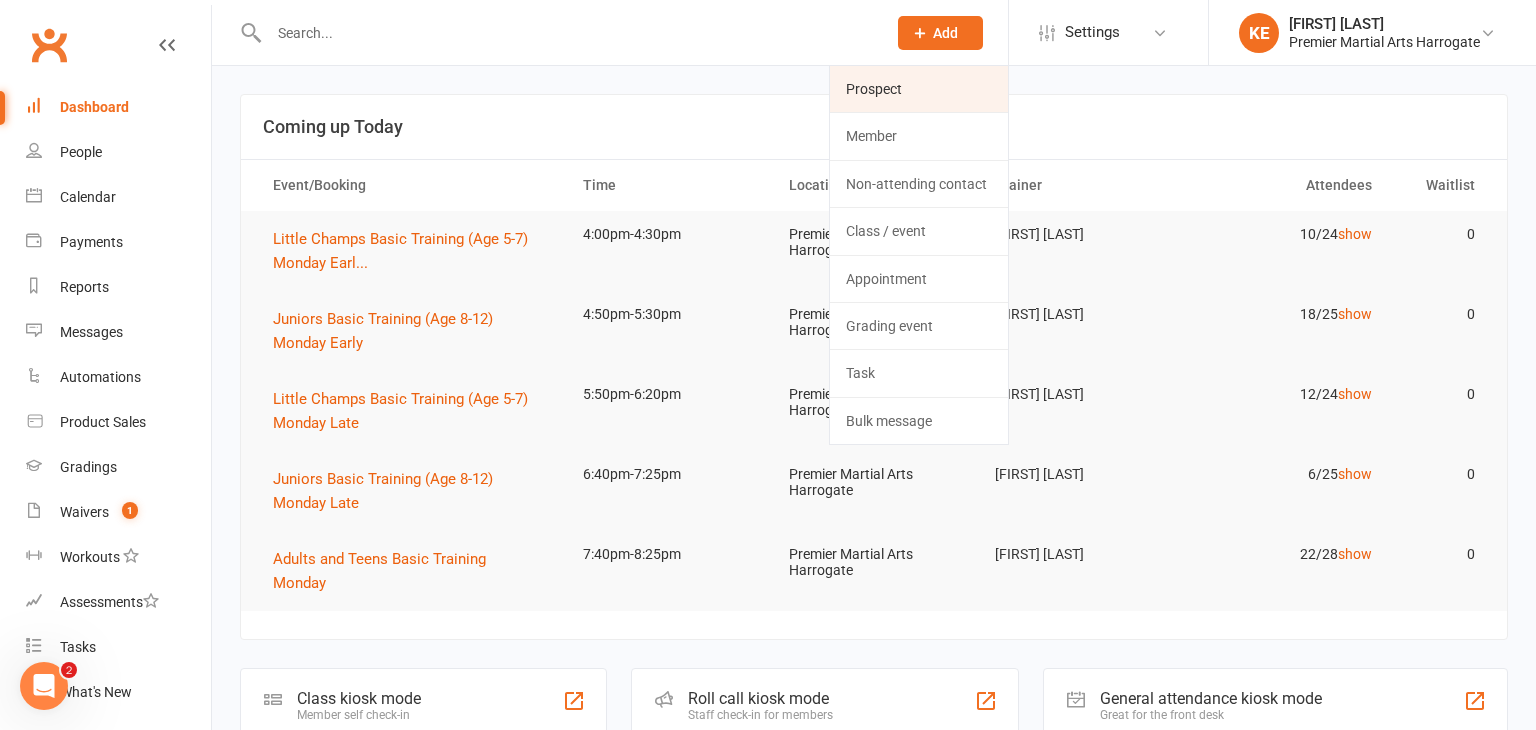 click on "Prospect" 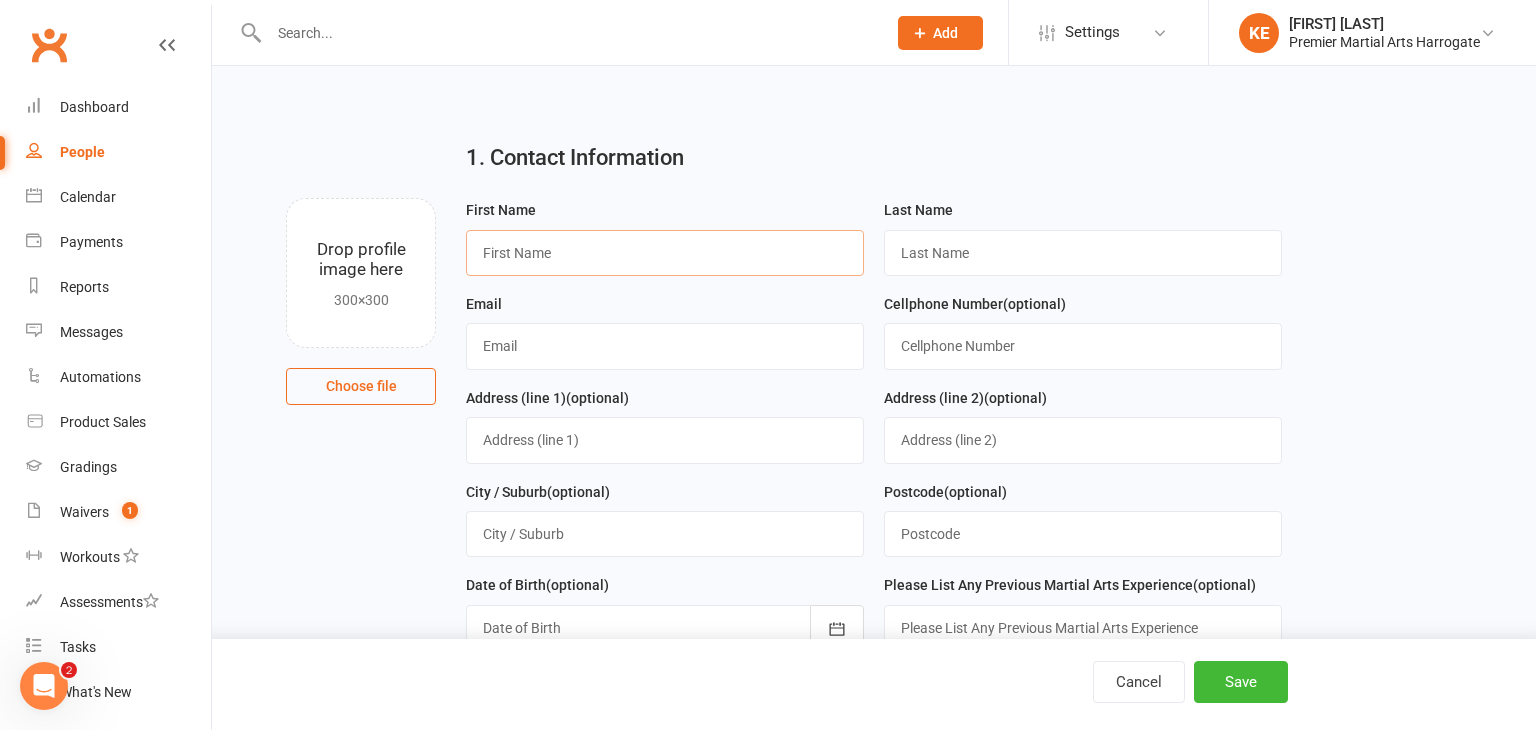click at bounding box center [665, 253] 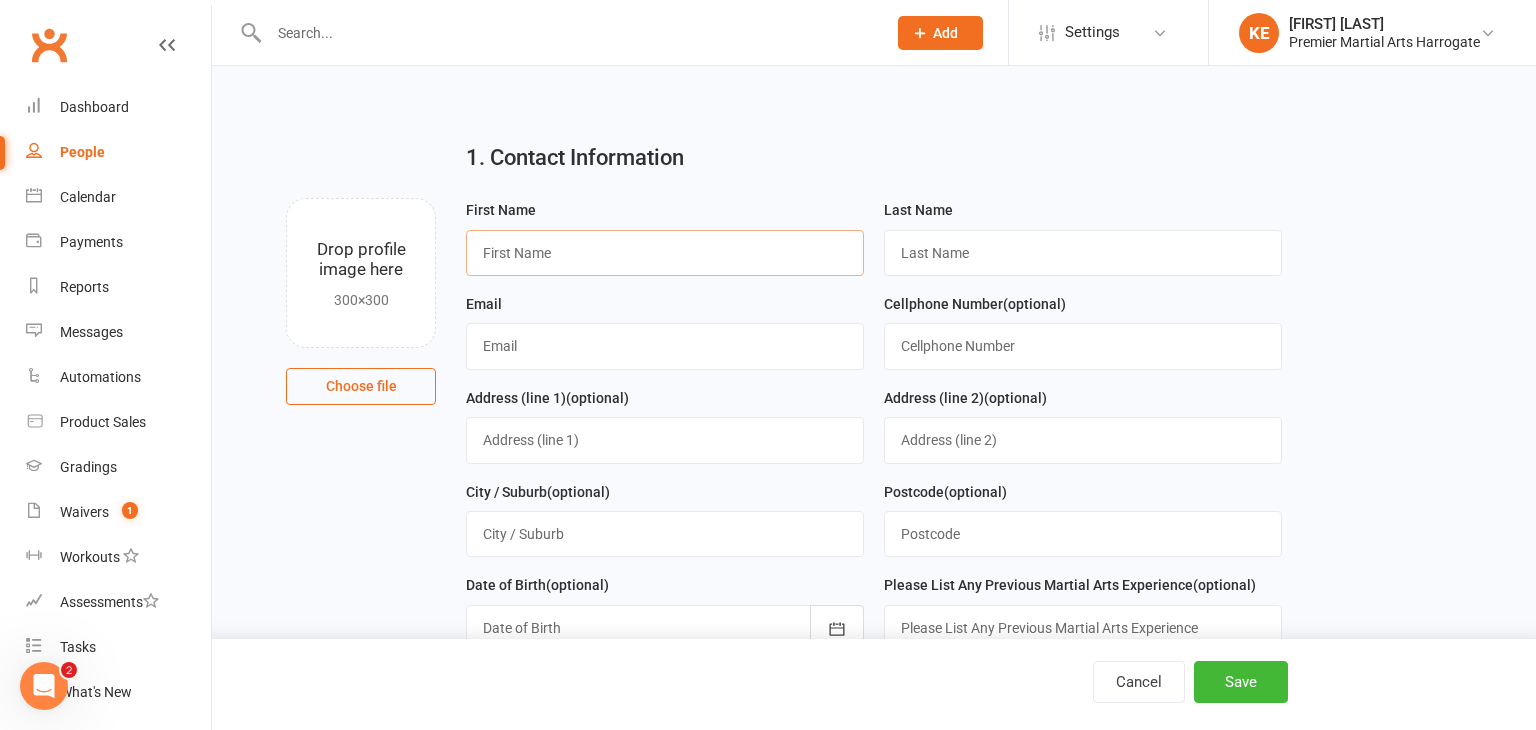 paste on "[FIRST] [LAST]" 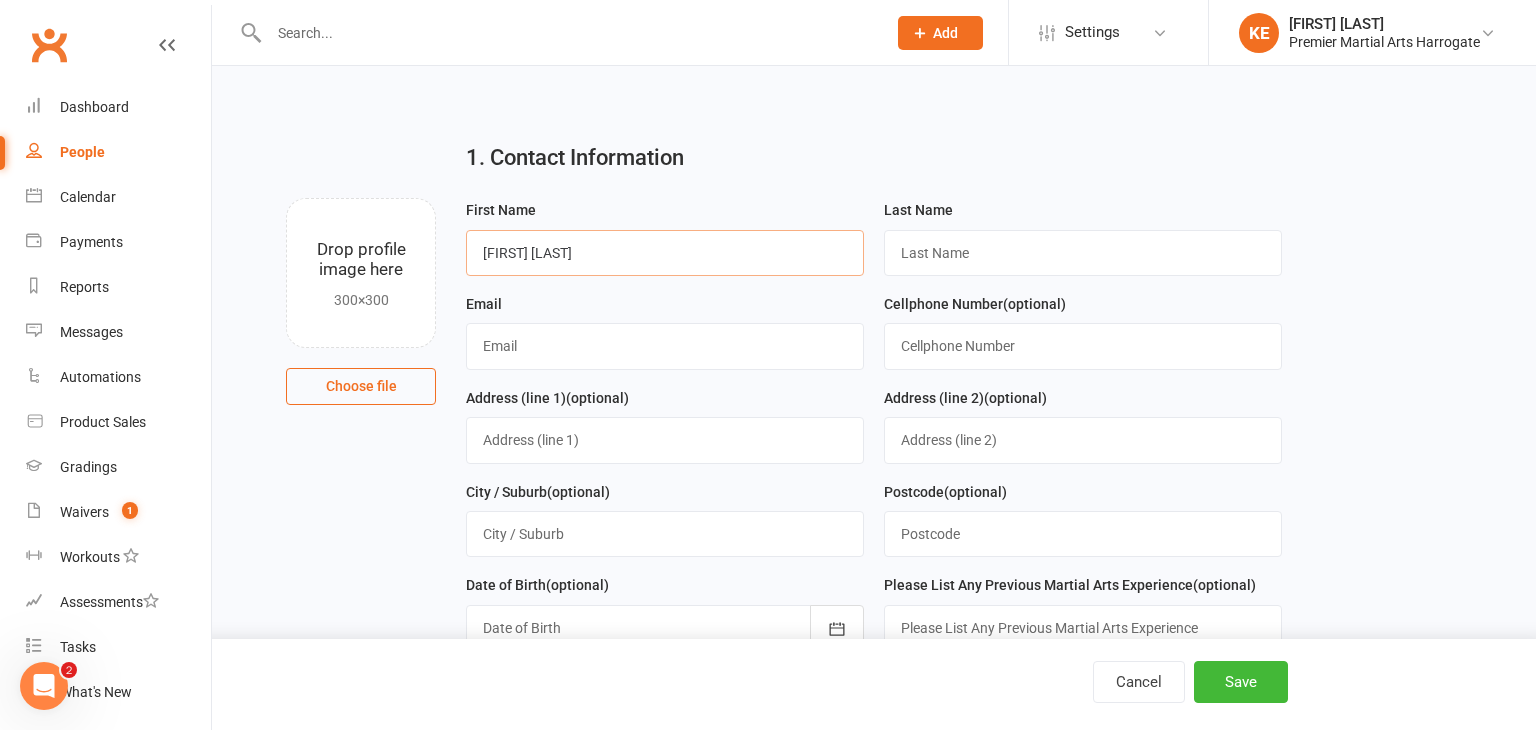 drag, startPoint x: 516, startPoint y: 255, endPoint x: 592, endPoint y: 251, distance: 76.105194 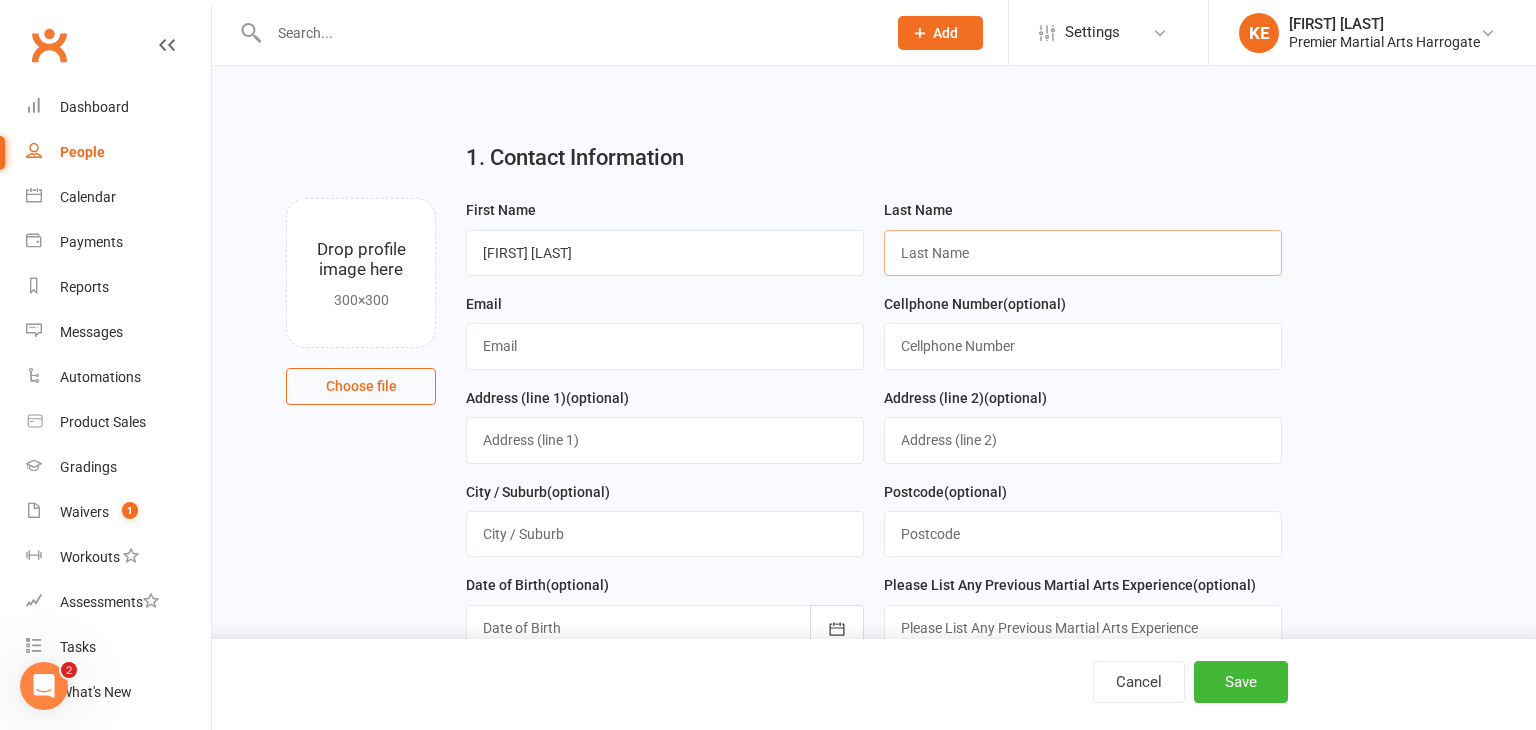 click at bounding box center [1083, 253] 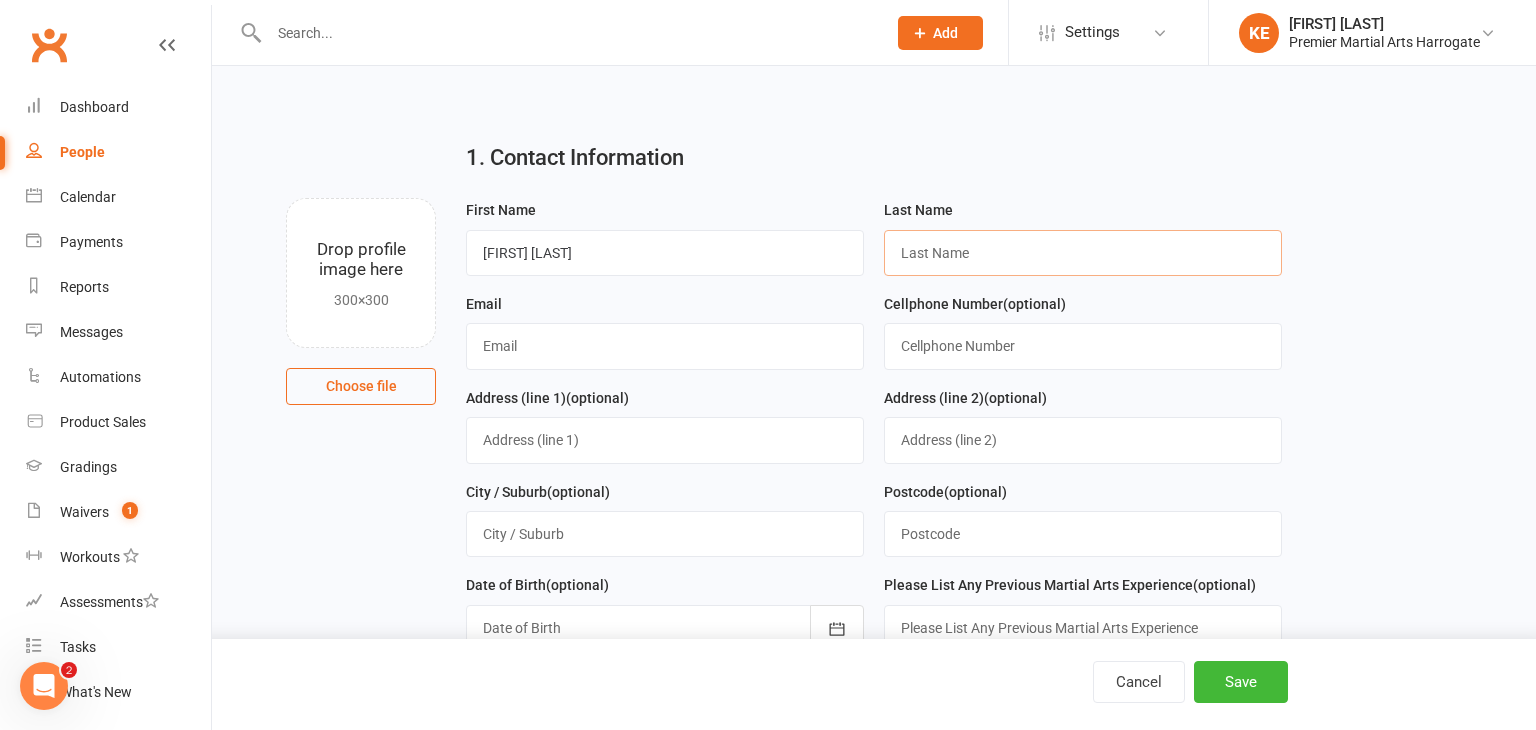 paste on "Rhodes" 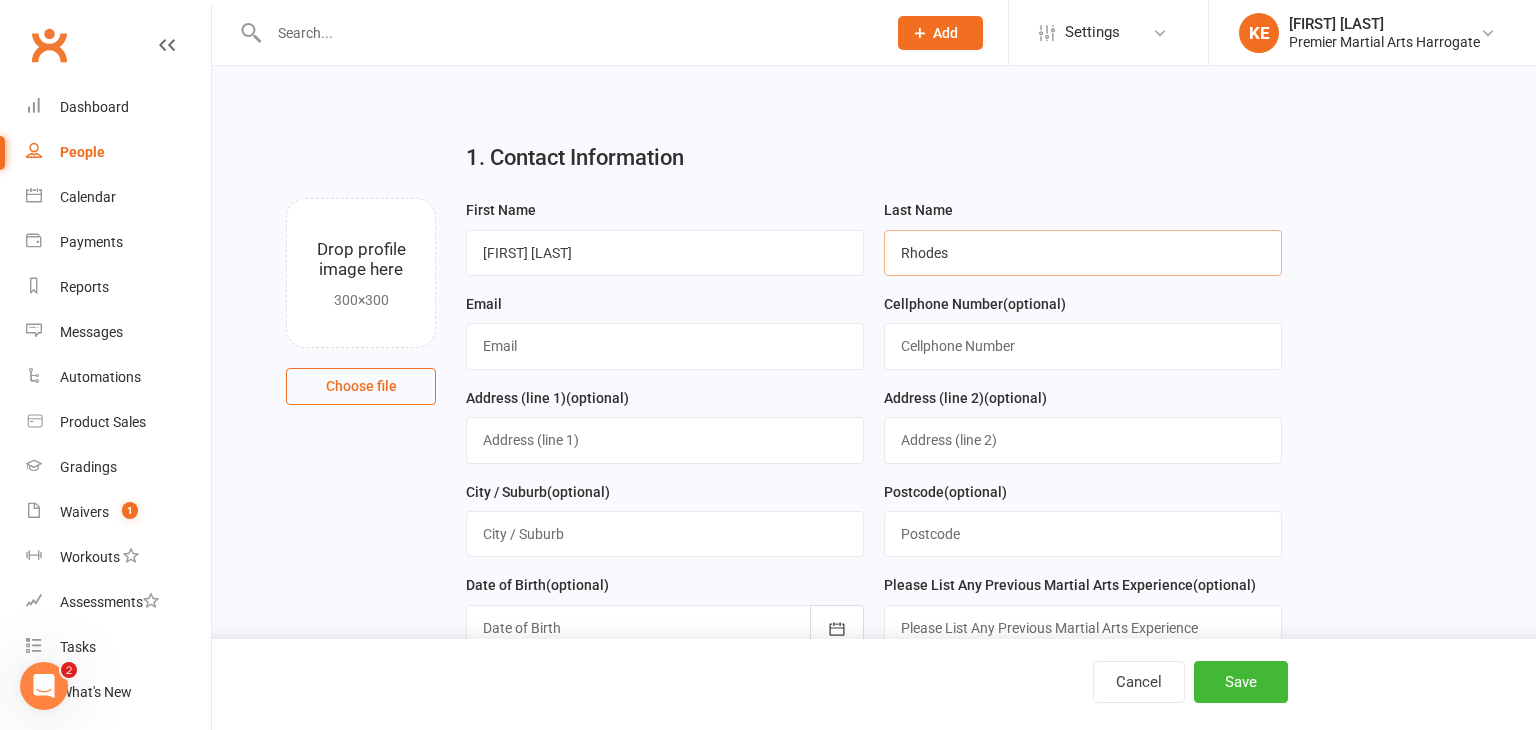 type on "Rhodes" 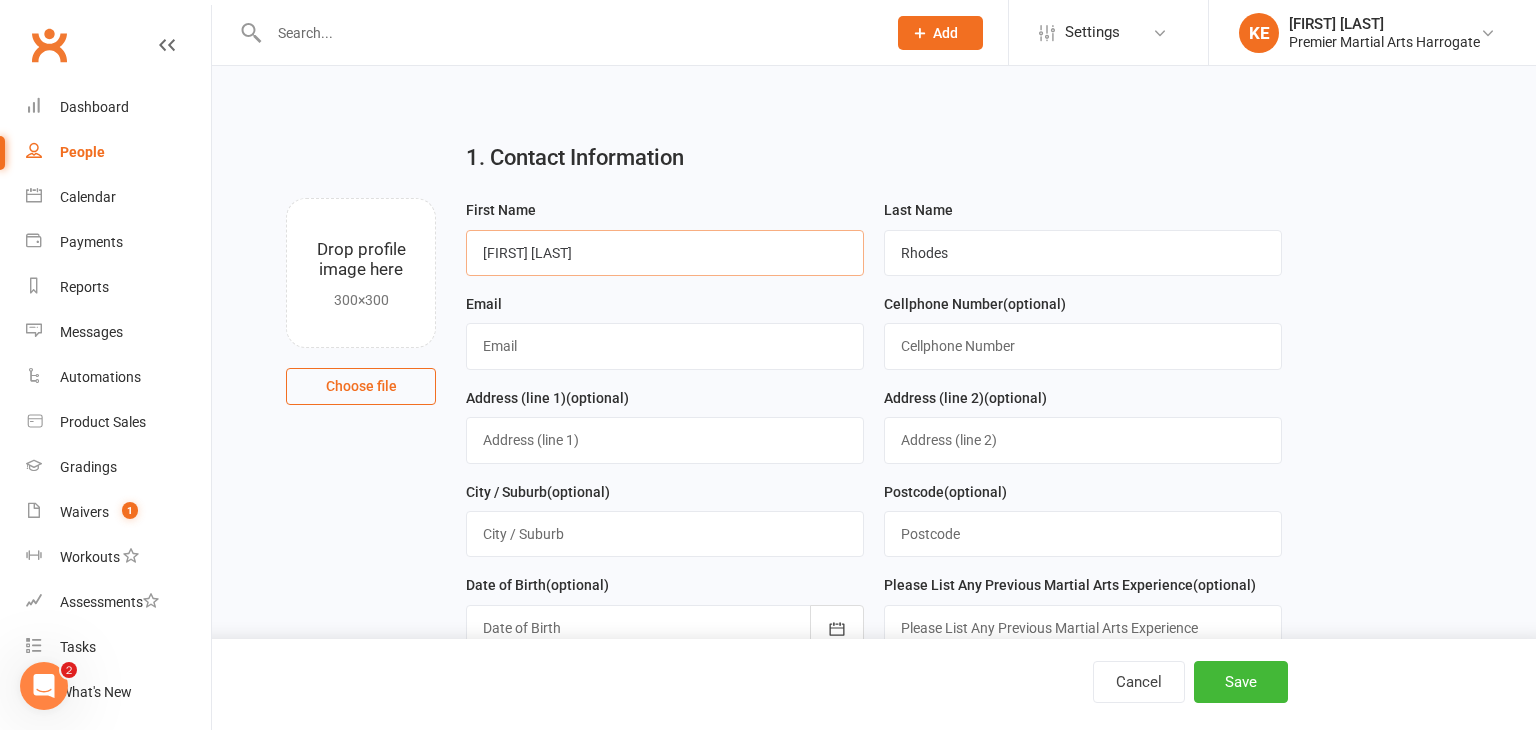 click on "[FIRST] [LAST]" at bounding box center (665, 253) 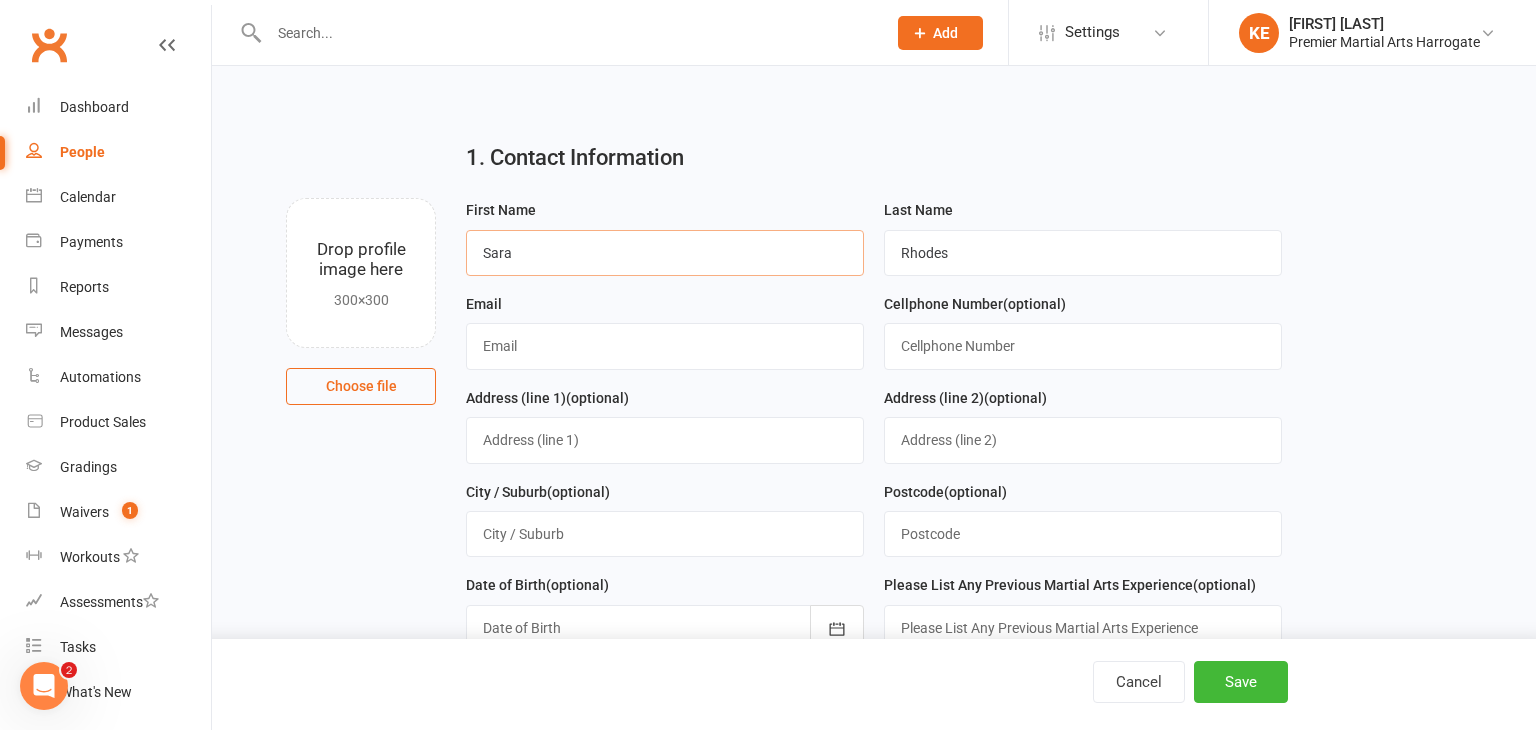 type on "Sara" 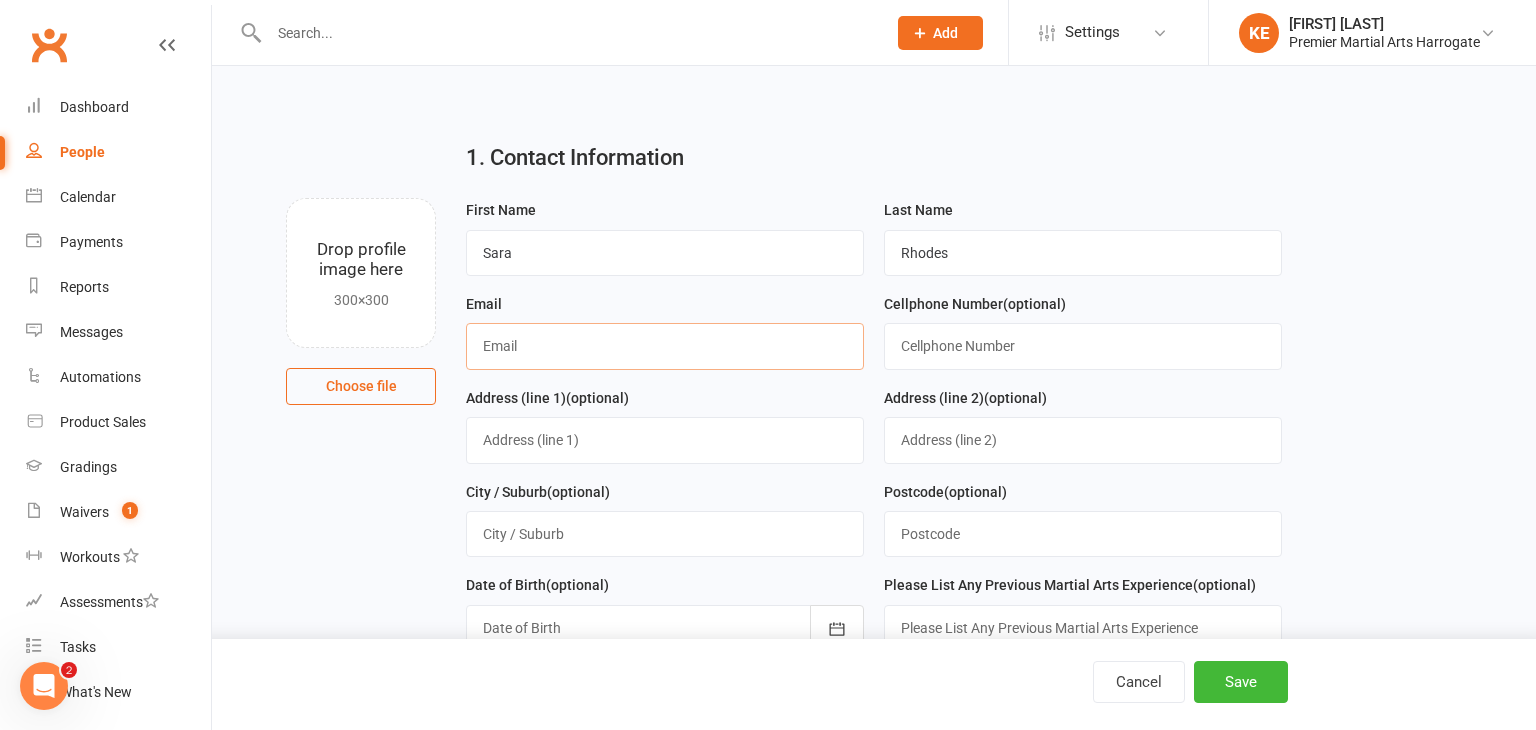 click at bounding box center (665, 346) 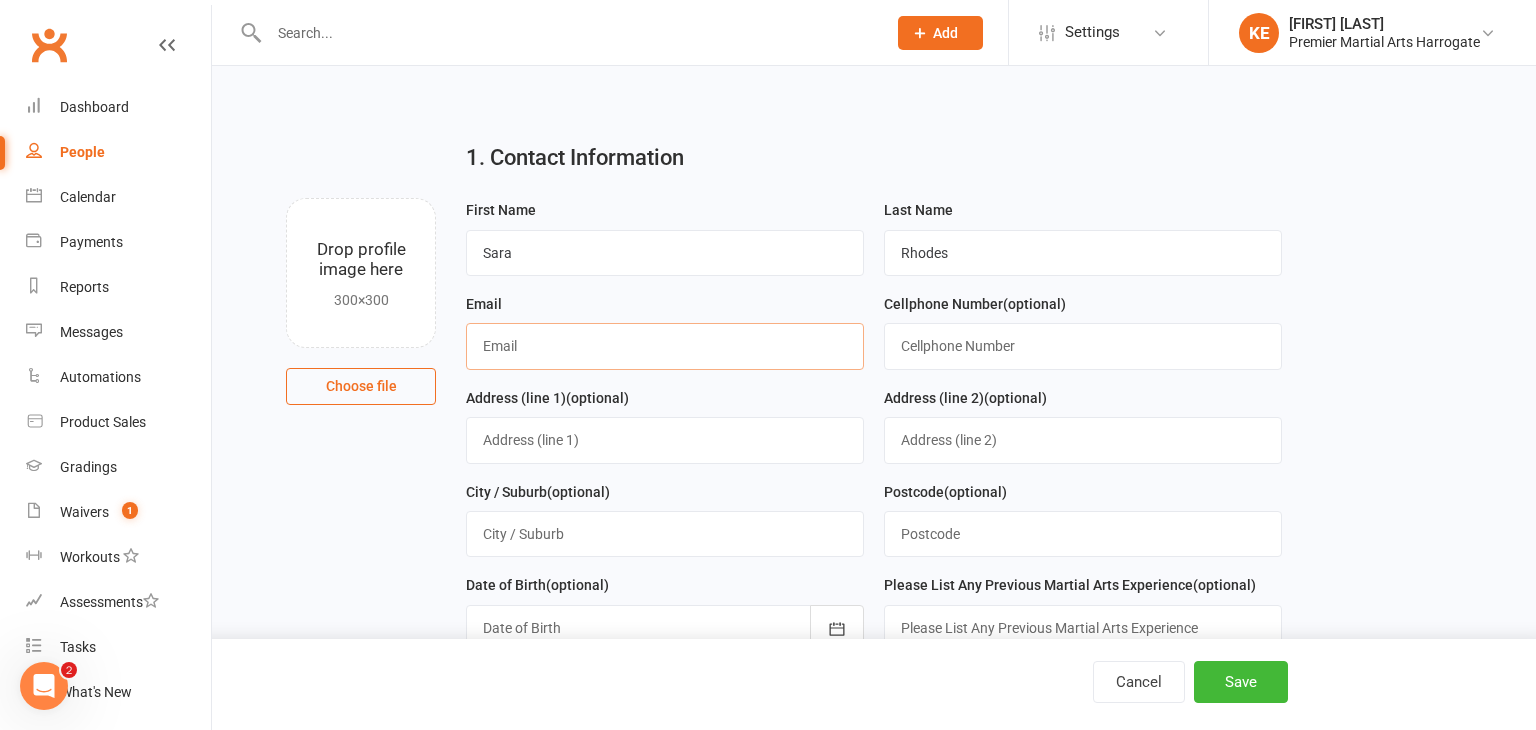 paste on "[EMAIL]" 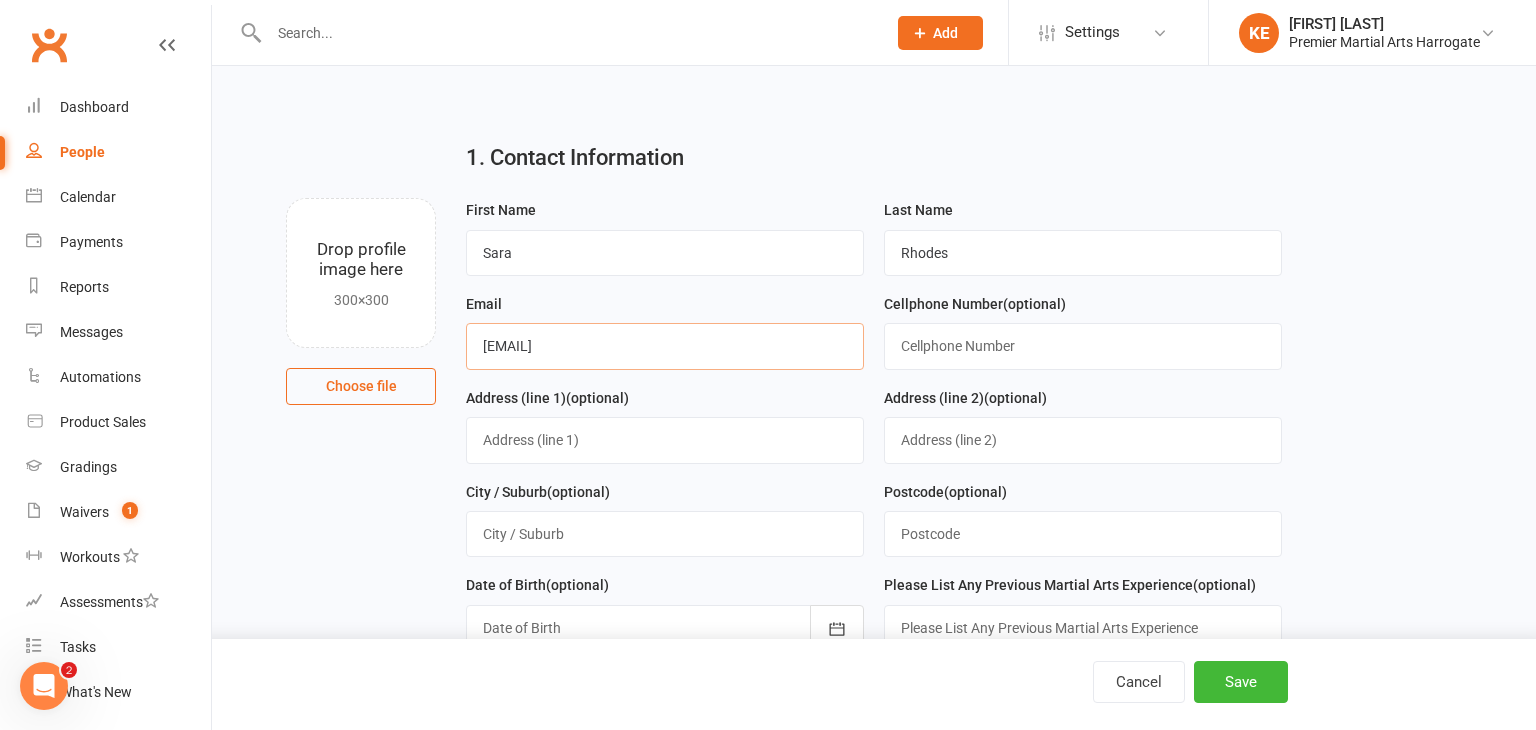 type on "[EMAIL]" 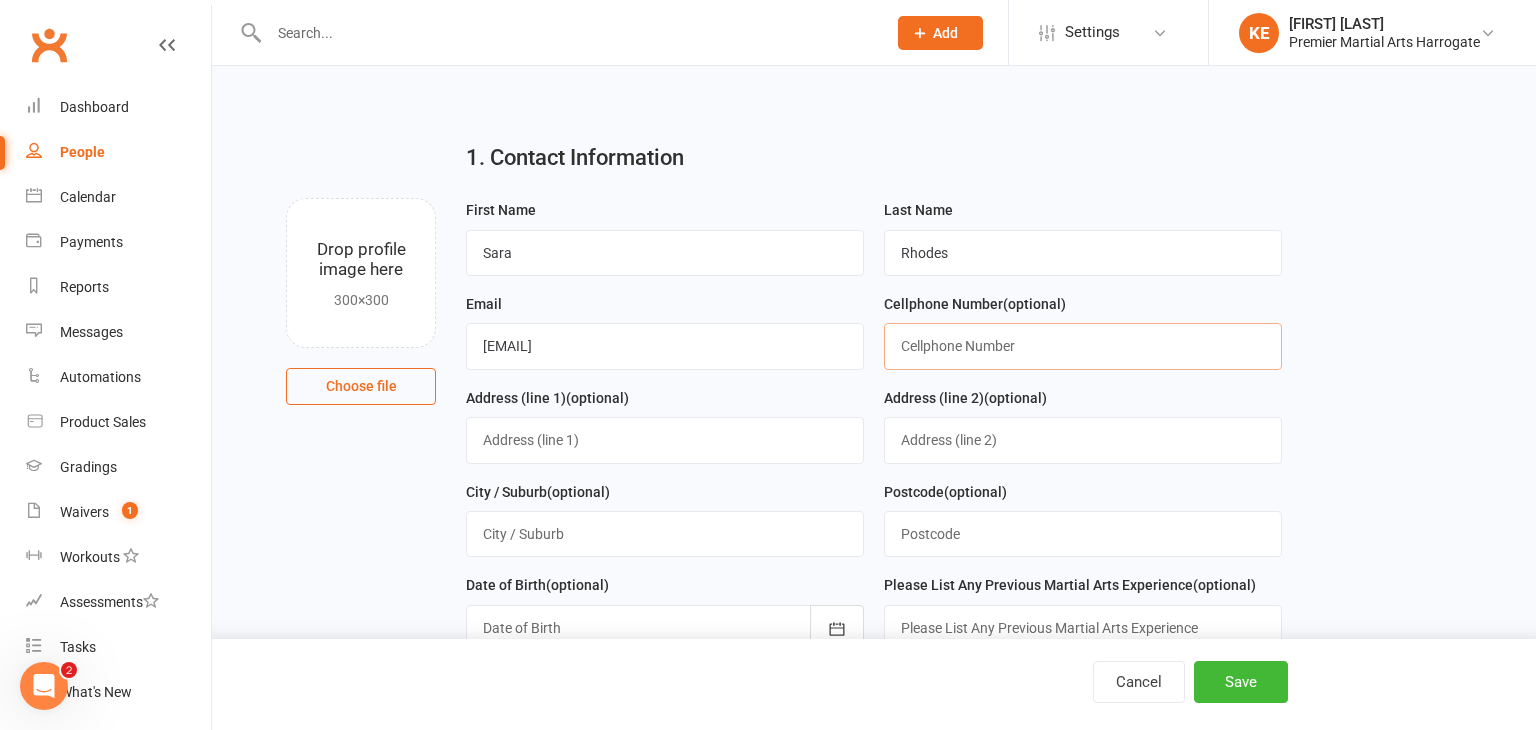click at bounding box center [1083, 346] 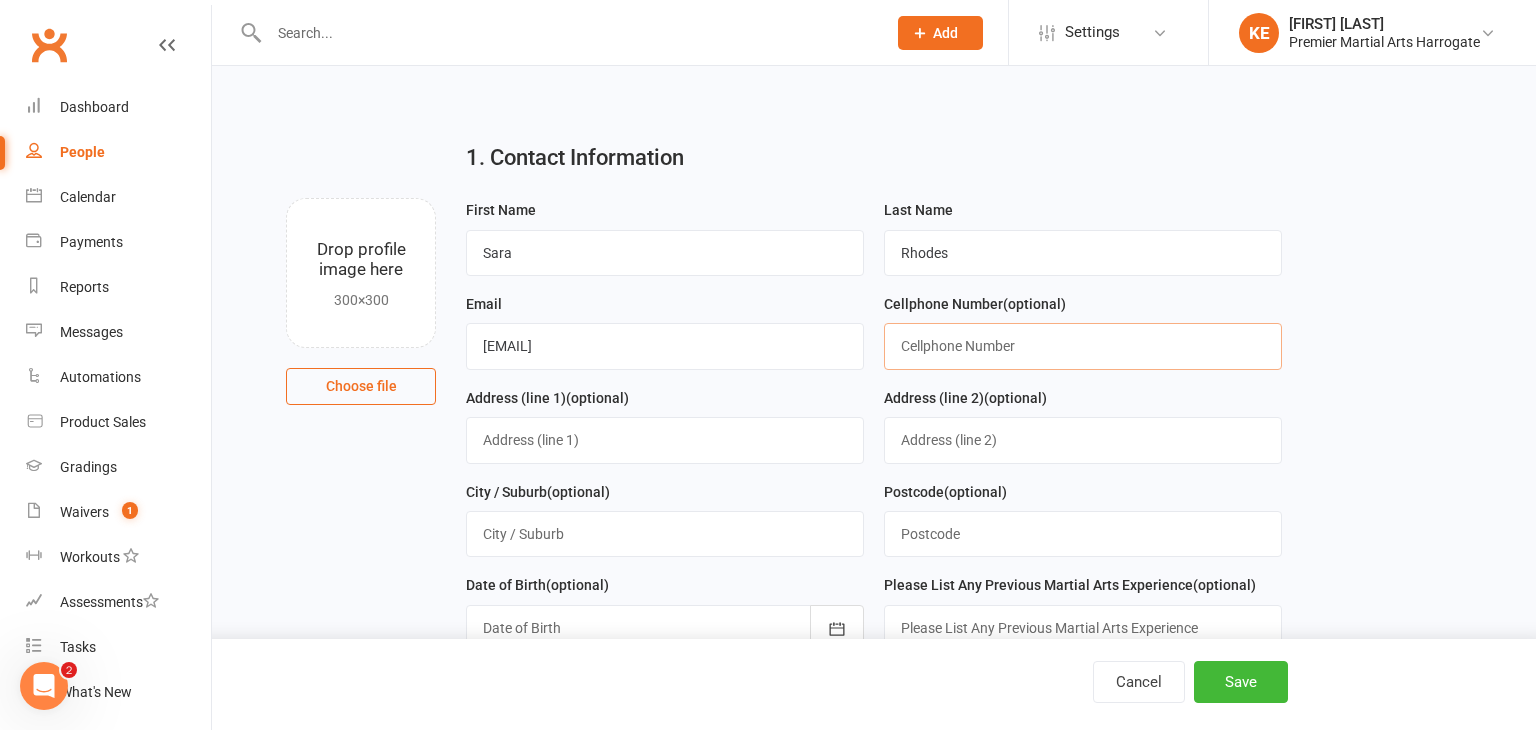 paste on "[PHONE]" 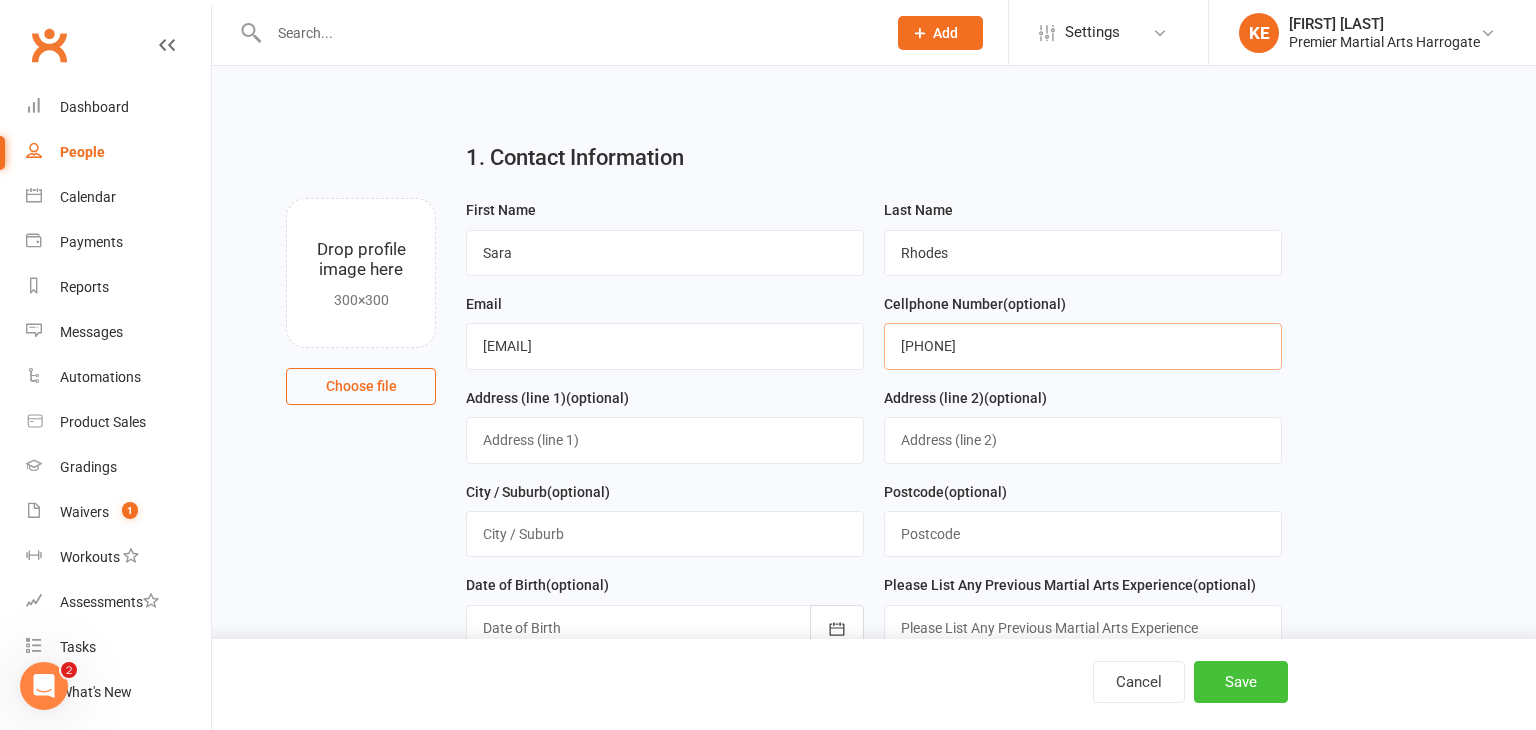type on "[PHONE]" 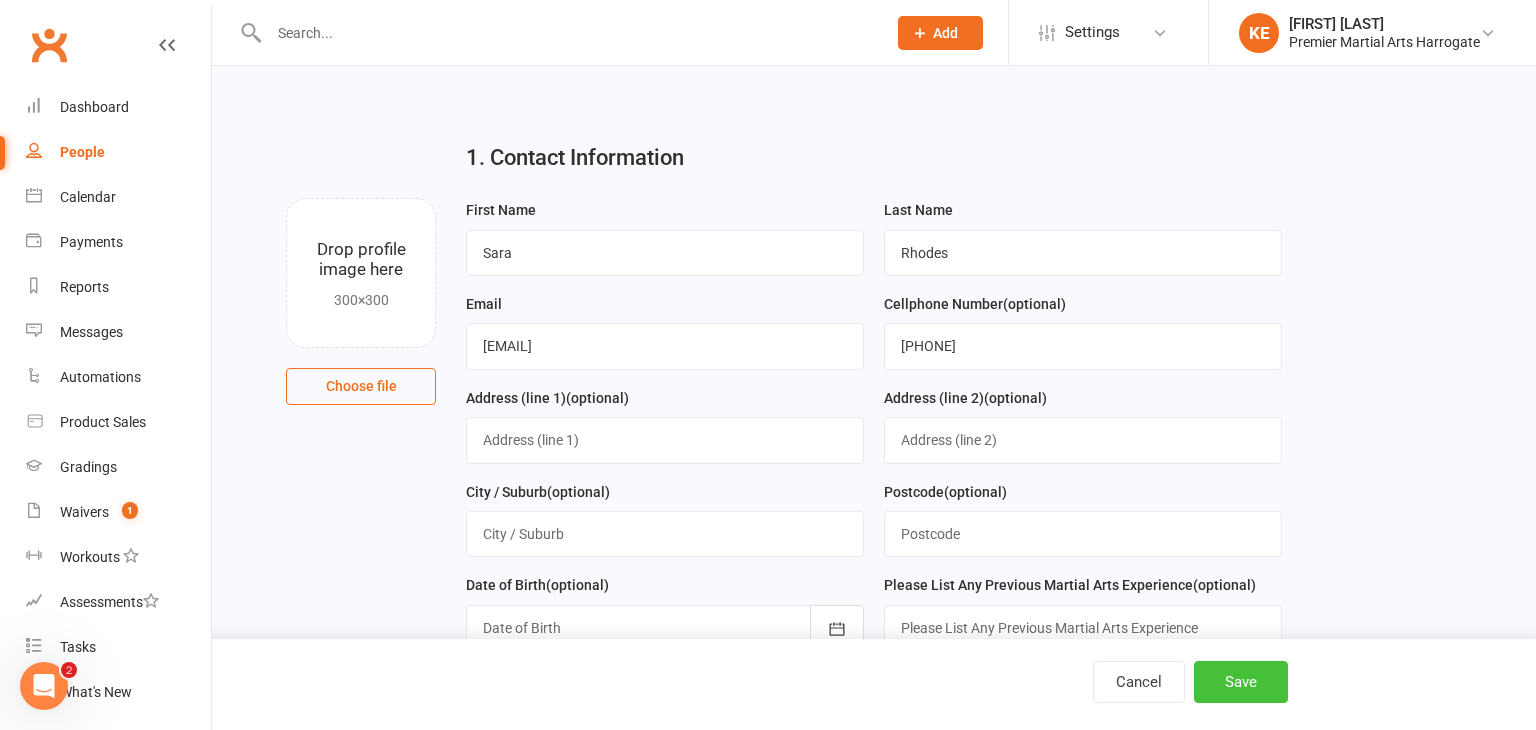 click on "Save" at bounding box center (1241, 682) 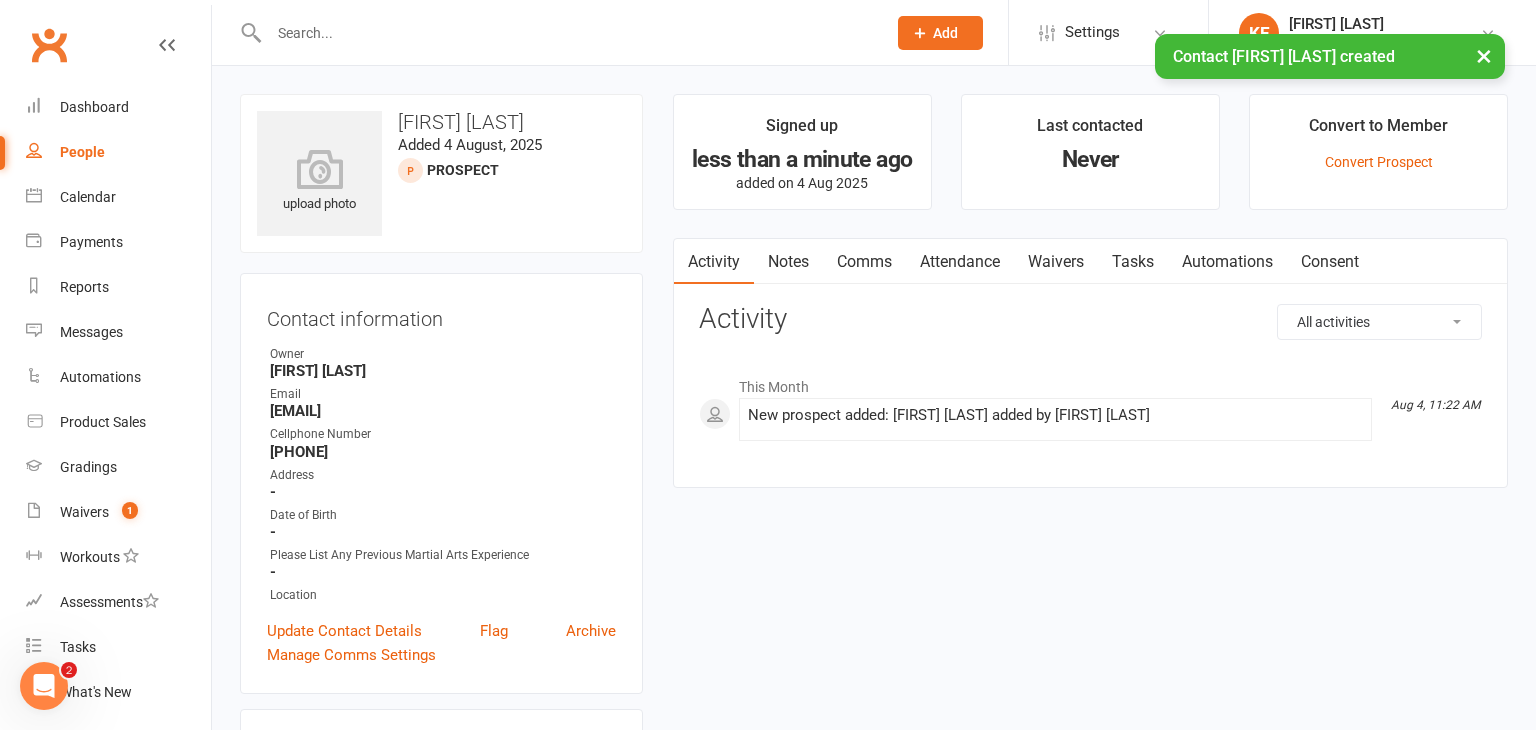 click on "Comms" at bounding box center [864, 262] 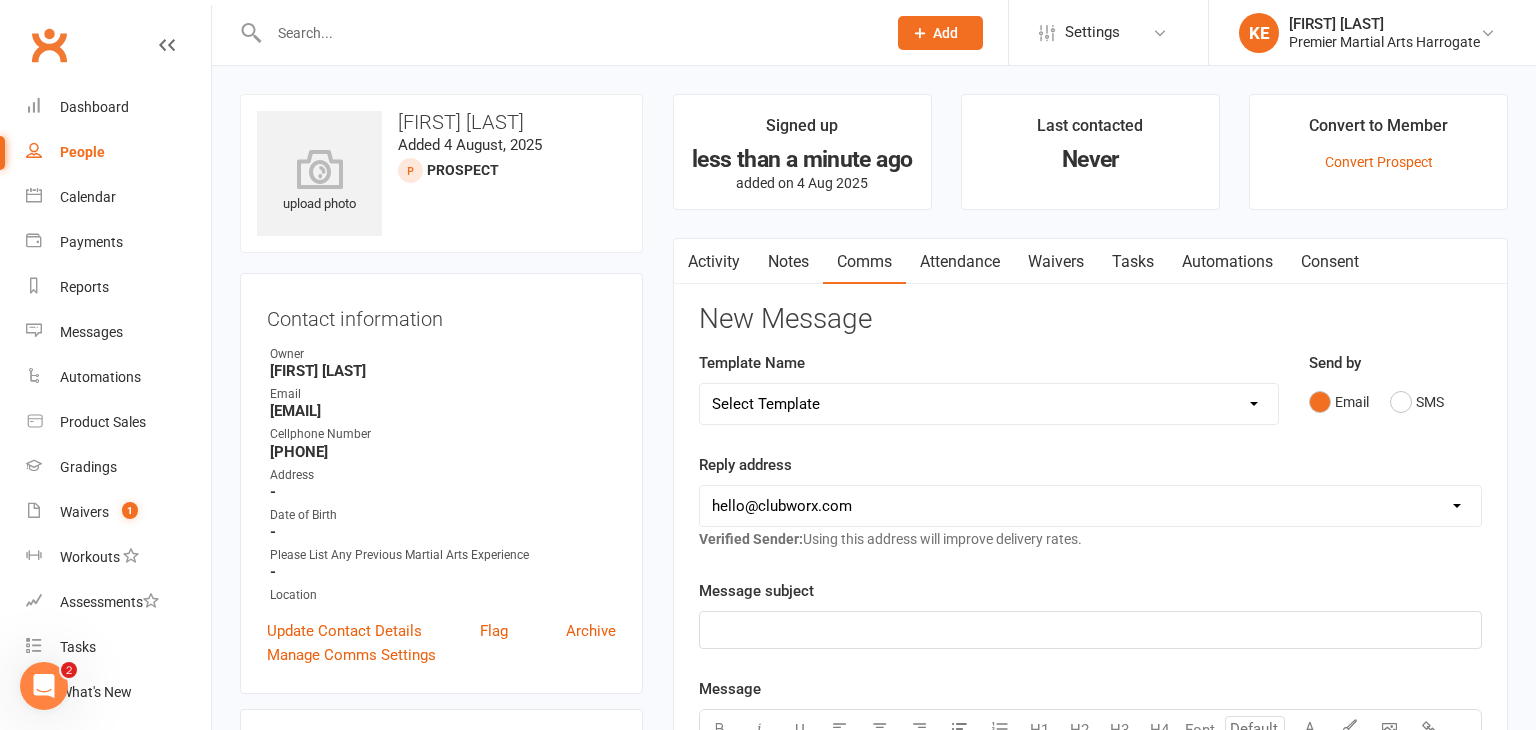 click on "Select Template [Email] Child Lead 1st Email [SMS] Child Lead 1st SMS [Email] Child Lead 2nd Email [SMS] Child Lead 2nd SMS [SMS] Child Lead 3rd SMS [SMS] Child Lead Short SMS 1 [Email] Failed Payments [Email] Welcome To Premier Martial Arts [SMS] Intro Booked Text [Email] Basic Training TopUp Email [Email] Black Belt Boot Camp Invitation [SMS] Child Lead Karl SMS [SMS] Child Lead Short SMS 2 [Email] Direct Debit Setup [Email] Grading [Email] Grading Book and Pay [Email] Intro Booked [Email] Little Champs Return to Twice per Week [SMS] MIA SMS 1 [Email] New Sign-up Registration Links [Email] New Starter Waiver [Email] Not Invited to Grade [Email] Regsitration and Booking Intros [Email] Return to Studio Classes" at bounding box center (989, 404) 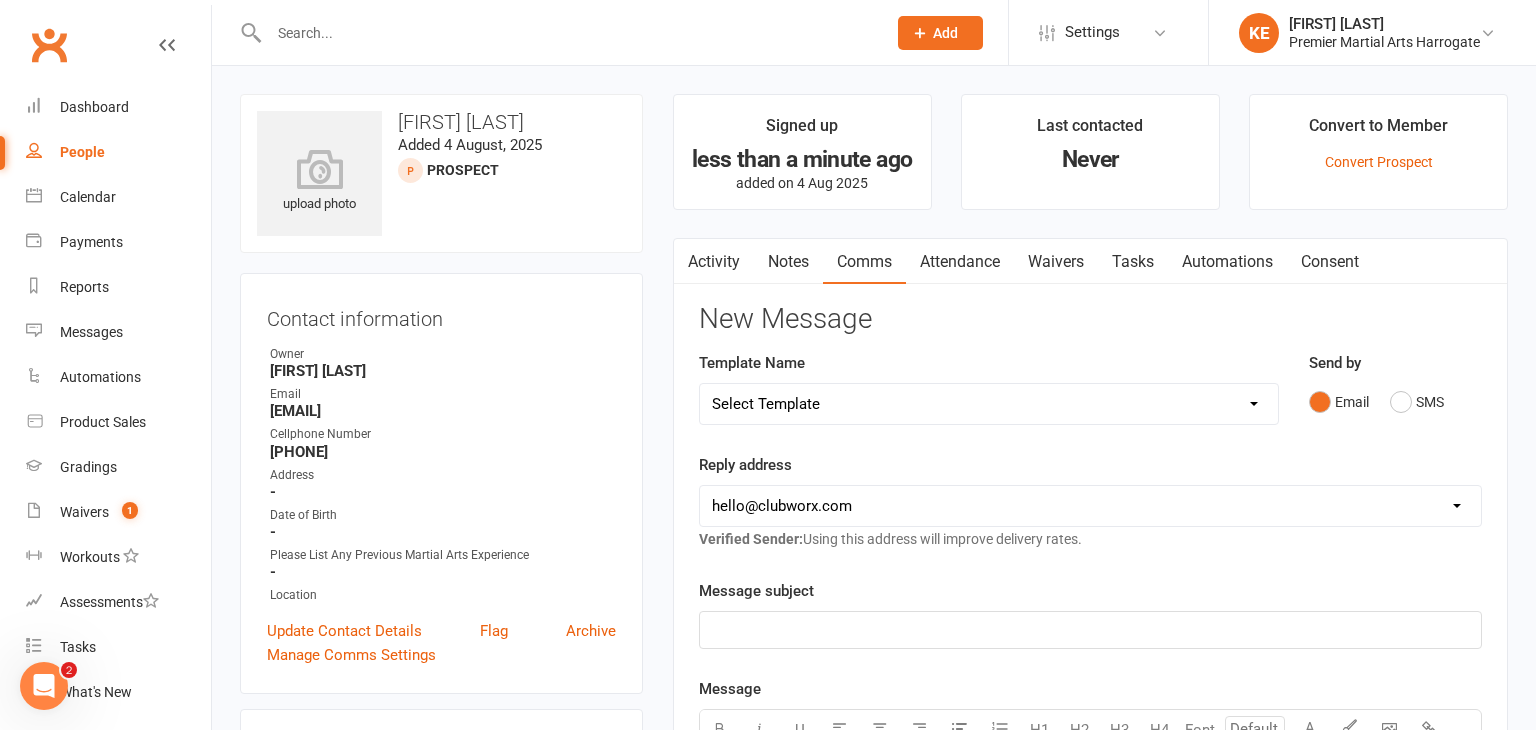 select on "16" 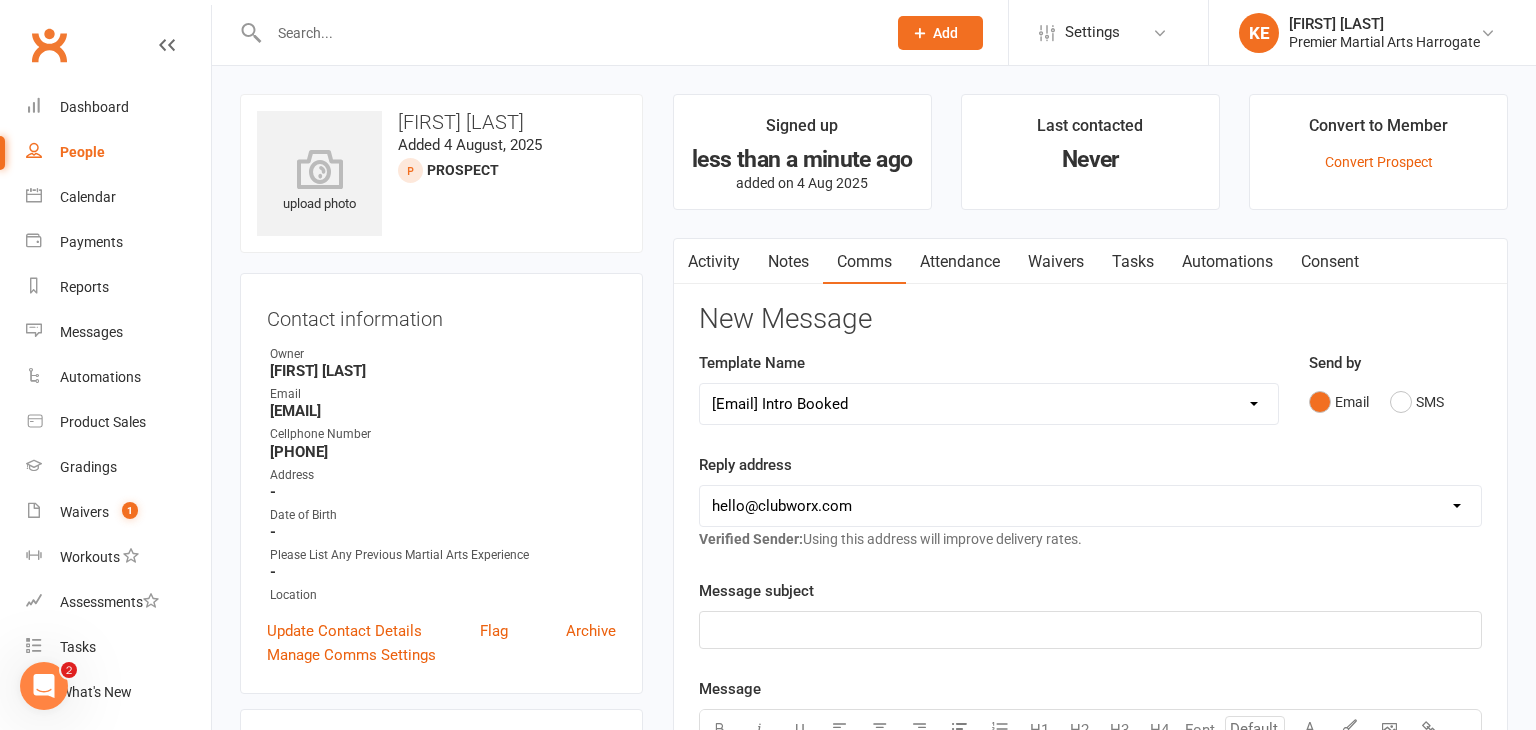 click on "Select Template [Email] Child Lead 1st Email [SMS] Child Lead 1st SMS [Email] Child Lead 2nd Email [SMS] Child Lead 2nd SMS [SMS] Child Lead 3rd SMS [SMS] Child Lead Short SMS 1 [Email] Failed Payments [Email] Welcome To Premier Martial Arts [SMS] Intro Booked Text [Email] Basic Training TopUp Email [Email] Black Belt Boot Camp Invitation [SMS] Child Lead Karl SMS [SMS] Child Lead Short SMS 2 [Email] Direct Debit Setup [Email] Grading [Email] Grading Book and Pay [Email] Intro Booked [Email] Little Champs Return to Twice per Week [SMS] MIA SMS 1 [Email] New Sign-up Registration Links [Email] New Starter Waiver [Email] Not Invited to Grade [Email] Regsitration and Booking Intros [Email] Return to Studio Classes" at bounding box center [989, 404] 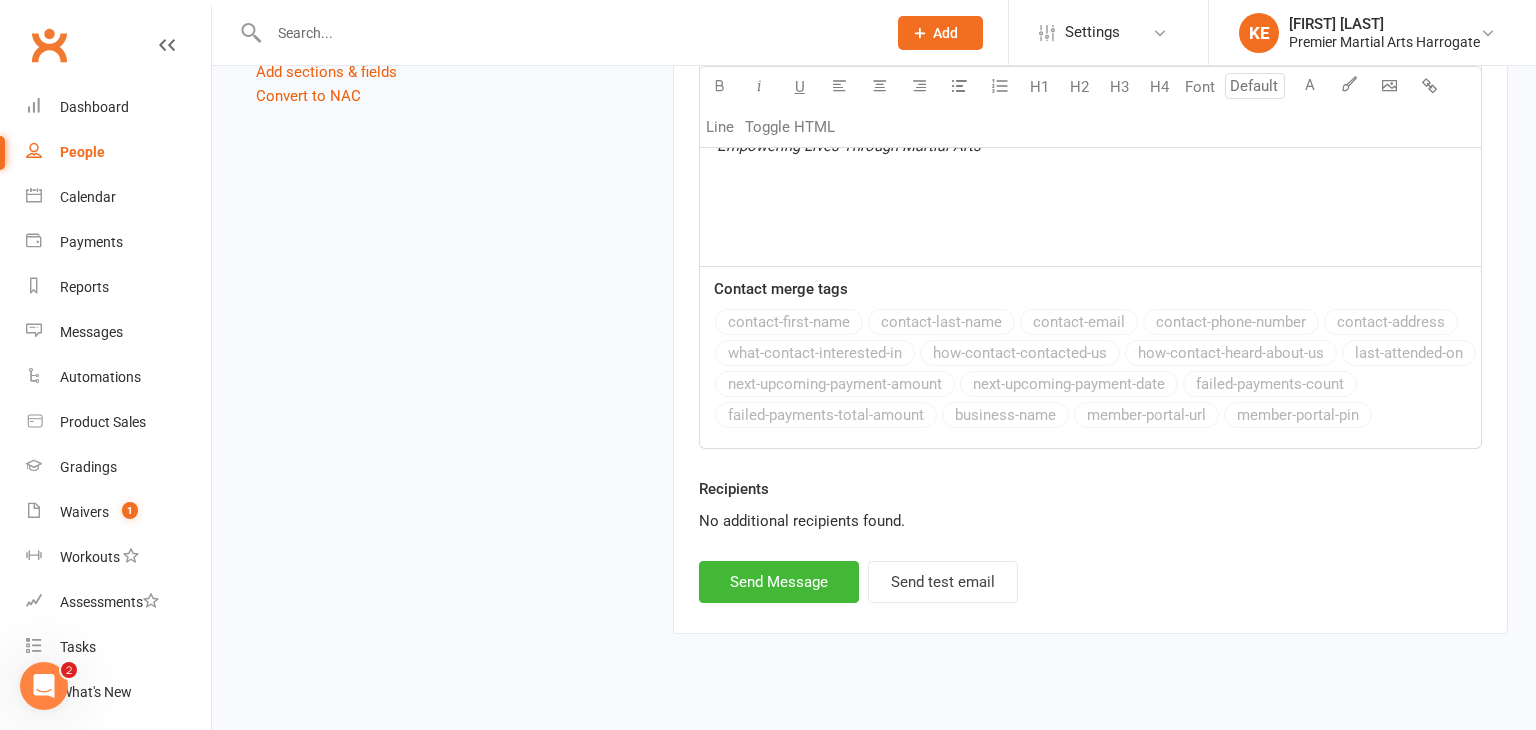 scroll, scrollTop: 1644, scrollLeft: 0, axis: vertical 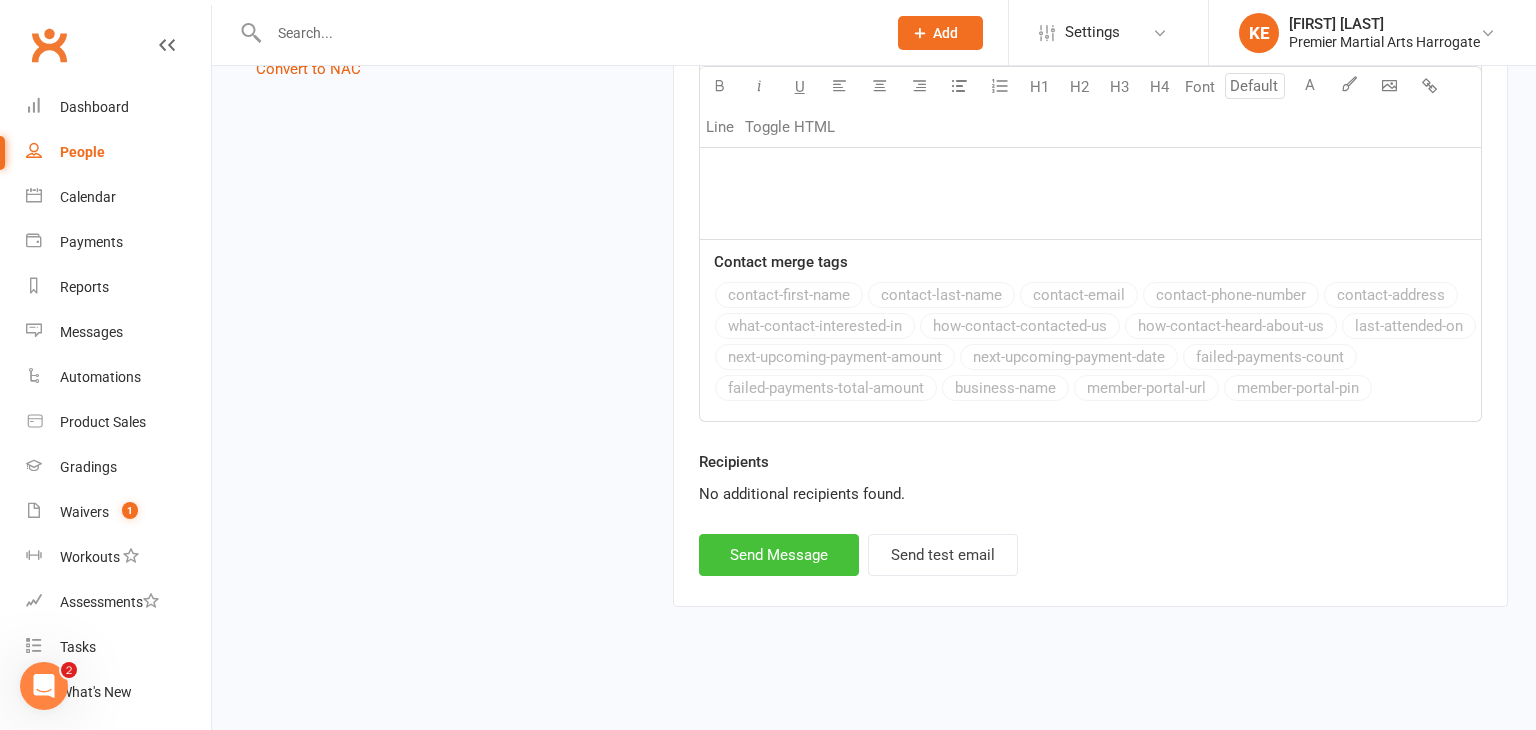 click on "Send Message" at bounding box center [779, 555] 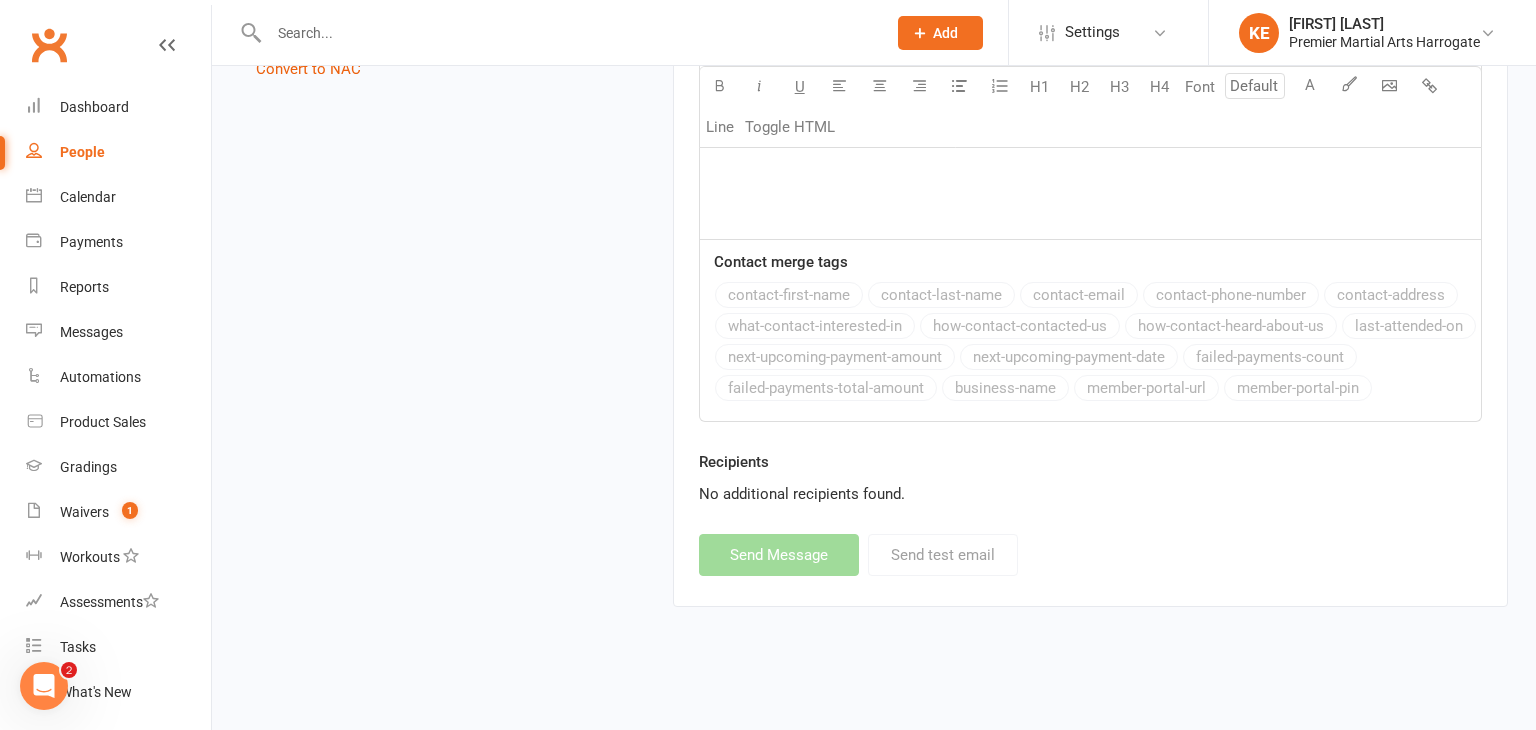 select 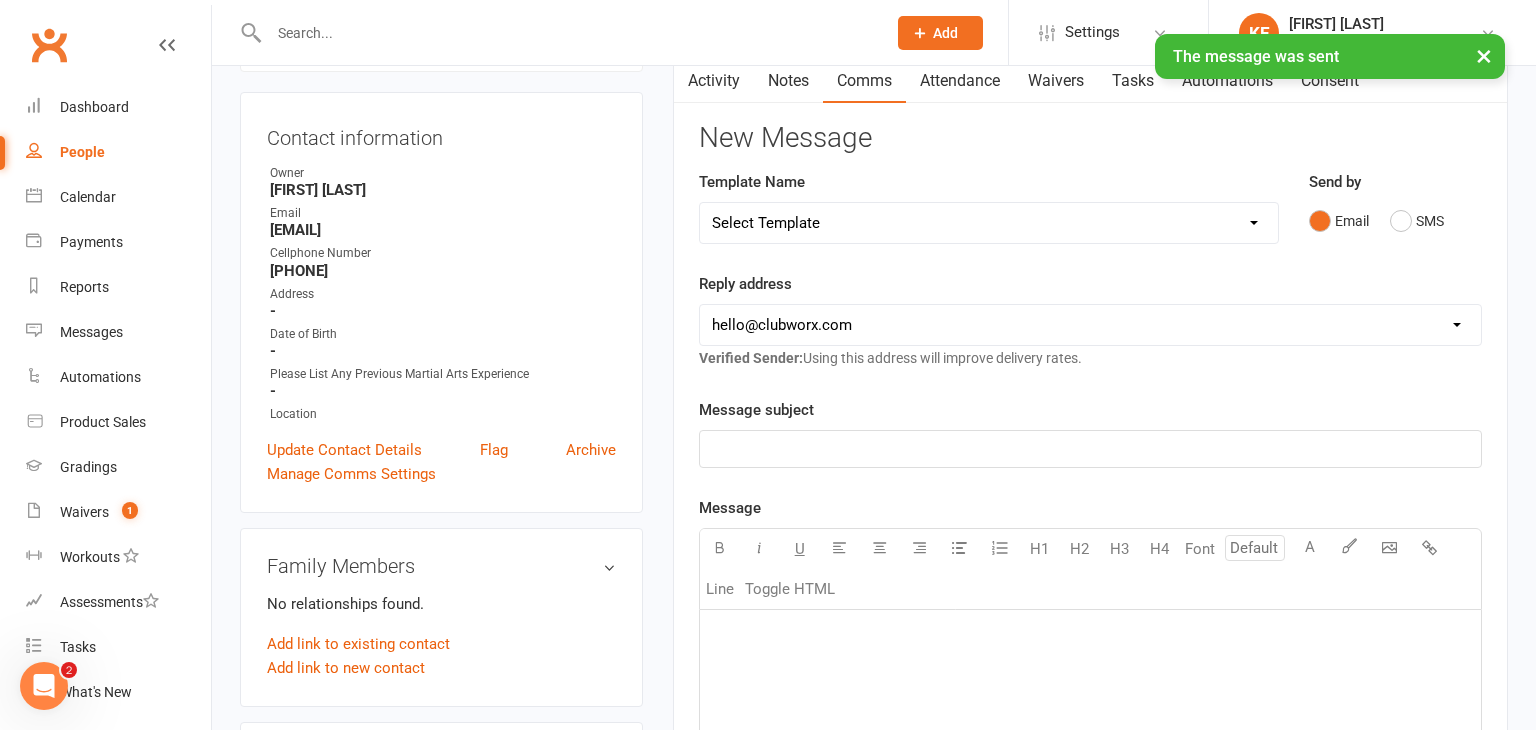 scroll, scrollTop: 0, scrollLeft: 0, axis: both 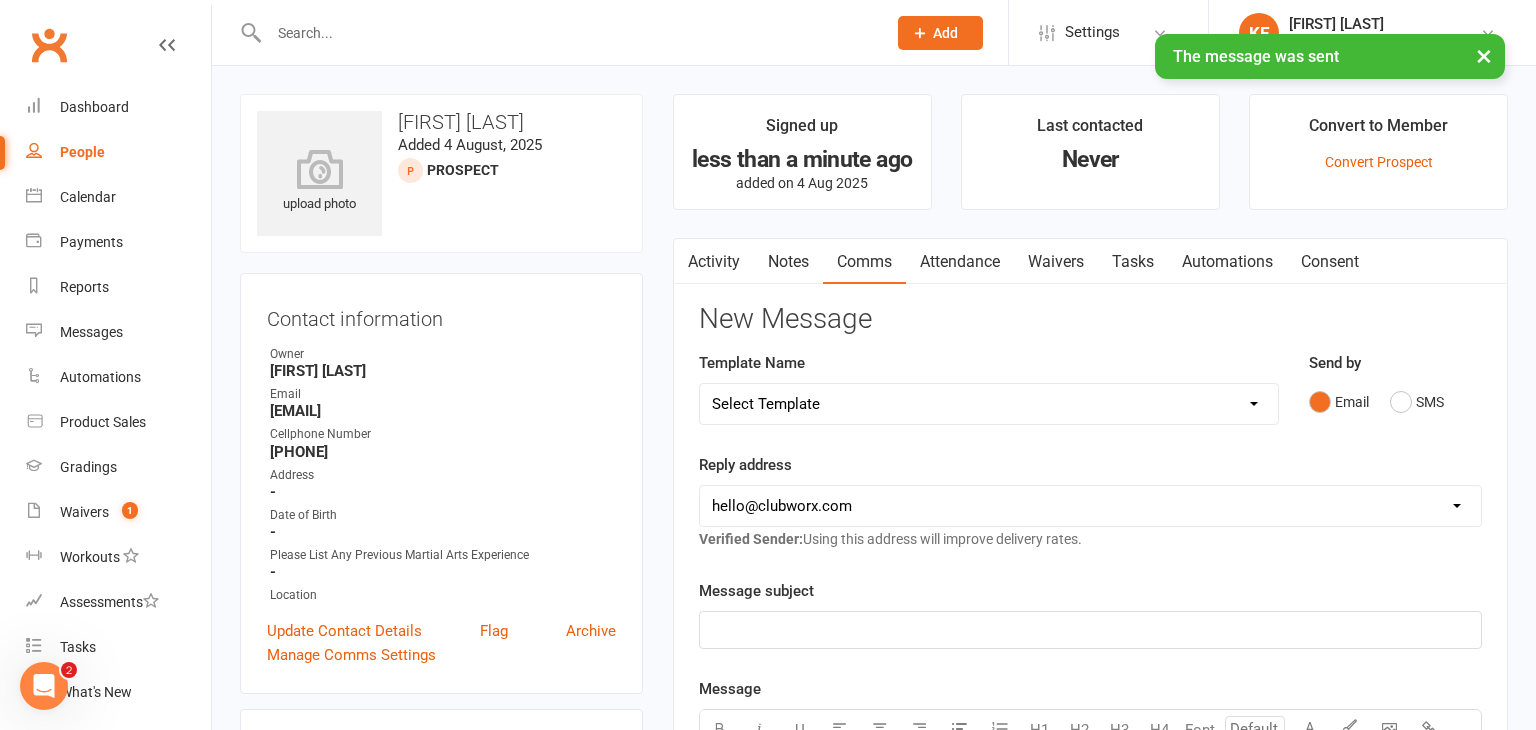click on "Activity" at bounding box center (714, 262) 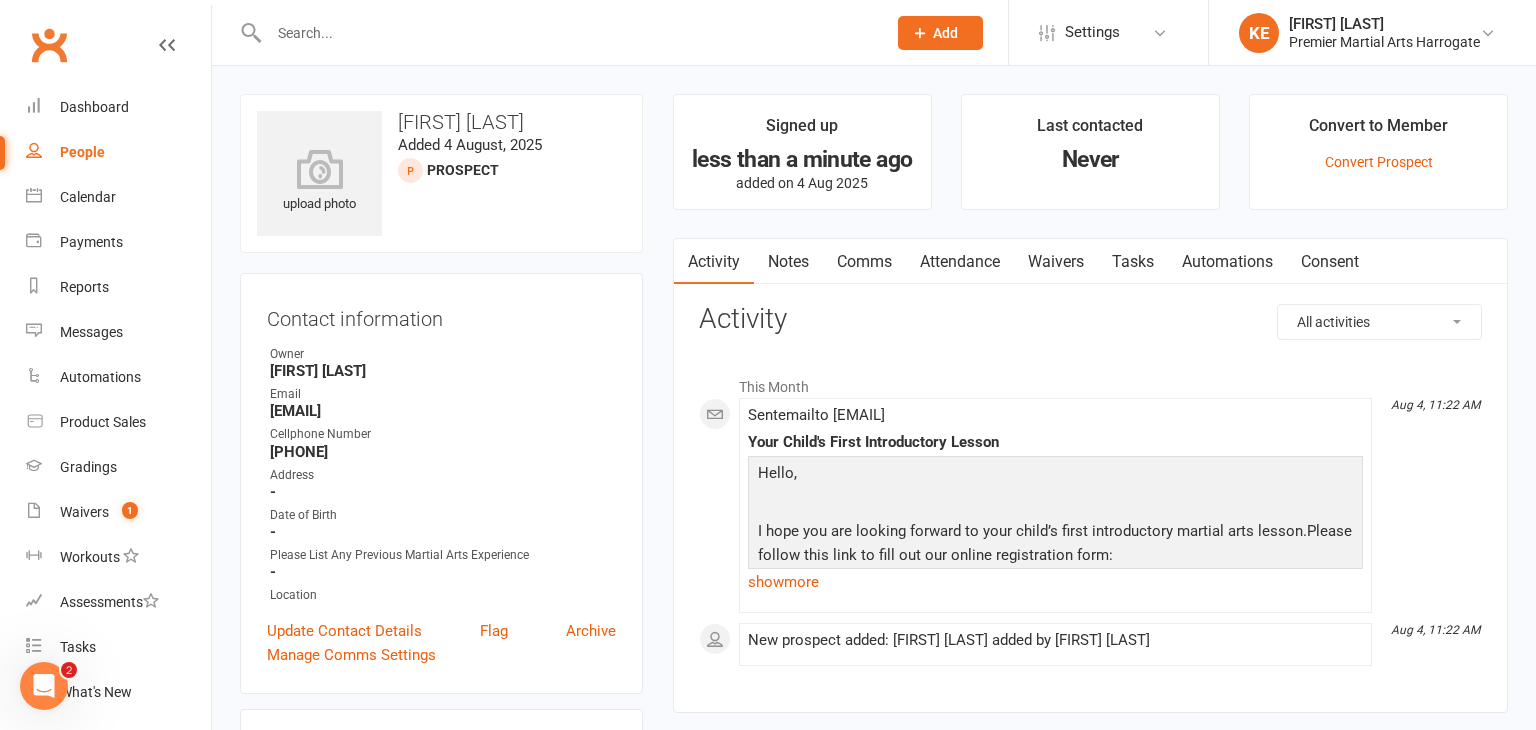 click on "Comms" at bounding box center (864, 262) 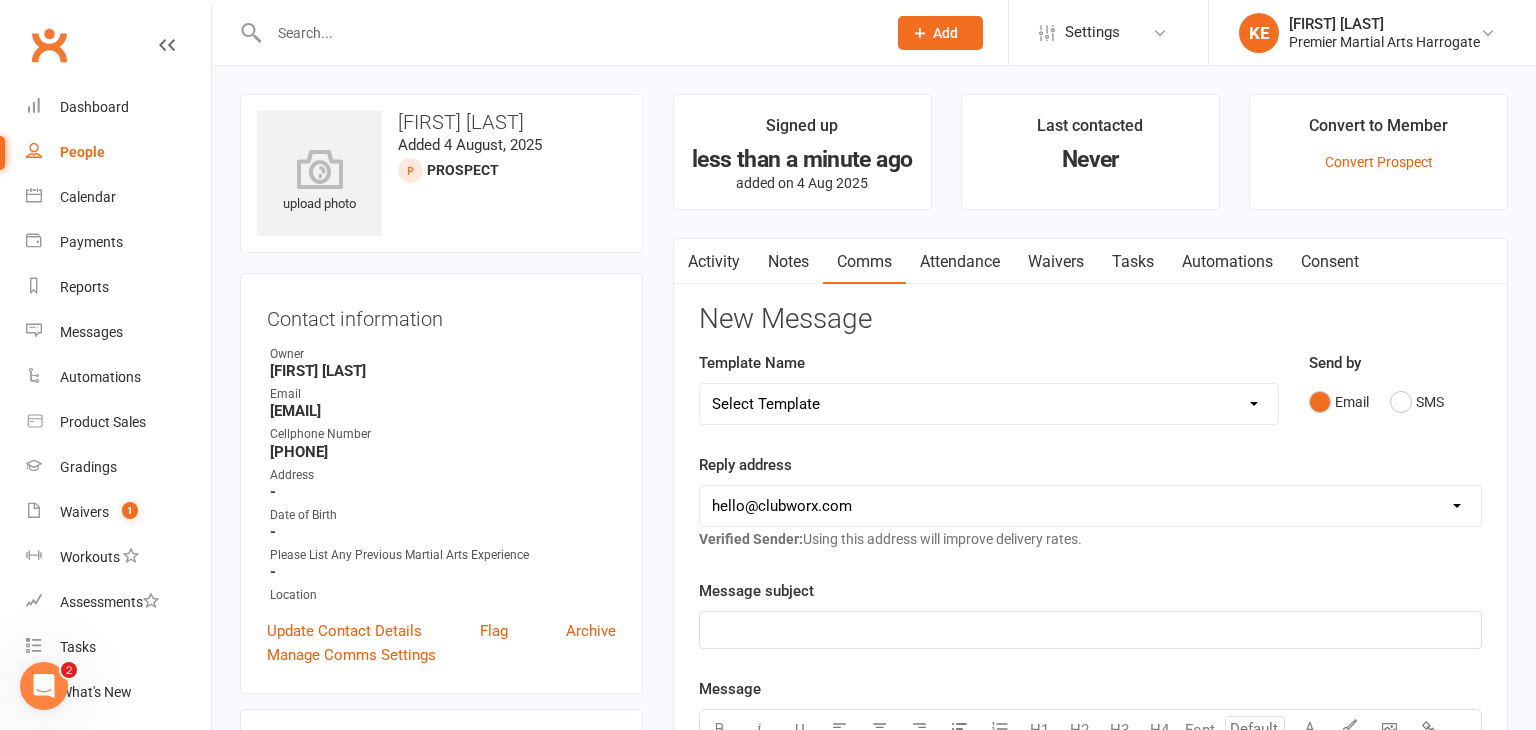 click on "Select Template [Email] Child Lead 1st Email [SMS] Child Lead 1st SMS [Email] Child Lead 2nd Email [SMS] Child Lead 2nd SMS [SMS] Child Lead 3rd SMS [SMS] Child Lead Short SMS 1 [Email] Failed Payments [Email] Welcome To Premier Martial Arts [SMS] Intro Booked Text [Email] Basic Training TopUp Email [Email] Black Belt Boot Camp Invitation [SMS] Child Lead Karl SMS [SMS] Child Lead Short SMS 2 [Email] Direct Debit Setup [Email] Grading [Email] Grading Book and Pay [Email] Intro Booked [Email] Little Champs Return to Twice per Week [SMS] MIA SMS 1 [Email] New Sign-up Registration Links [Email] New Starter Waiver [Email] Not Invited to Grade [Email] Regsitration and Booking Intros [Email] Return to Studio Classes" at bounding box center [989, 404] 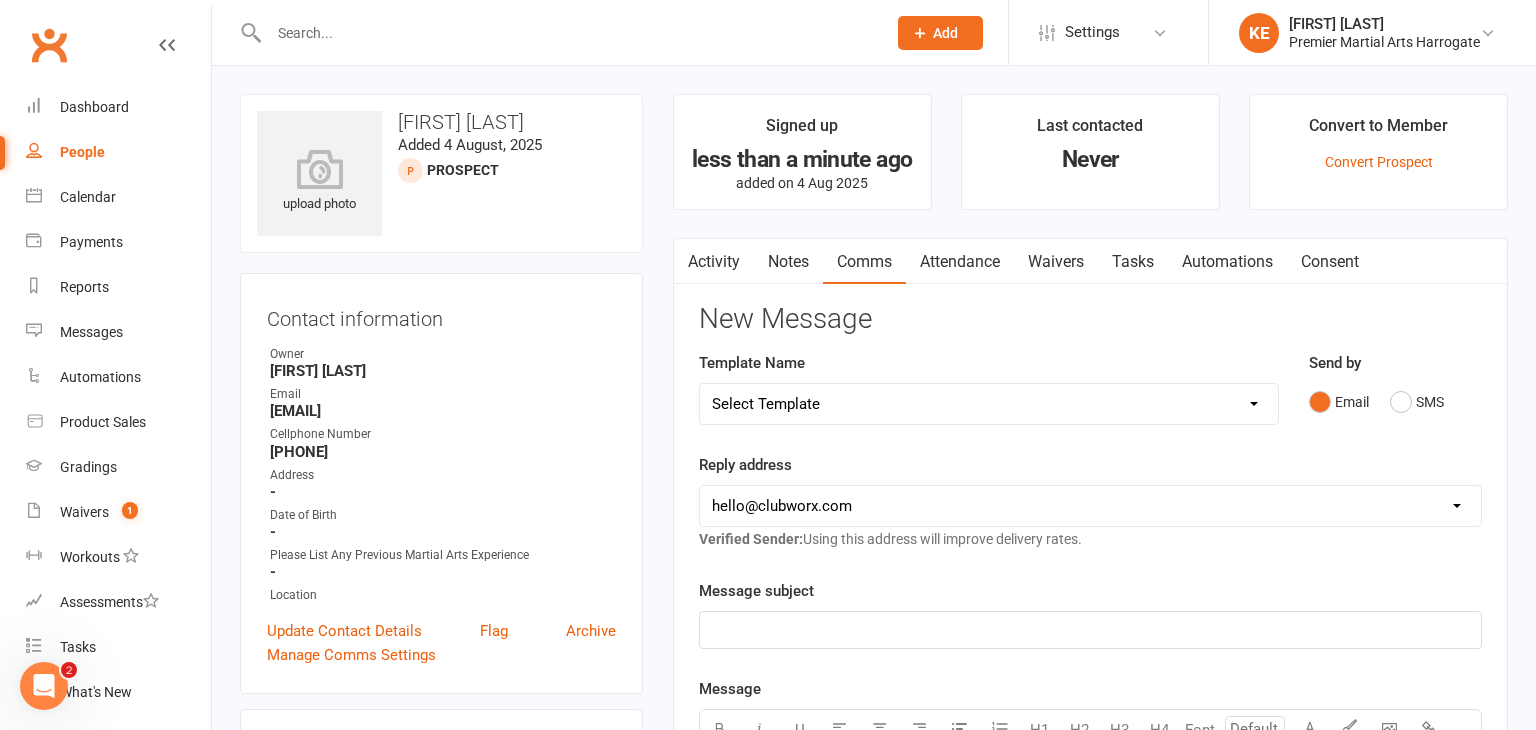 select on "8" 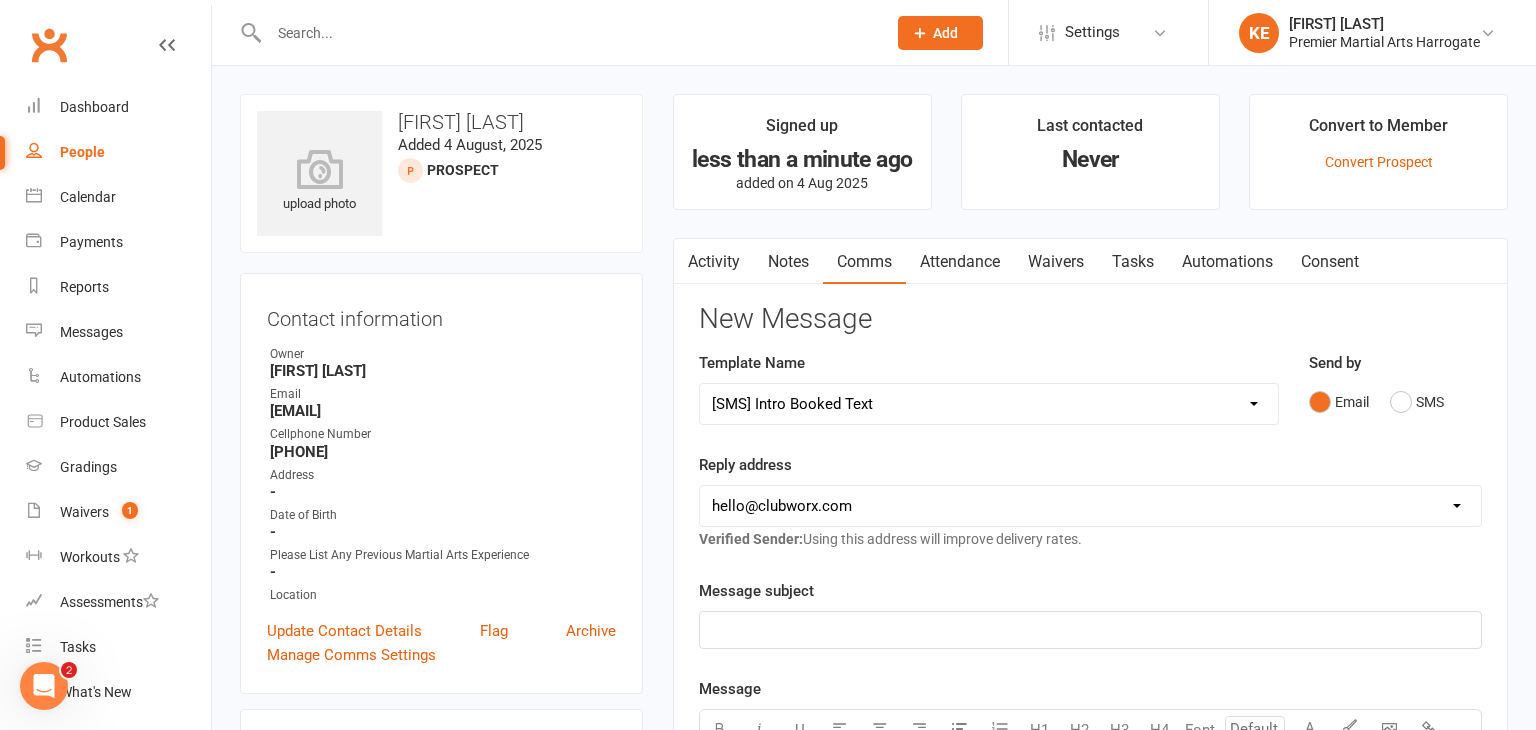 click on "Select Template [Email] Child Lead 1st Email [SMS] Child Lead 1st SMS [Email] Child Lead 2nd Email [SMS] Child Lead 2nd SMS [SMS] Child Lead 3rd SMS [SMS] Child Lead Short SMS 1 [Email] Failed Payments [Email] Welcome To Premier Martial Arts [SMS] Intro Booked Text [Email] Basic Training TopUp Email [Email] Black Belt Boot Camp Invitation [SMS] Child Lead Karl SMS [SMS] Child Lead Short SMS 2 [Email] Direct Debit Setup [Email] Grading [Email] Grading Book and Pay [Email] Intro Booked [Email] Little Champs Return to Twice per Week [SMS] MIA SMS 1 [Email] New Sign-up Registration Links [Email] New Starter Waiver [Email] Not Invited to Grade [Email] Regsitration and Booking Intros [Email] Return to Studio Classes" at bounding box center (989, 404) 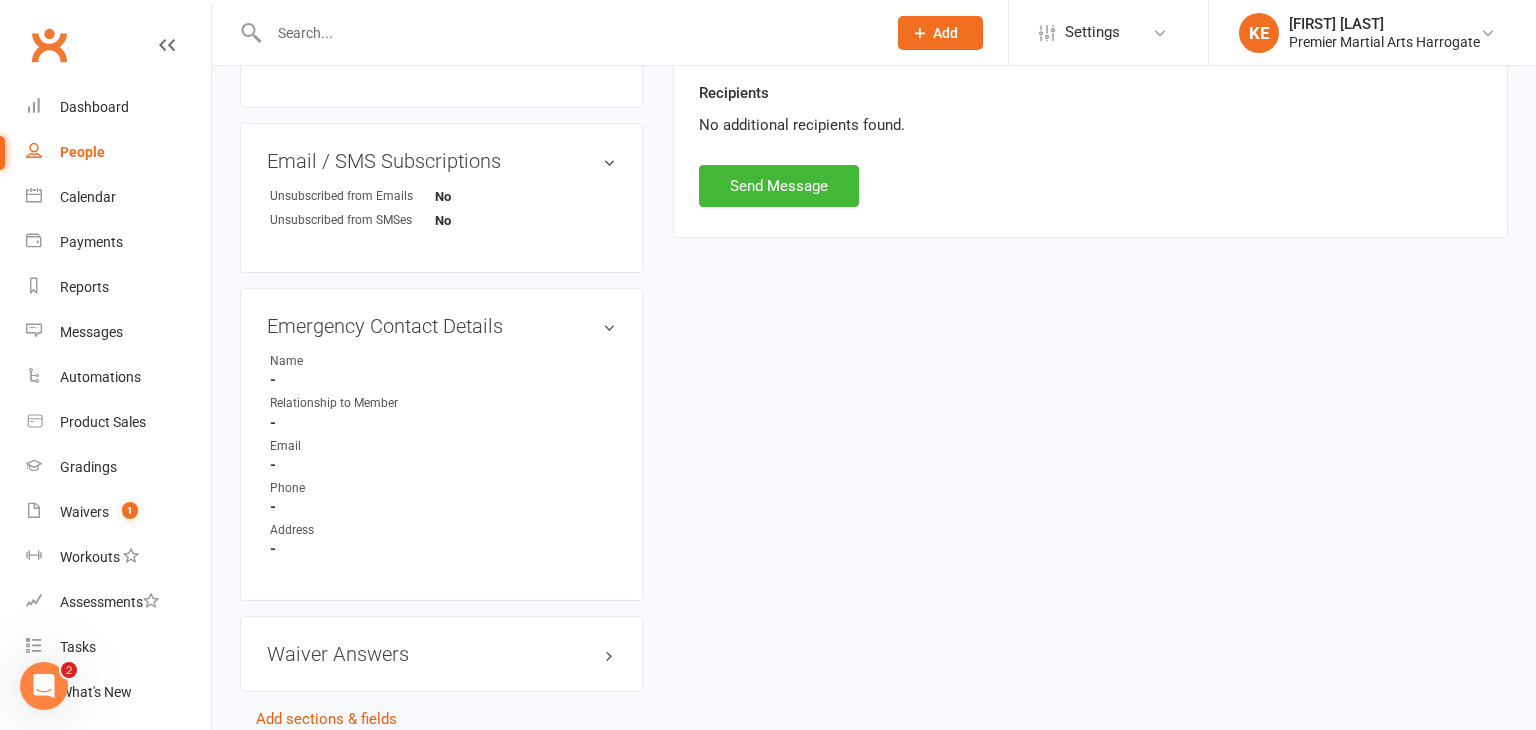 scroll, scrollTop: 1068, scrollLeft: 0, axis: vertical 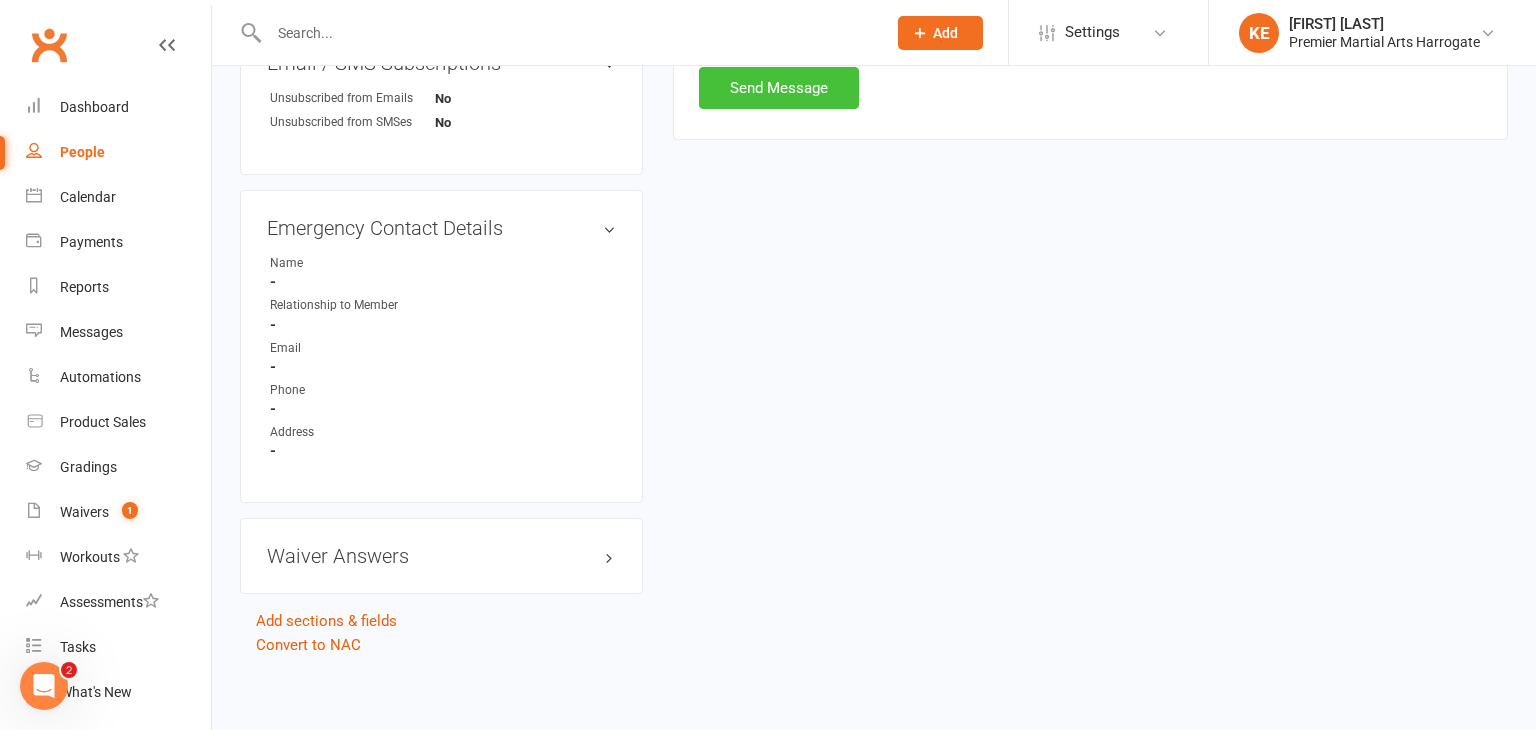 click on "Send Message" at bounding box center [779, 88] 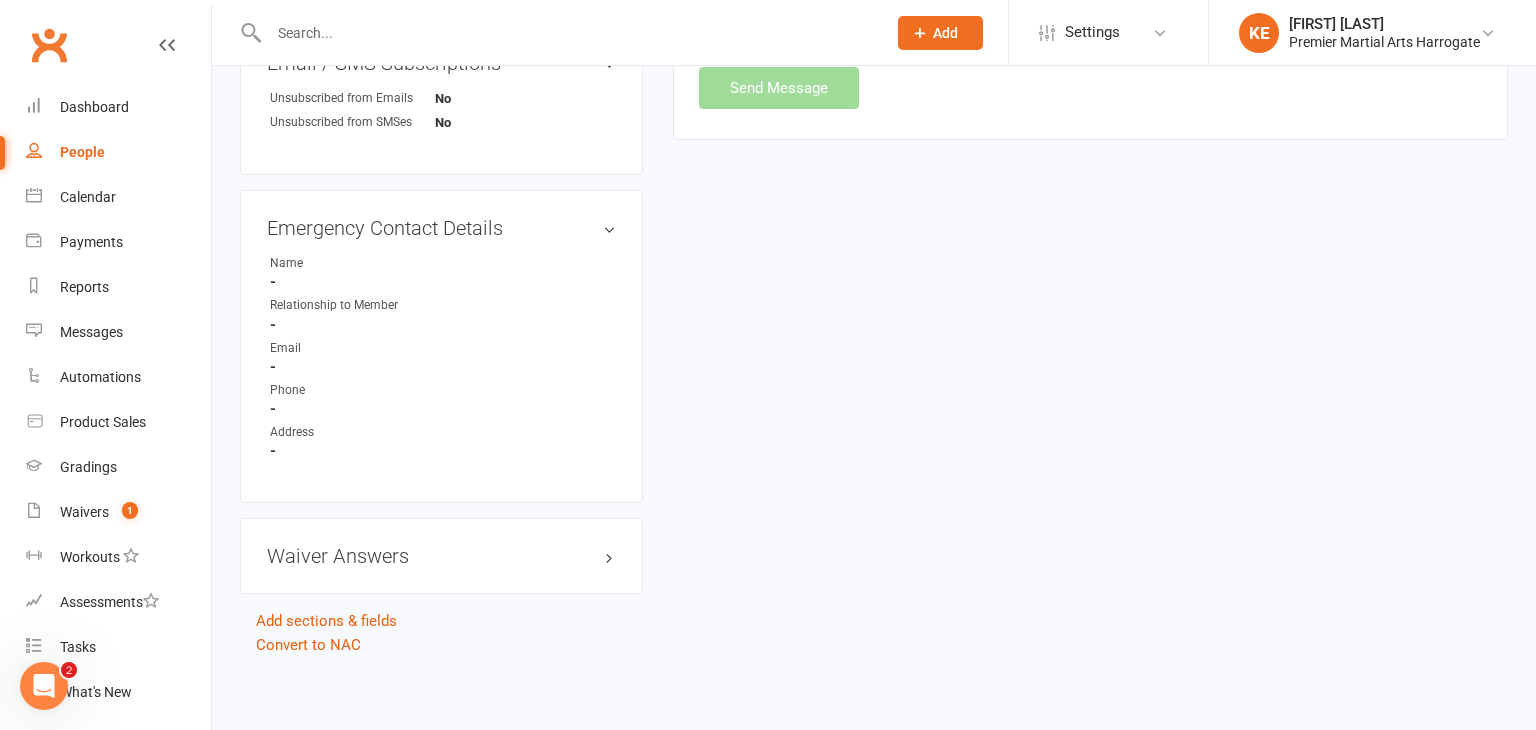 select 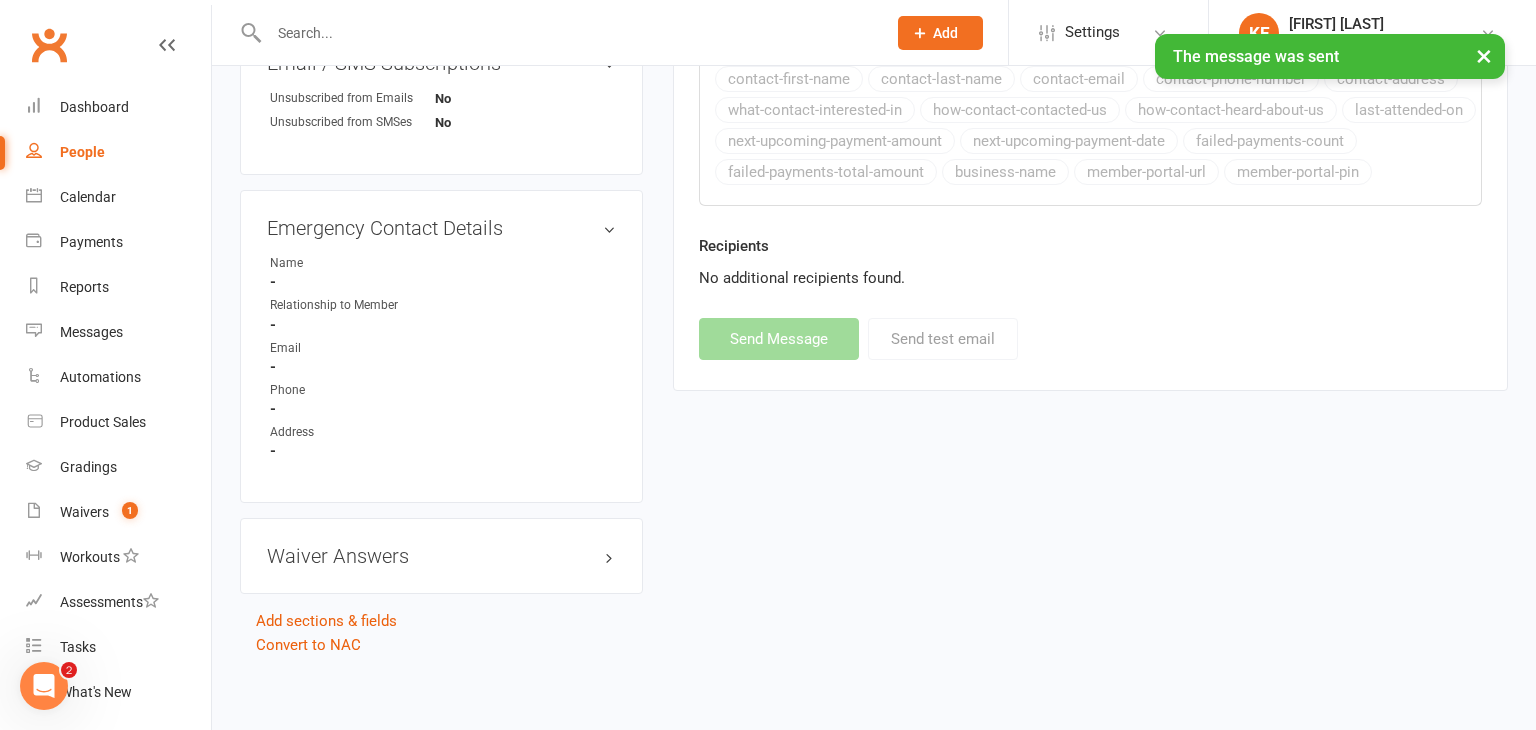 scroll, scrollTop: 0, scrollLeft: 0, axis: both 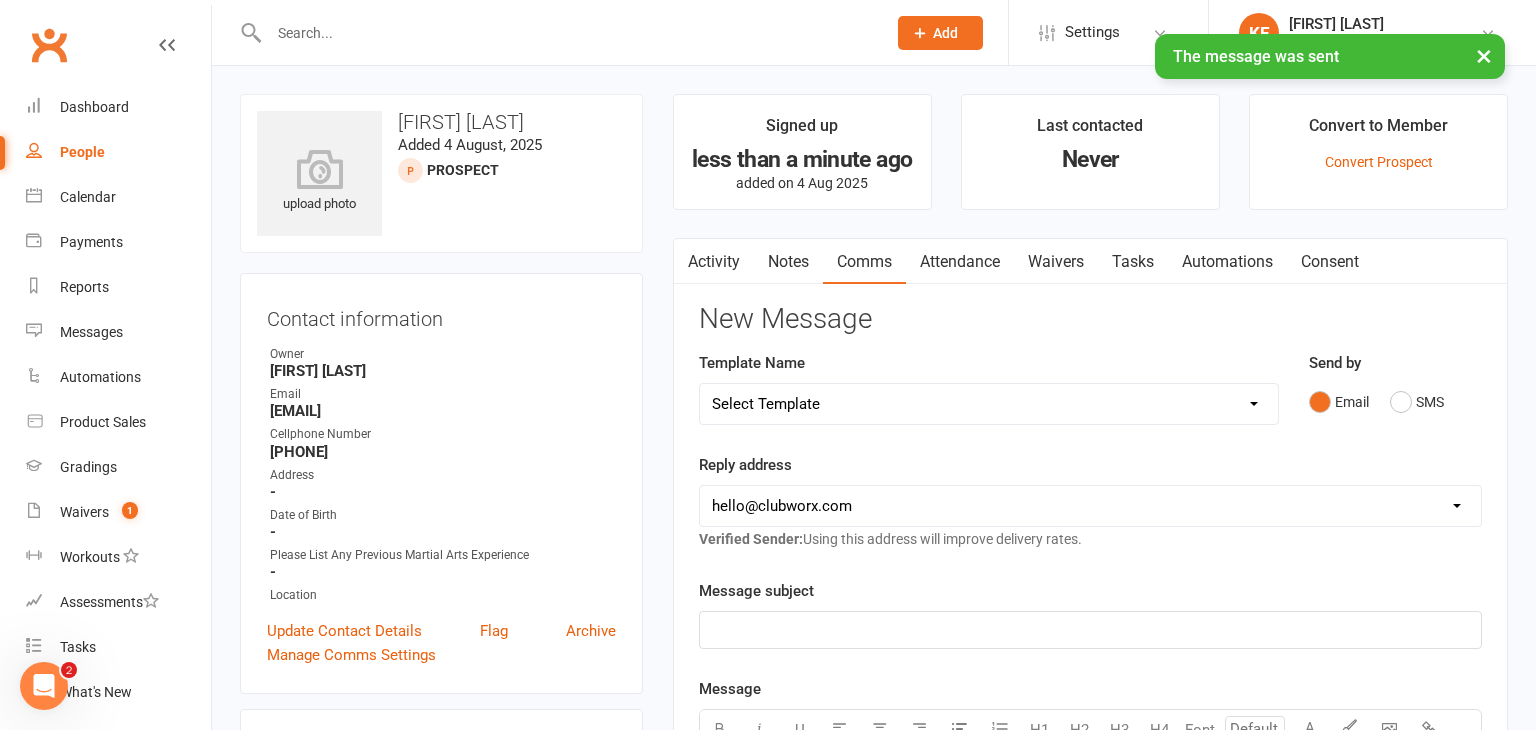 click on "Activity" at bounding box center [714, 262] 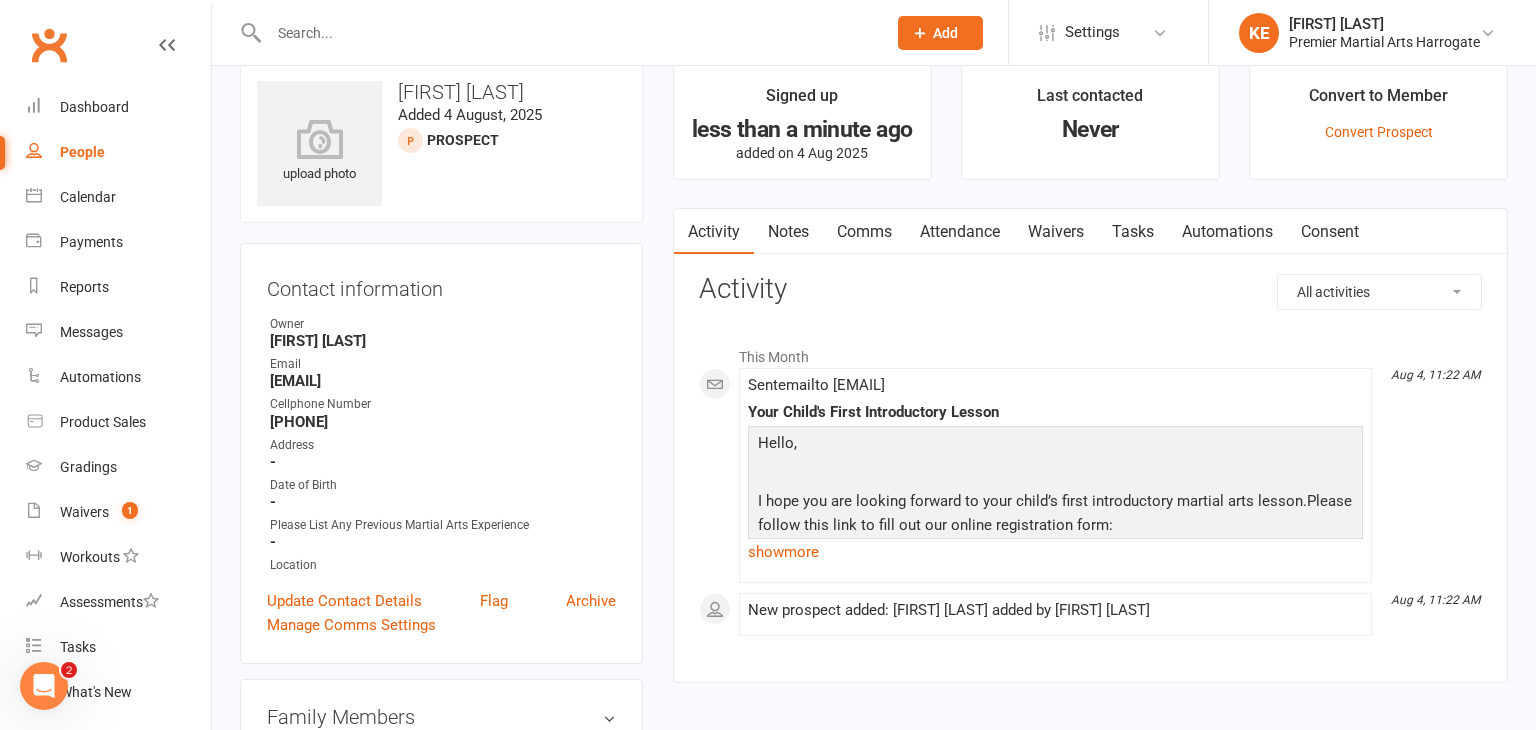 scroll, scrollTop: 0, scrollLeft: 0, axis: both 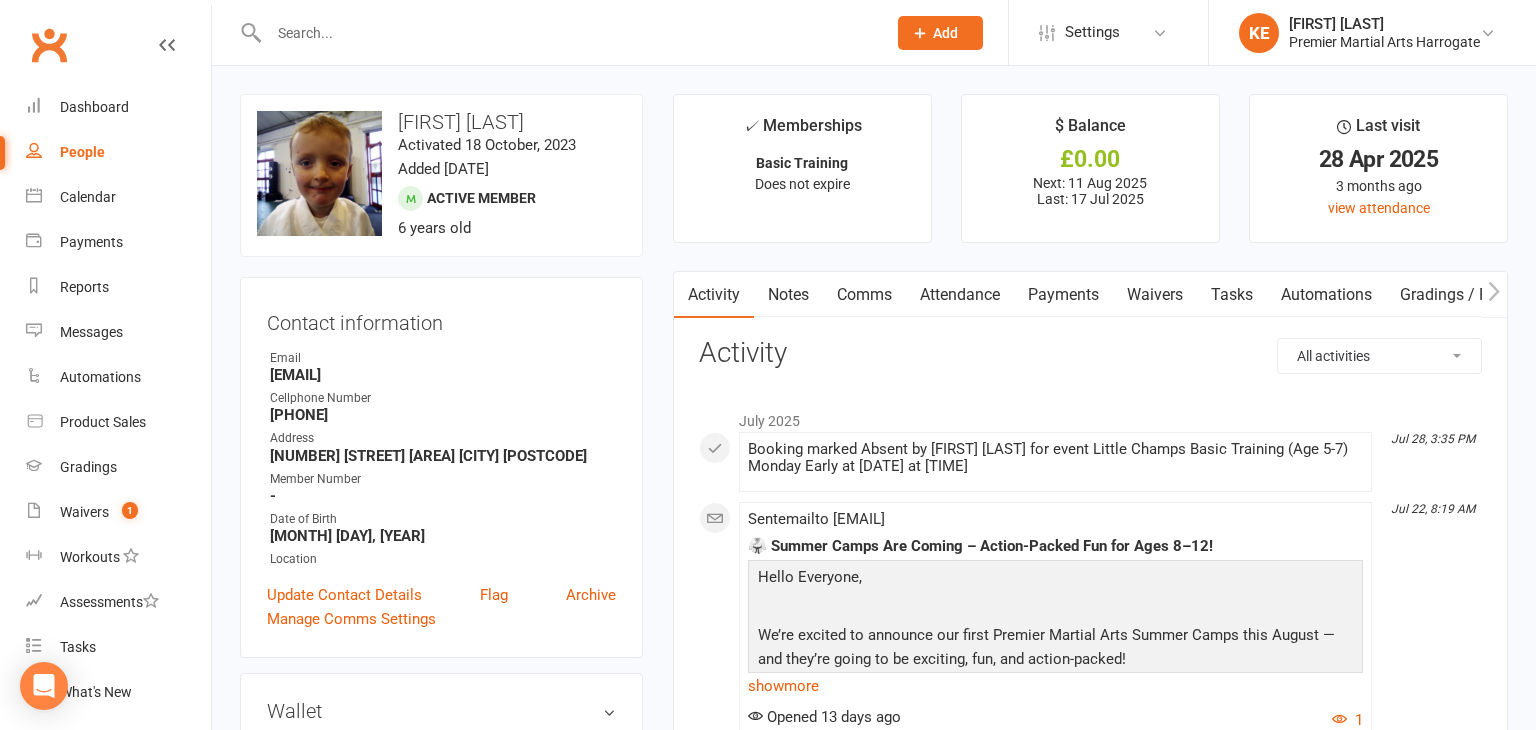 click on "Tasks" at bounding box center (1232, 295) 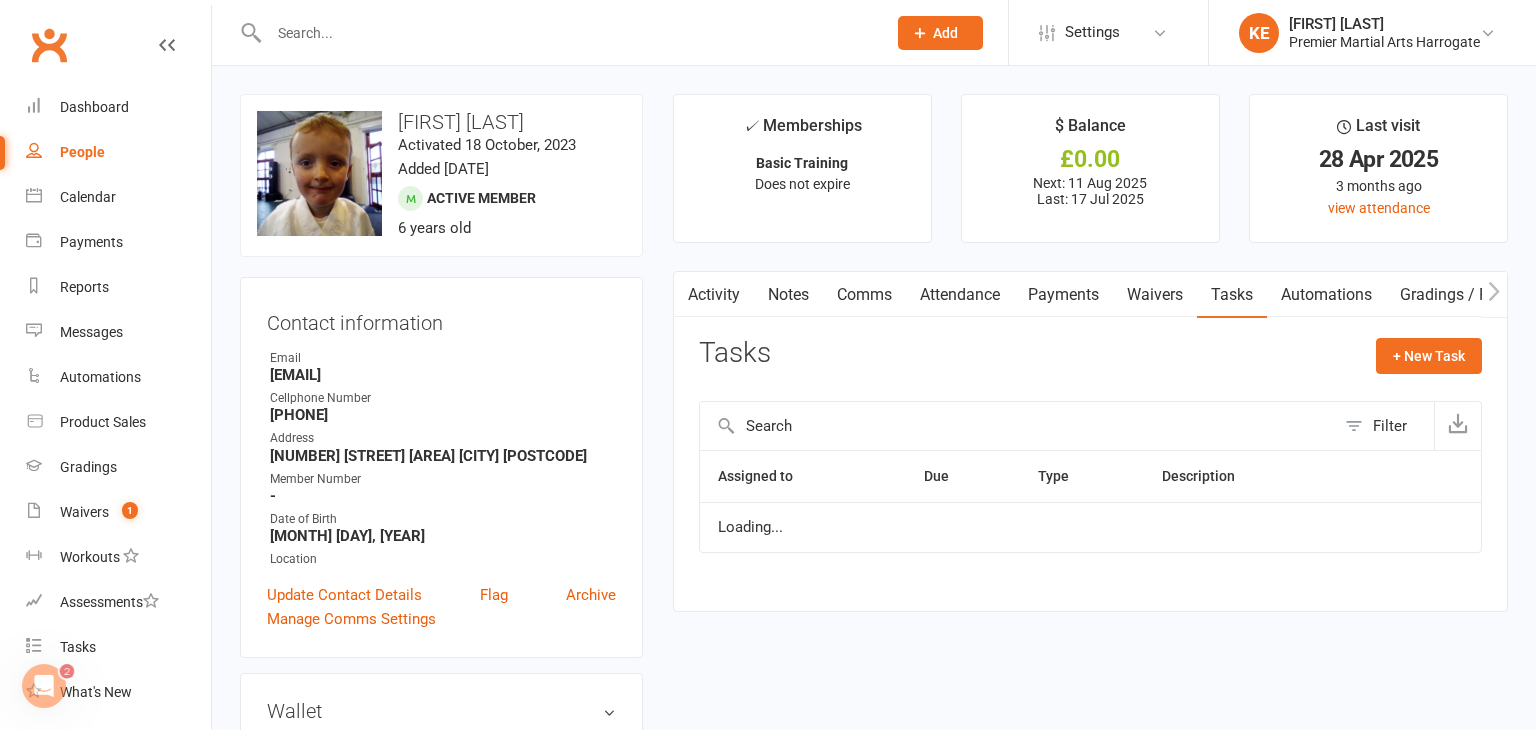 scroll, scrollTop: 0, scrollLeft: 0, axis: both 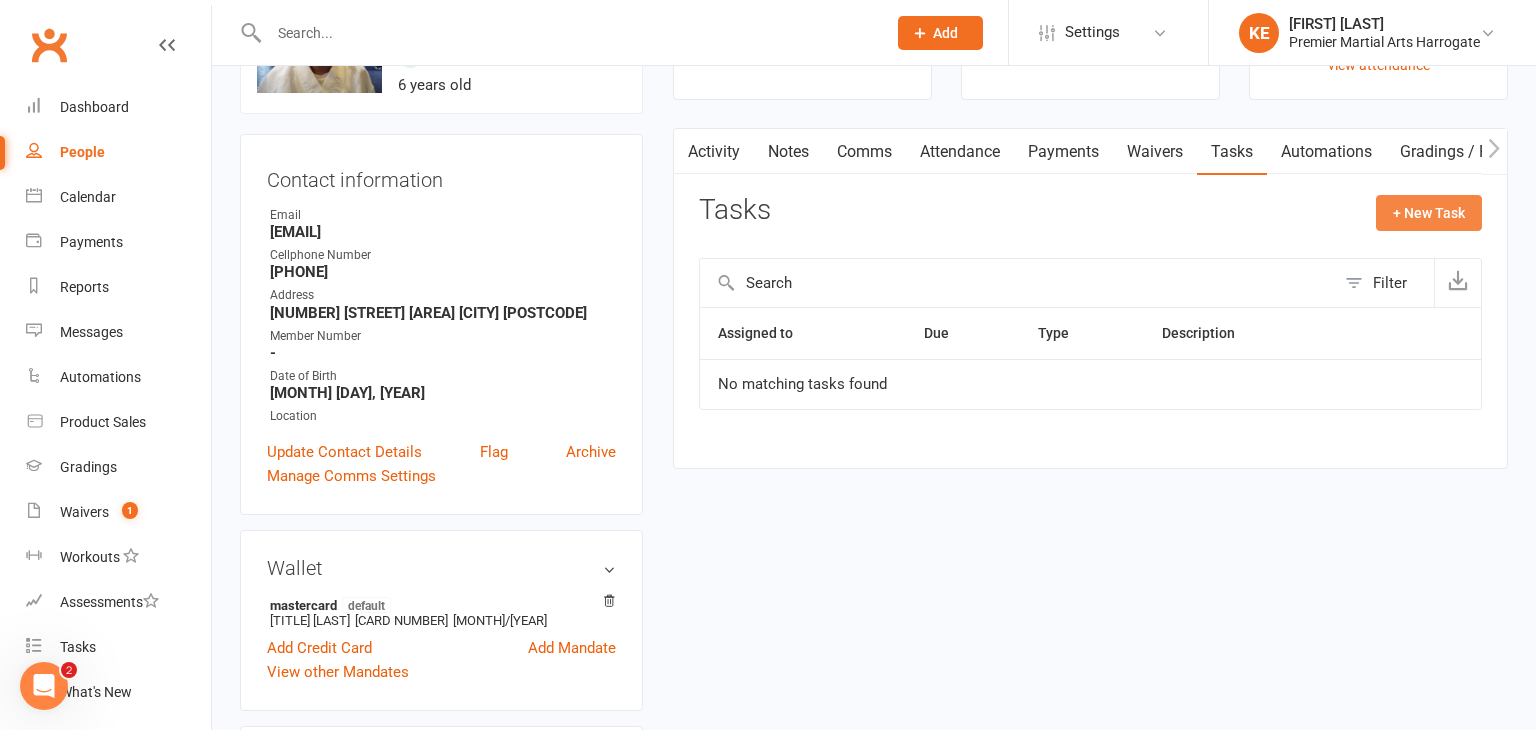 click on "+ New Task" at bounding box center (1429, 213) 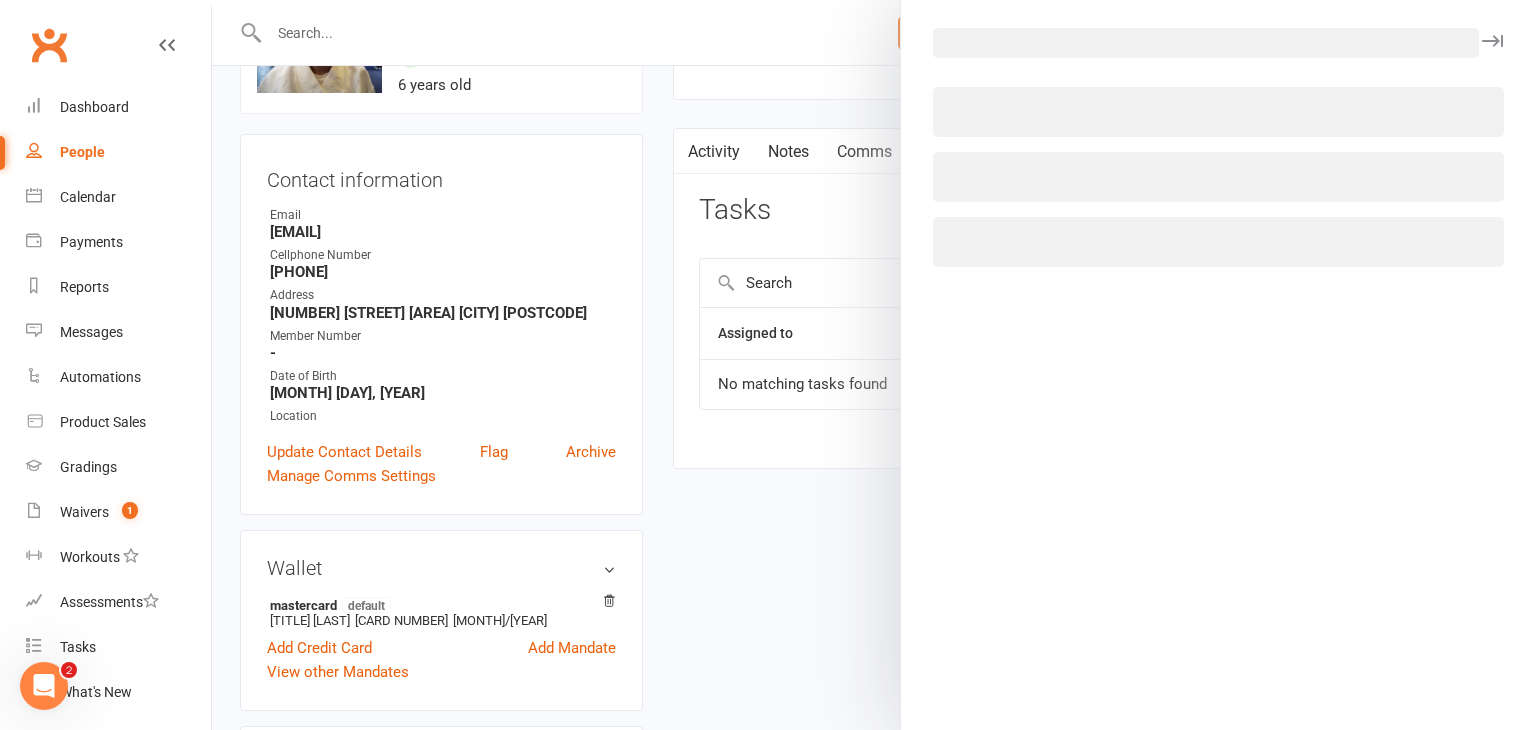 select on "45944" 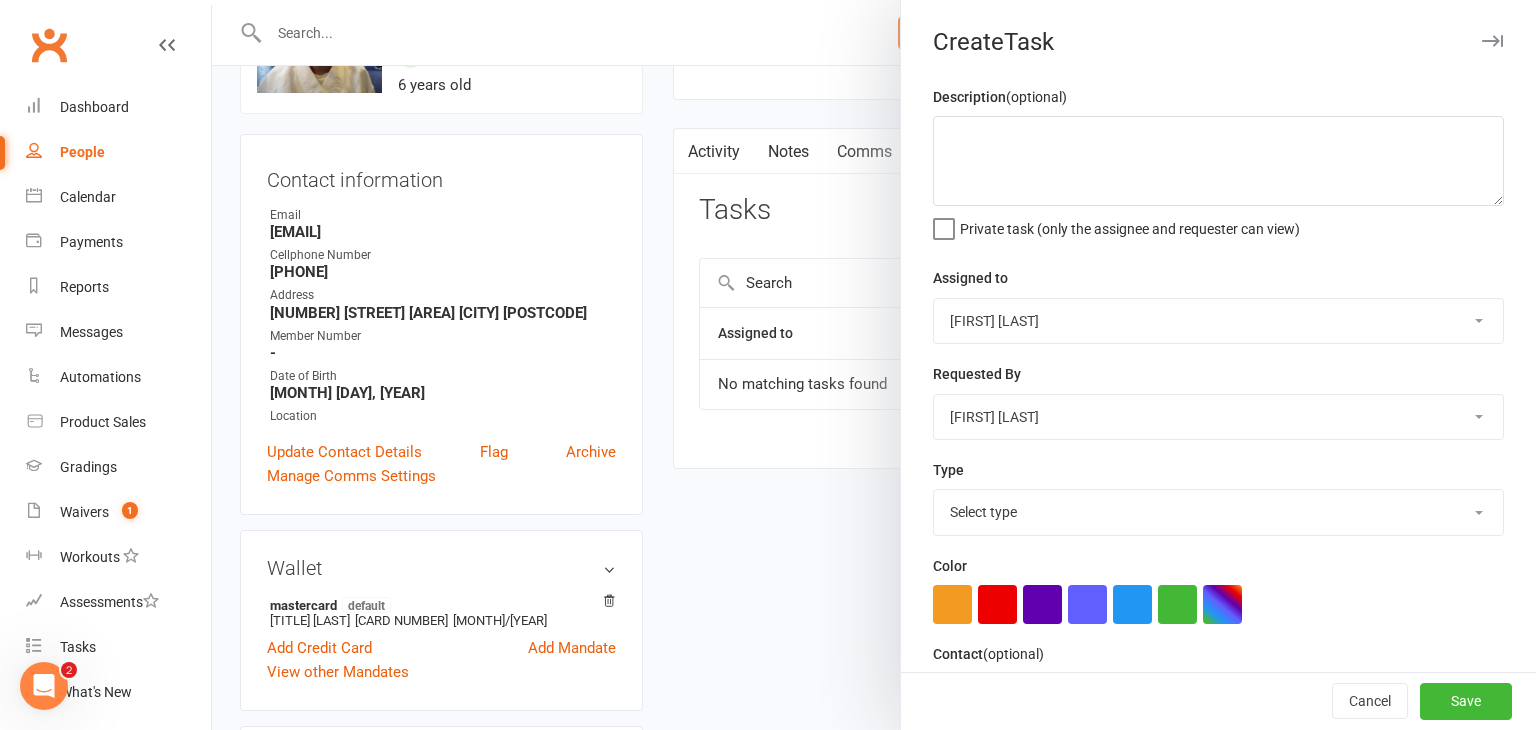click on "Select type Cleaning E-mail Meeting Member management New leads New member waiver Payment details Phone call Stock/inventory Add new task type" at bounding box center [1218, 512] 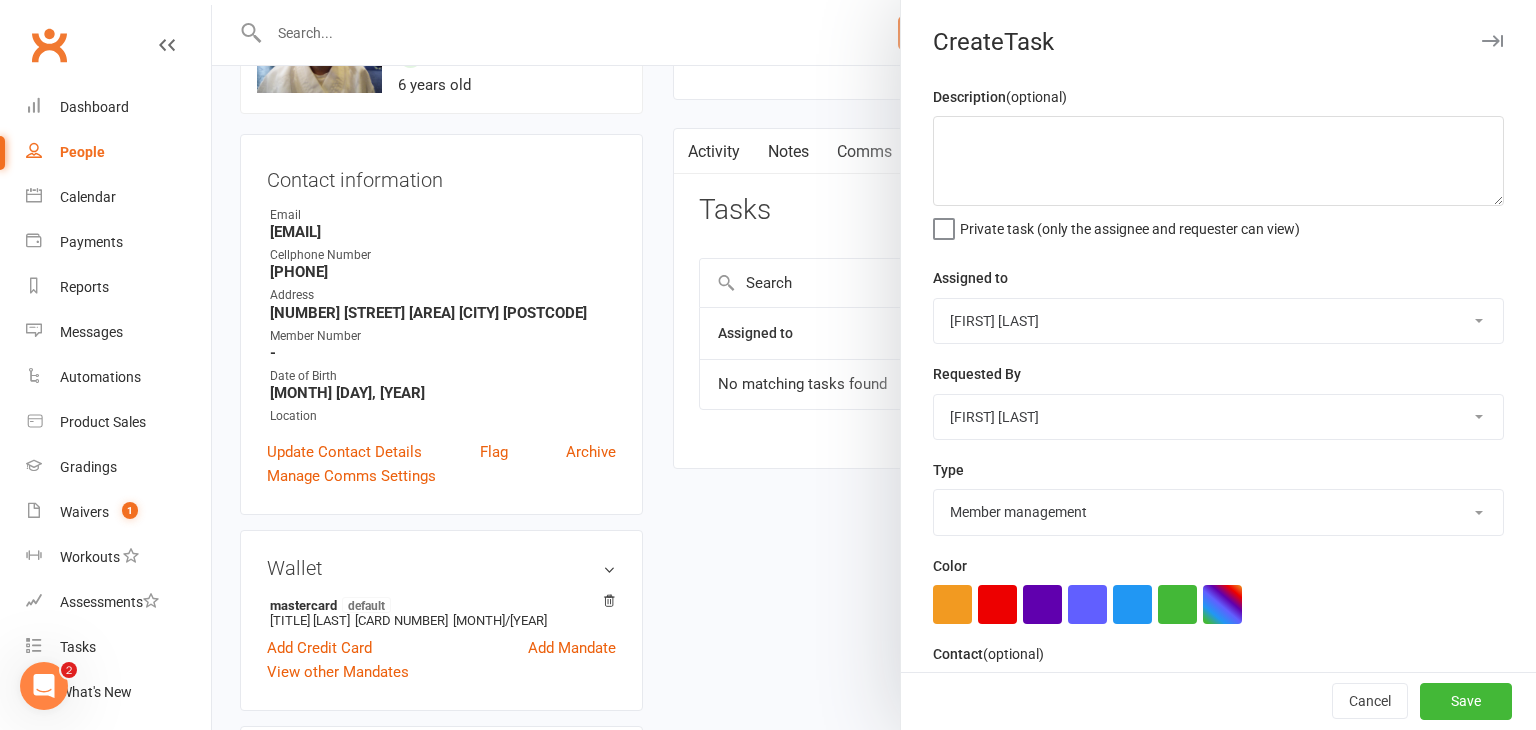 click on "Select type Cleaning E-mail Meeting Member management New leads New member waiver Payment details Phone call Stock/inventory Add new task type" at bounding box center (1218, 512) 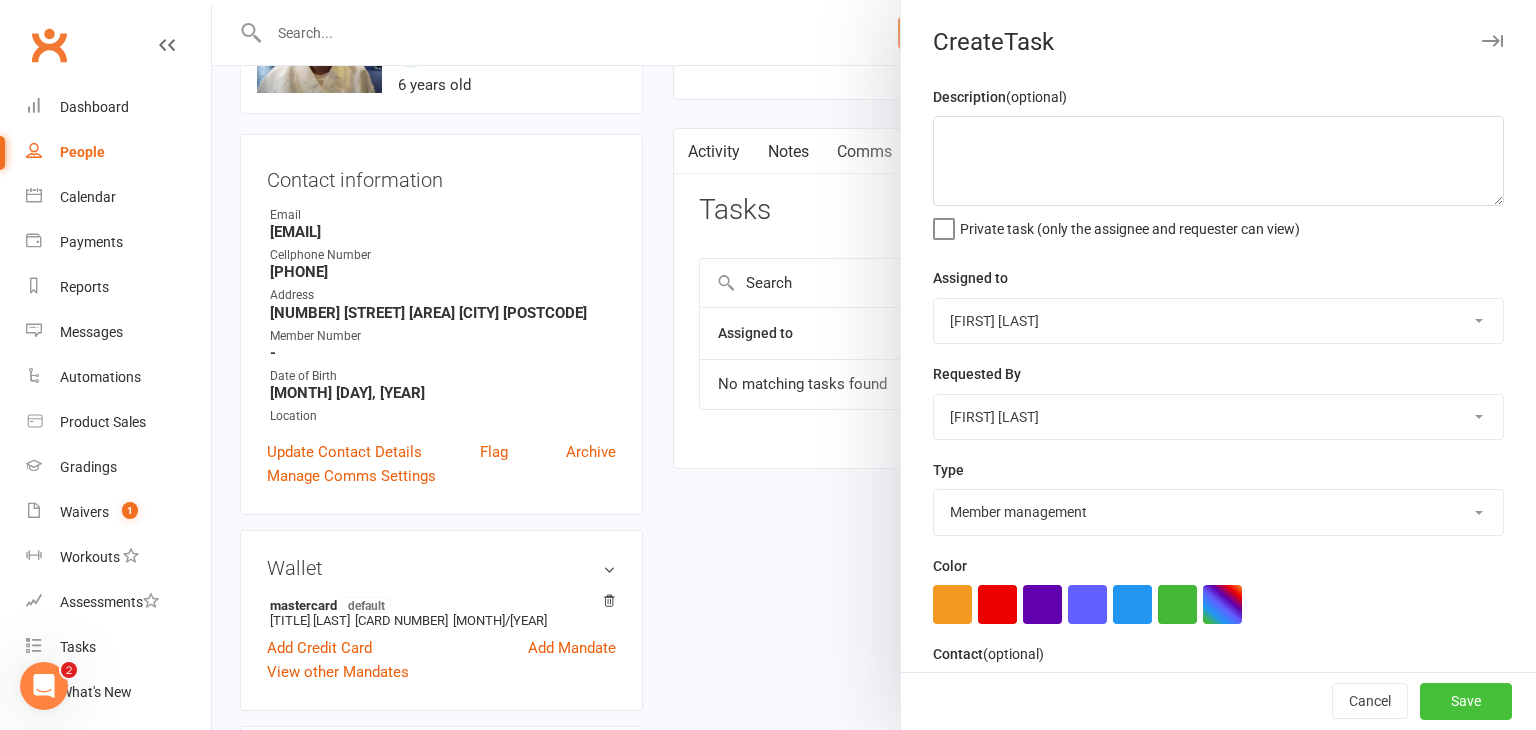 click on "Save" at bounding box center [1466, 702] 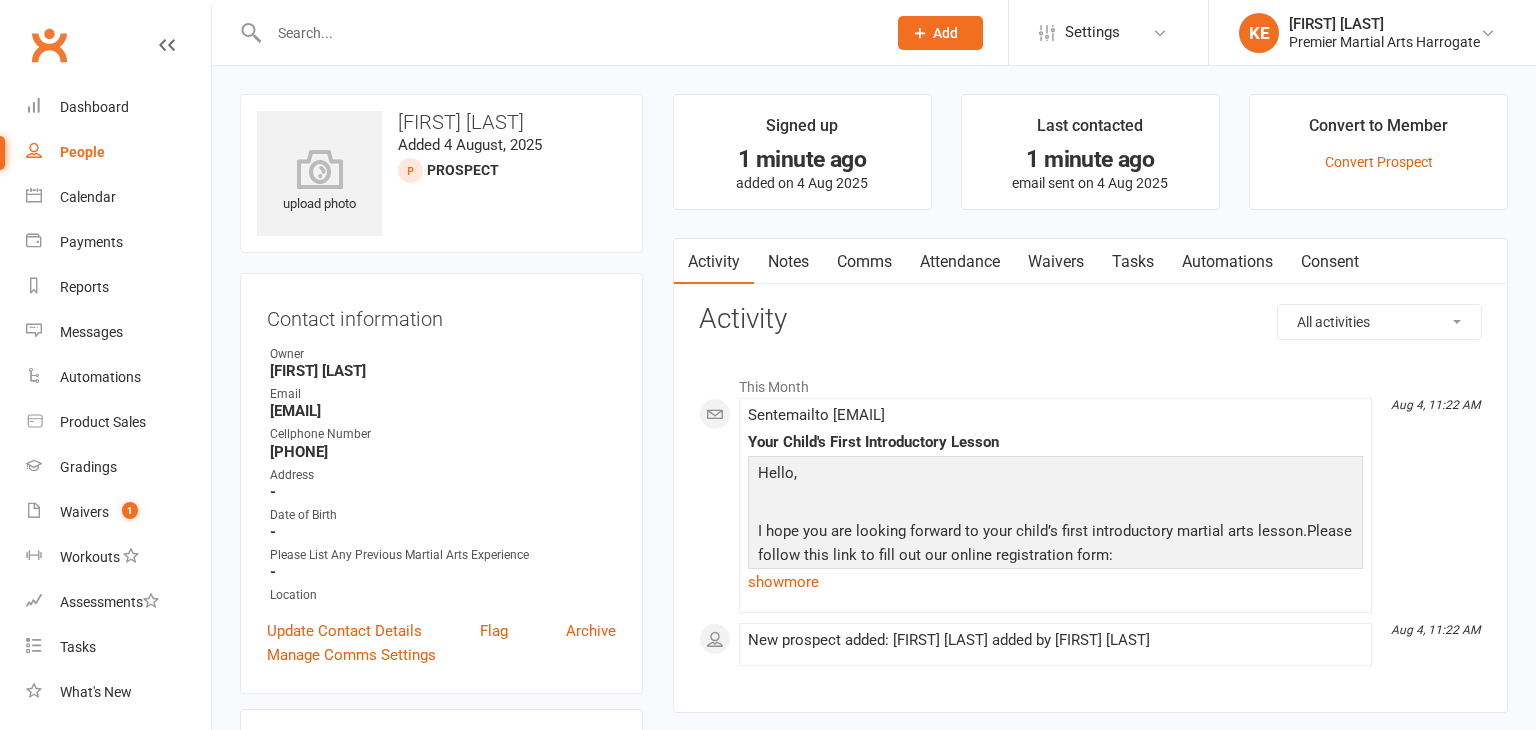 scroll, scrollTop: 0, scrollLeft: 0, axis: both 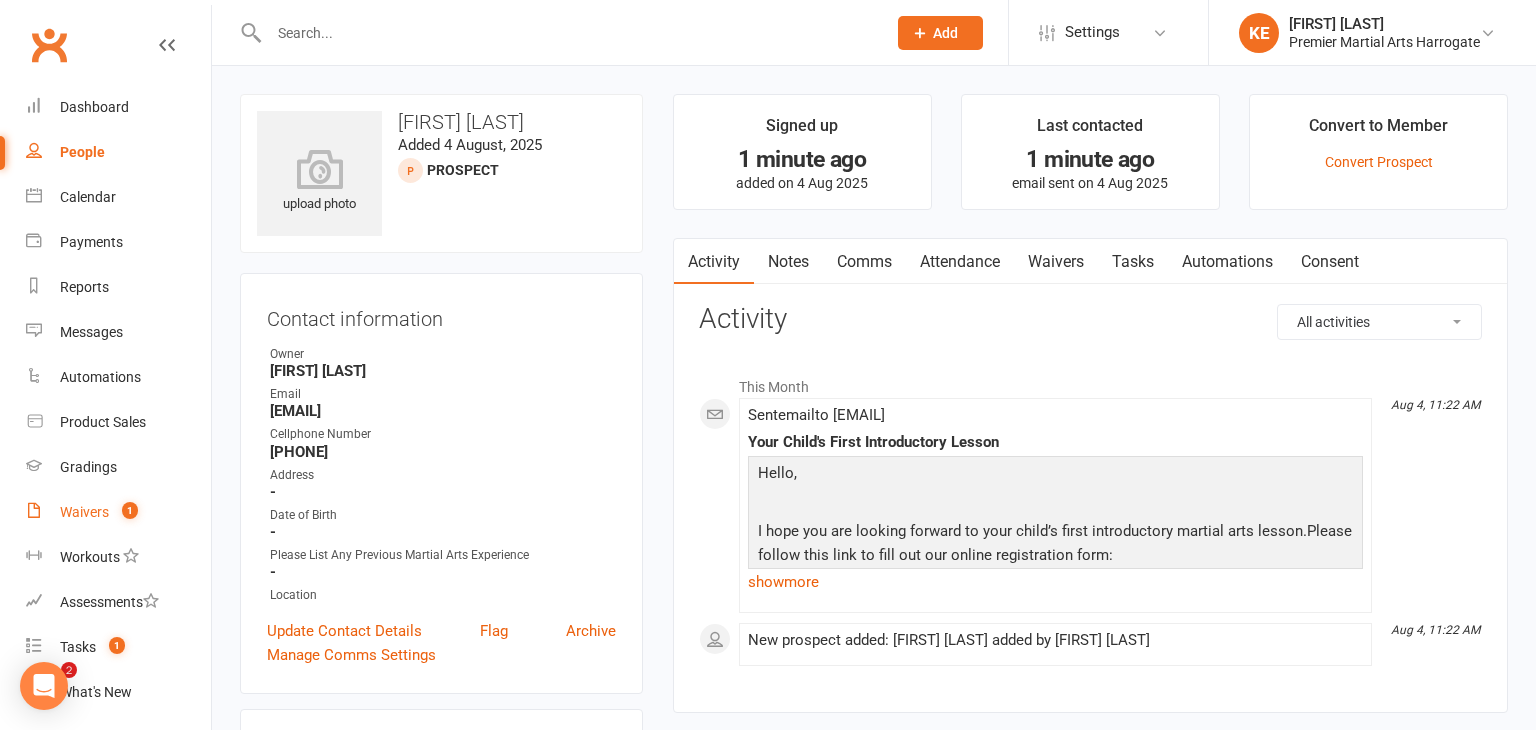 click on "Waivers" at bounding box center [84, 512] 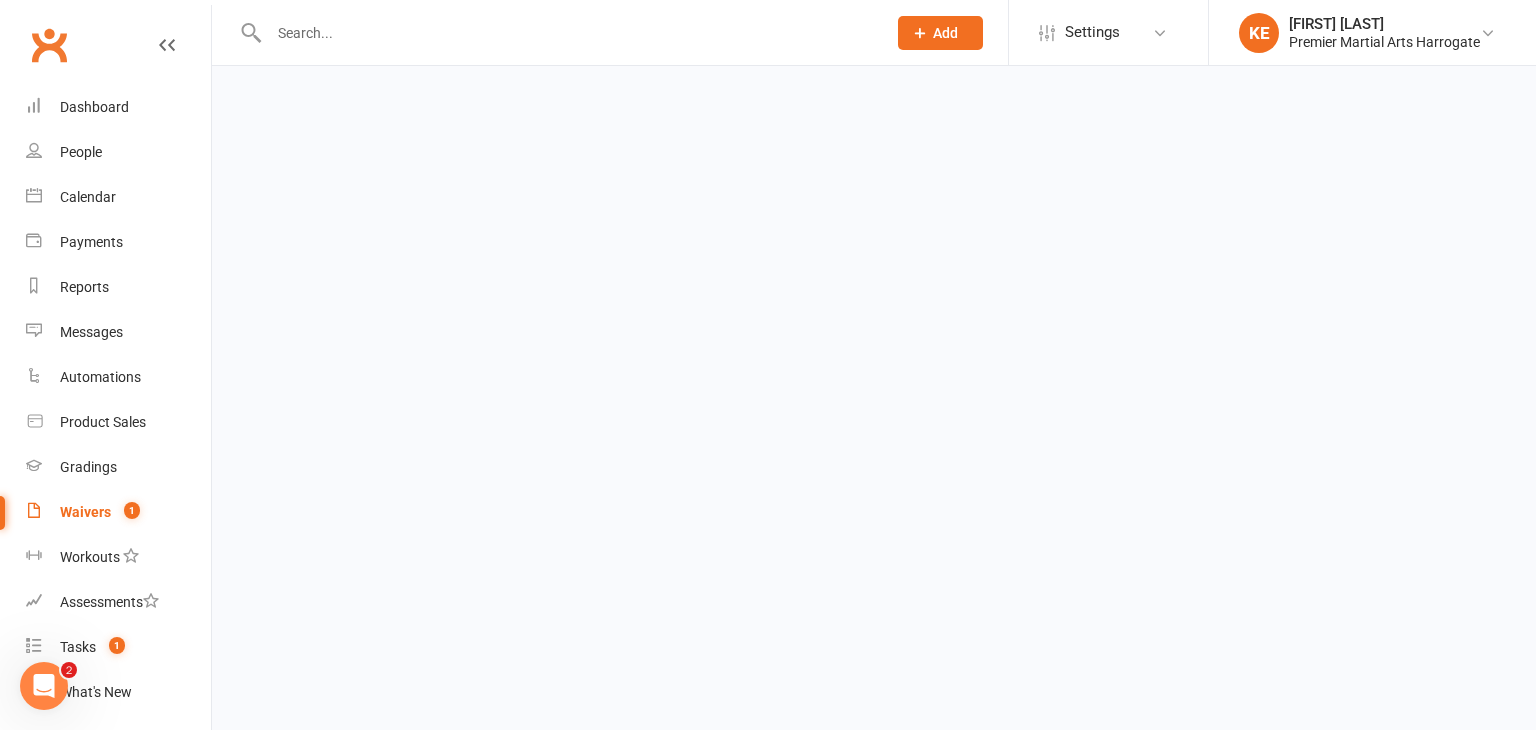 scroll, scrollTop: 0, scrollLeft: 0, axis: both 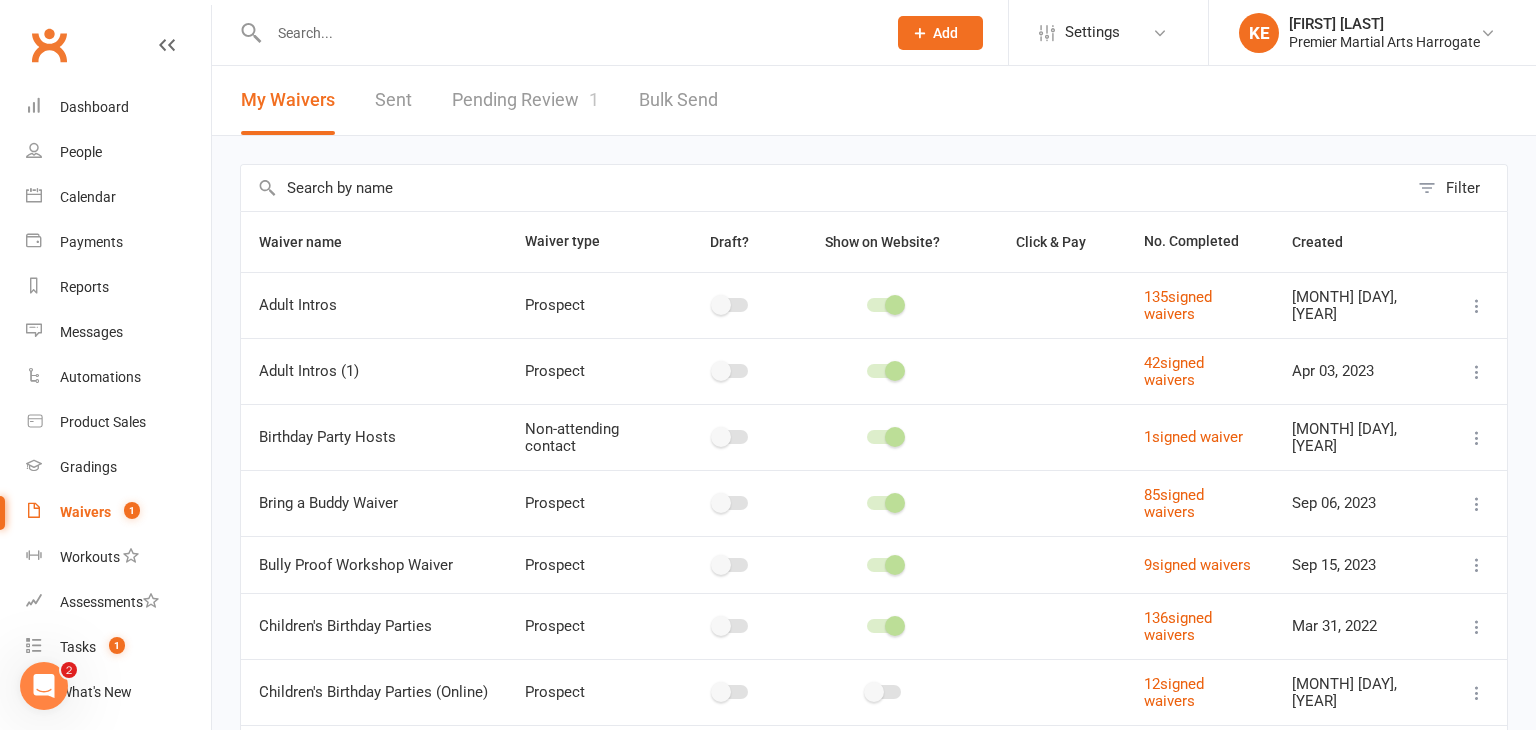 click on "Pending Review 1" at bounding box center (525, 100) 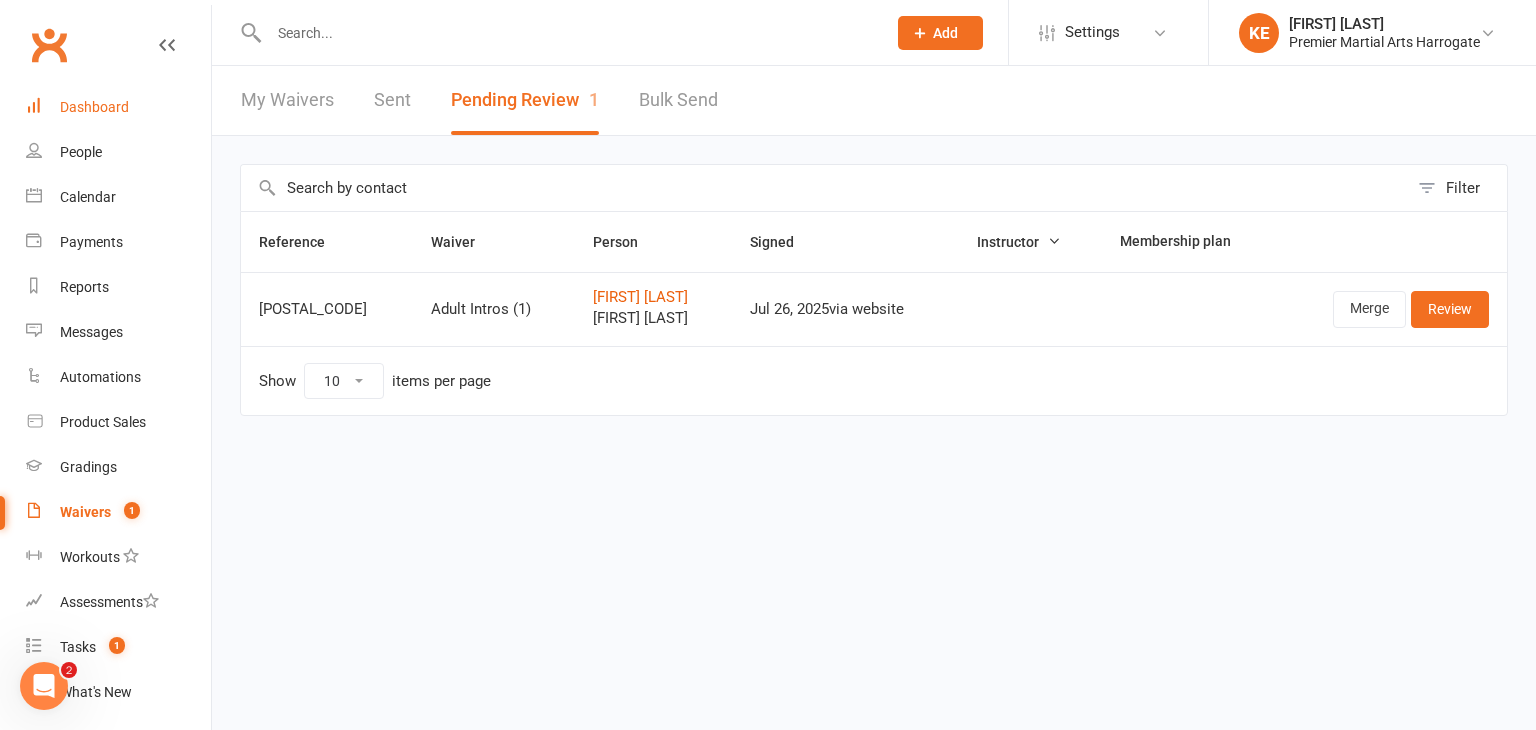 click on "Dashboard" at bounding box center (118, 107) 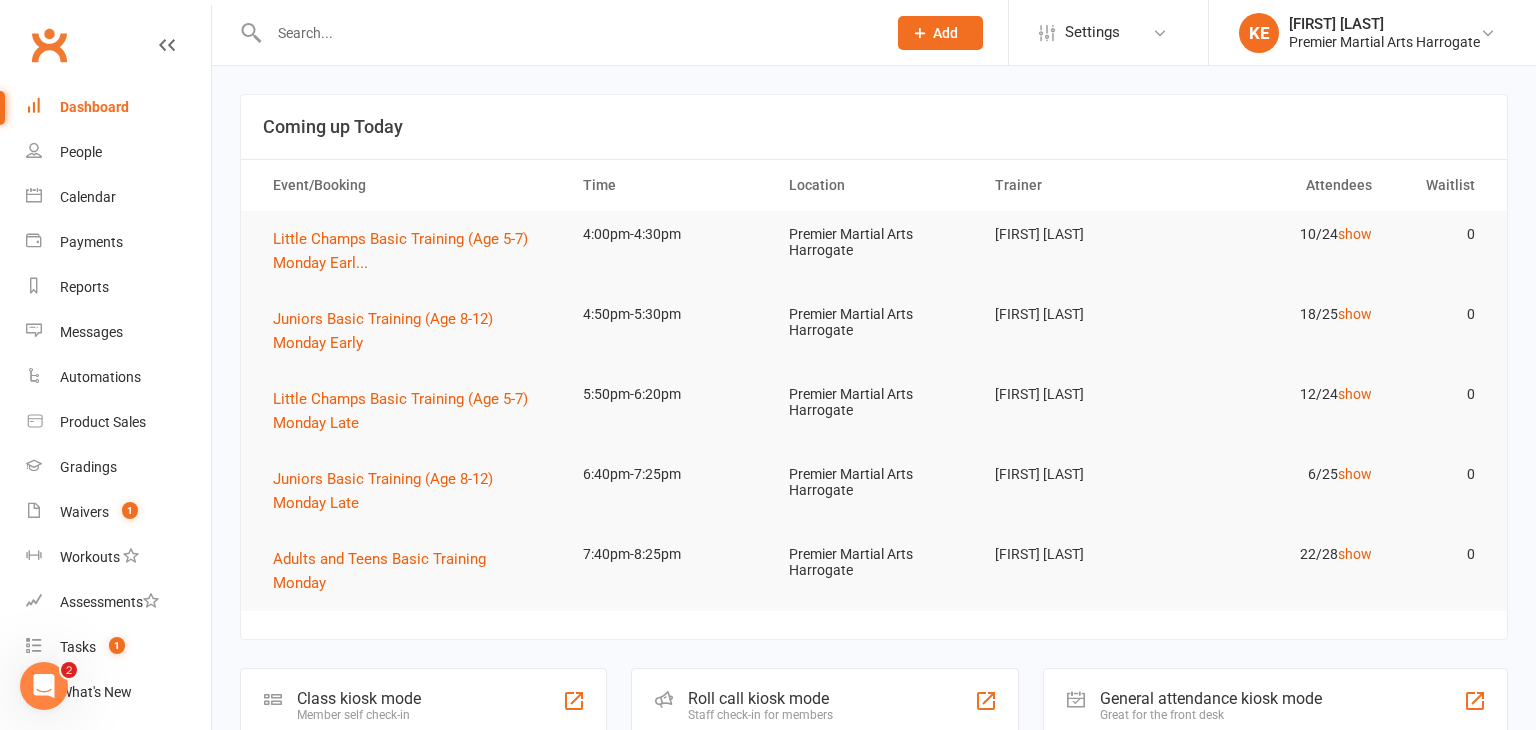 click on "Dashboard" at bounding box center [118, 107] 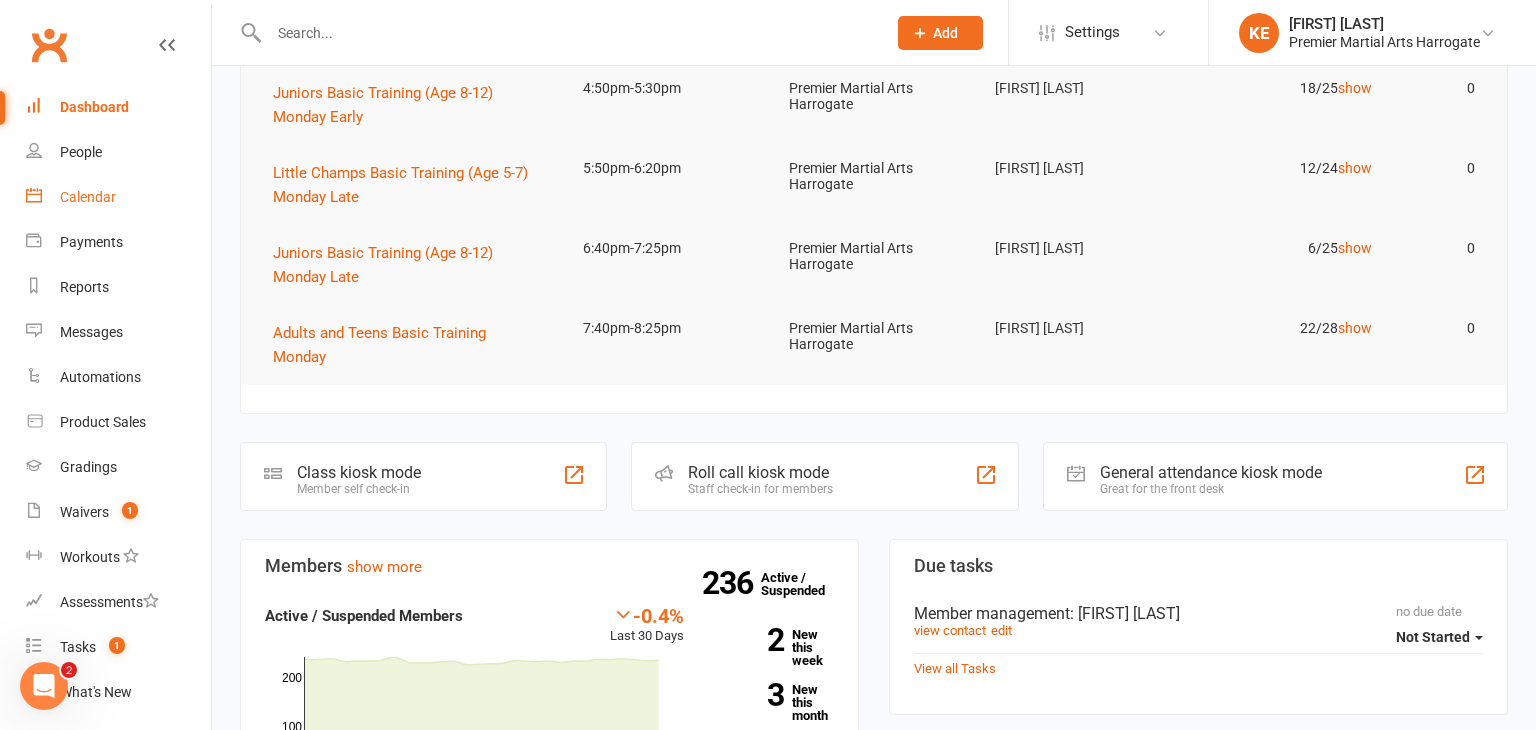 click on "Calendar" at bounding box center (88, 197) 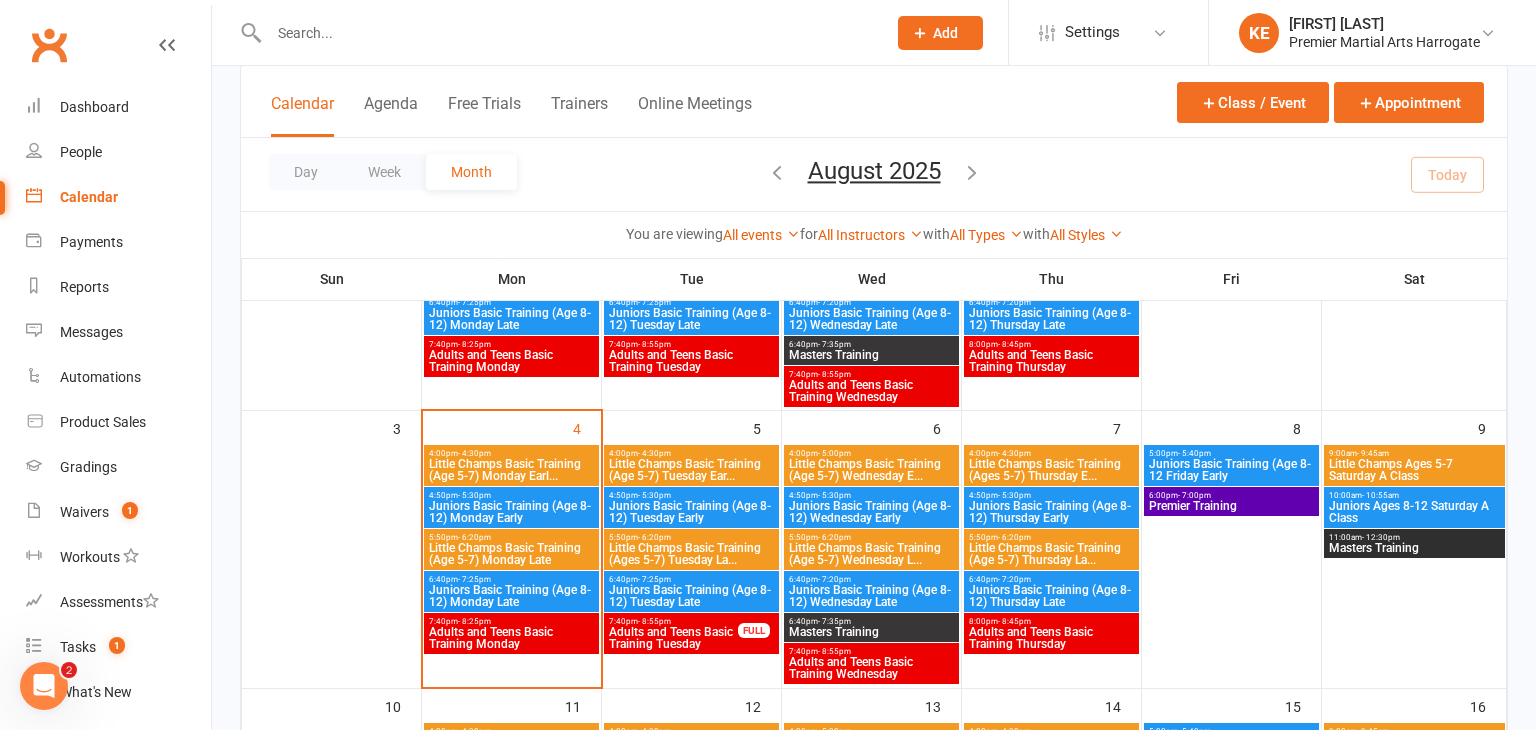 scroll, scrollTop: 295, scrollLeft: 0, axis: vertical 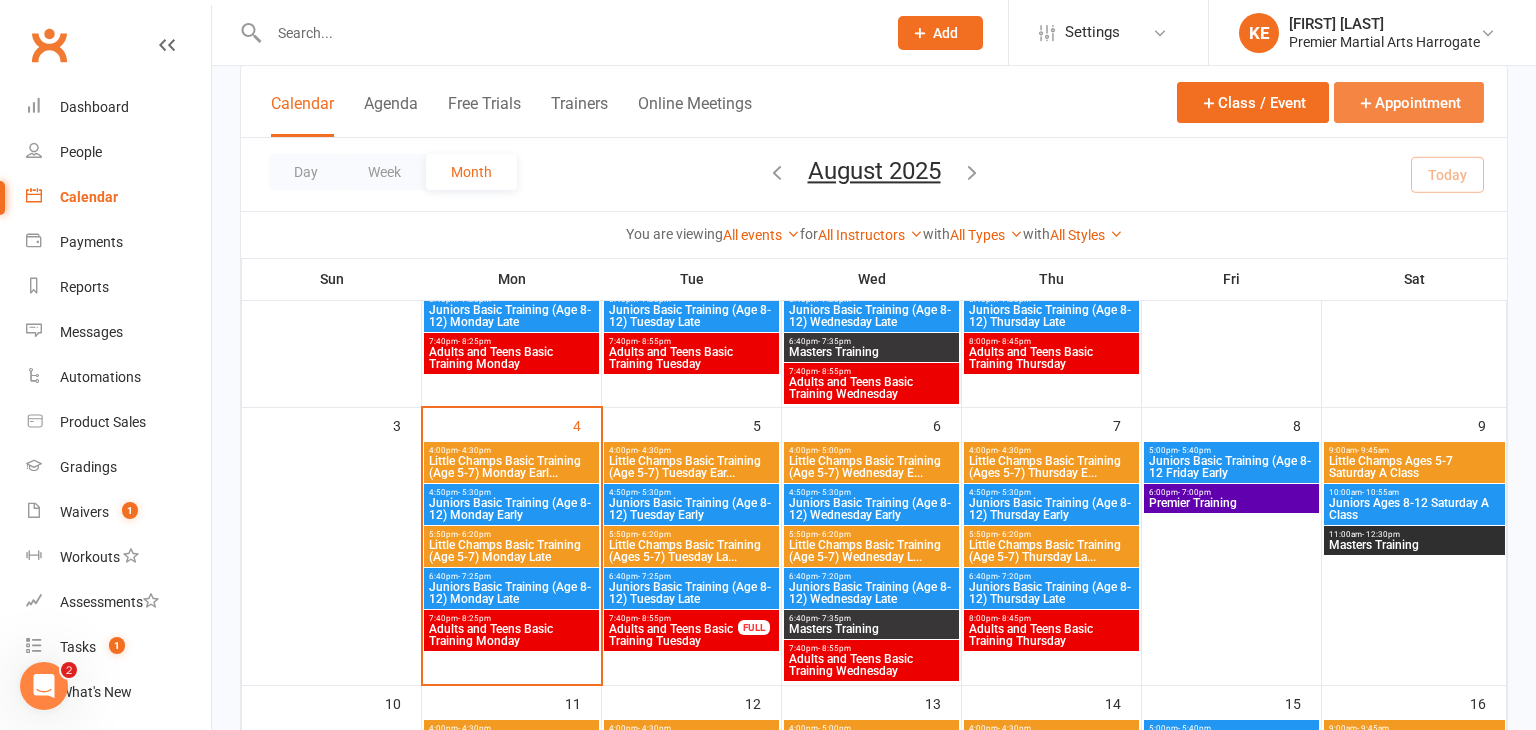 click on "Appointment" at bounding box center [1409, 102] 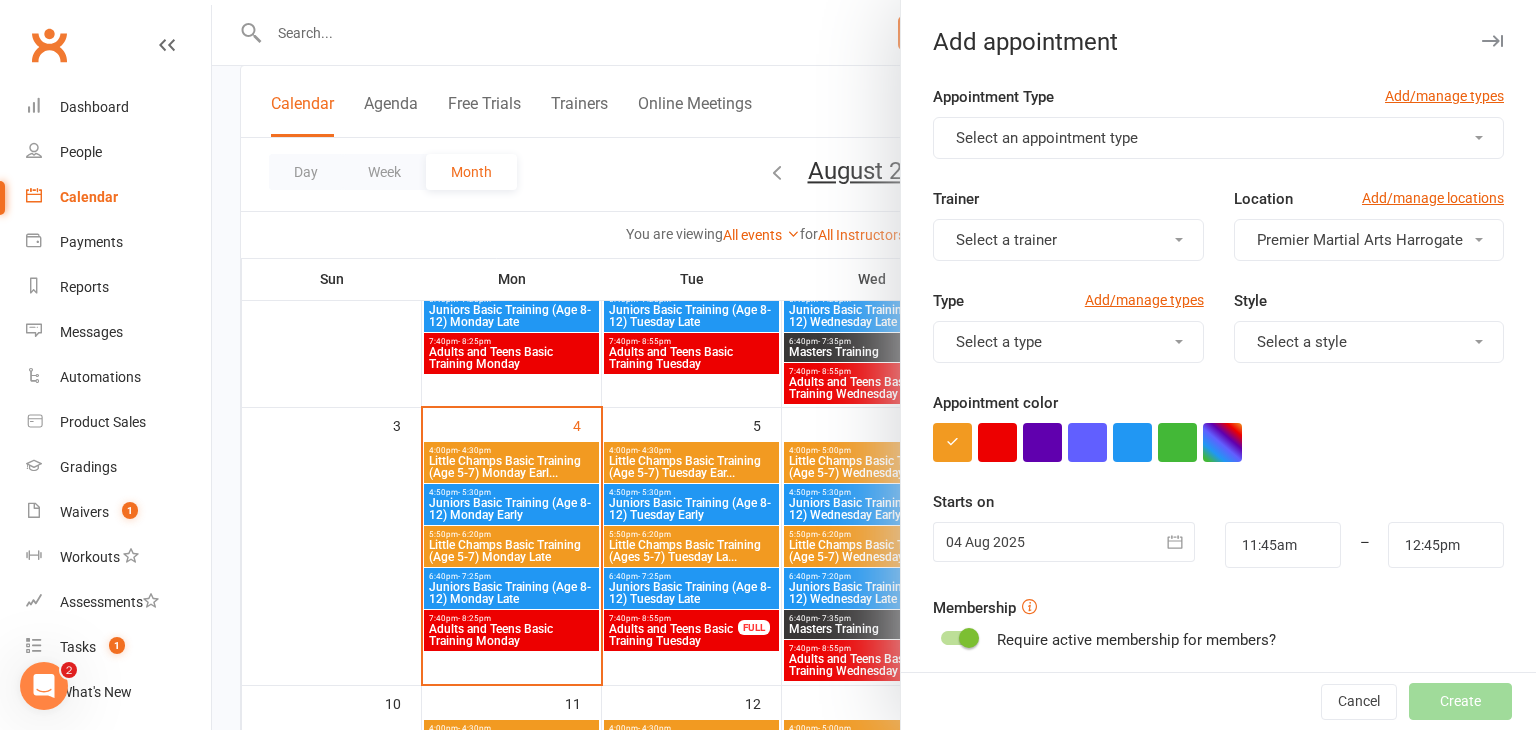 click on "Select an appointment type" at bounding box center [1218, 138] 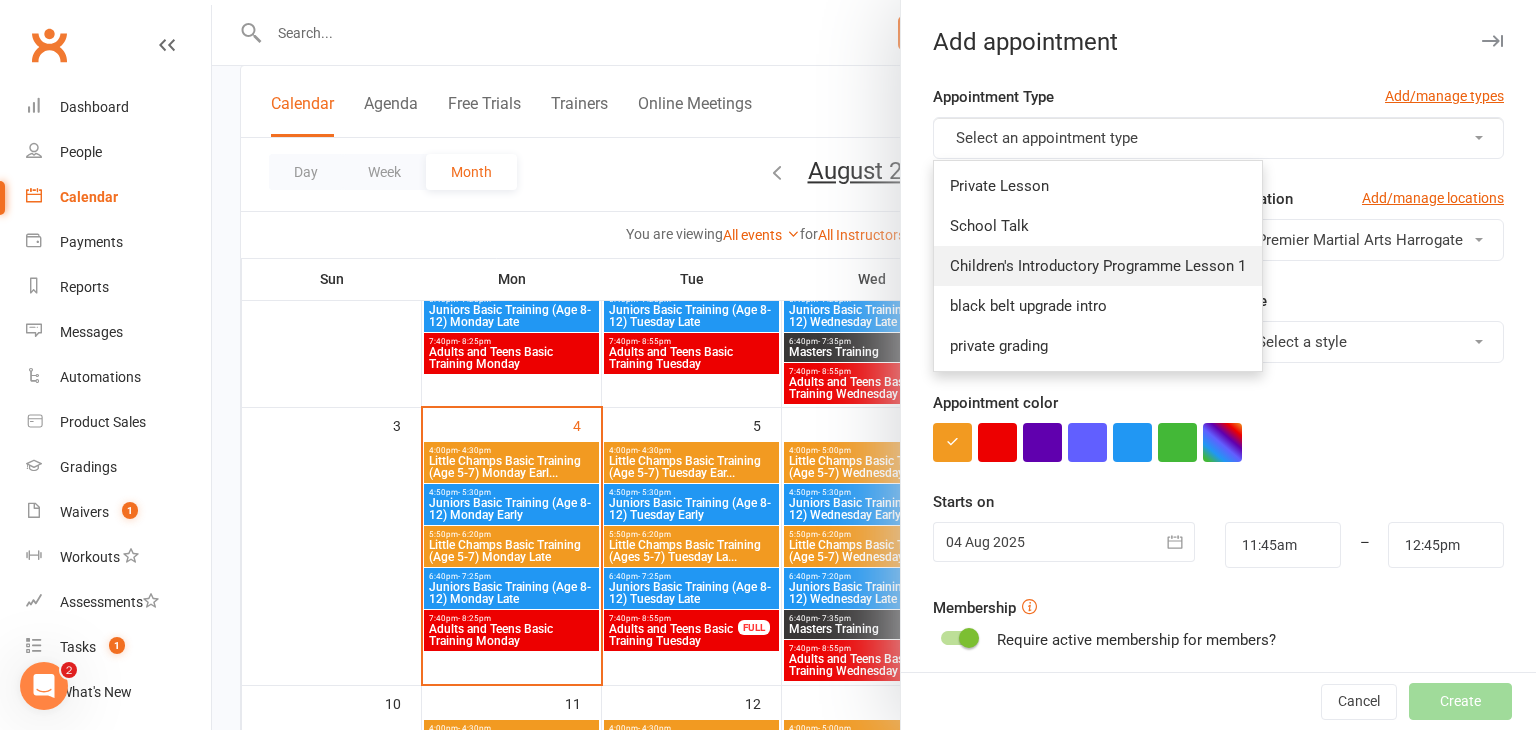 click on "Children's Introductory Programme Lesson 1" at bounding box center (1098, 266) 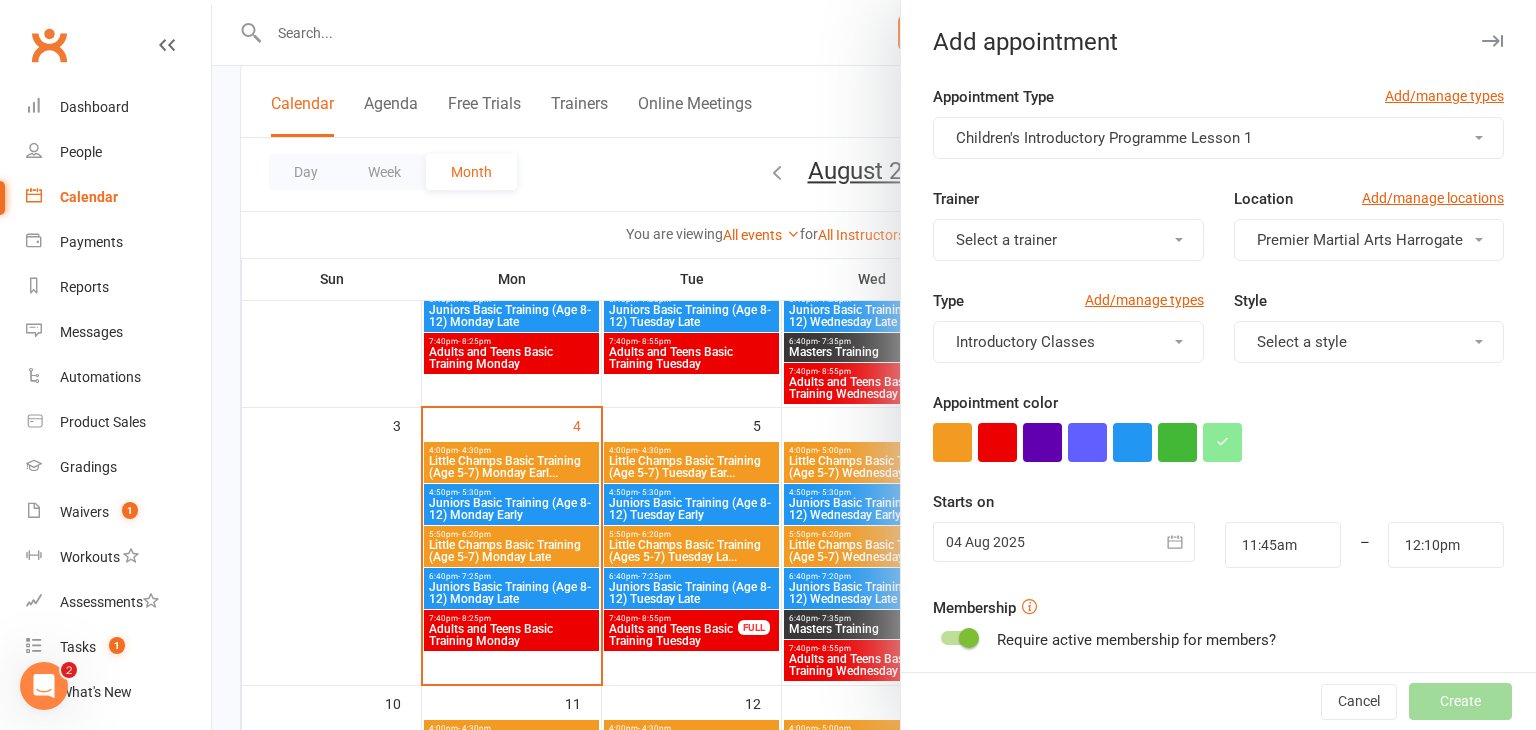 click on "Select a trainer" at bounding box center (1068, 240) 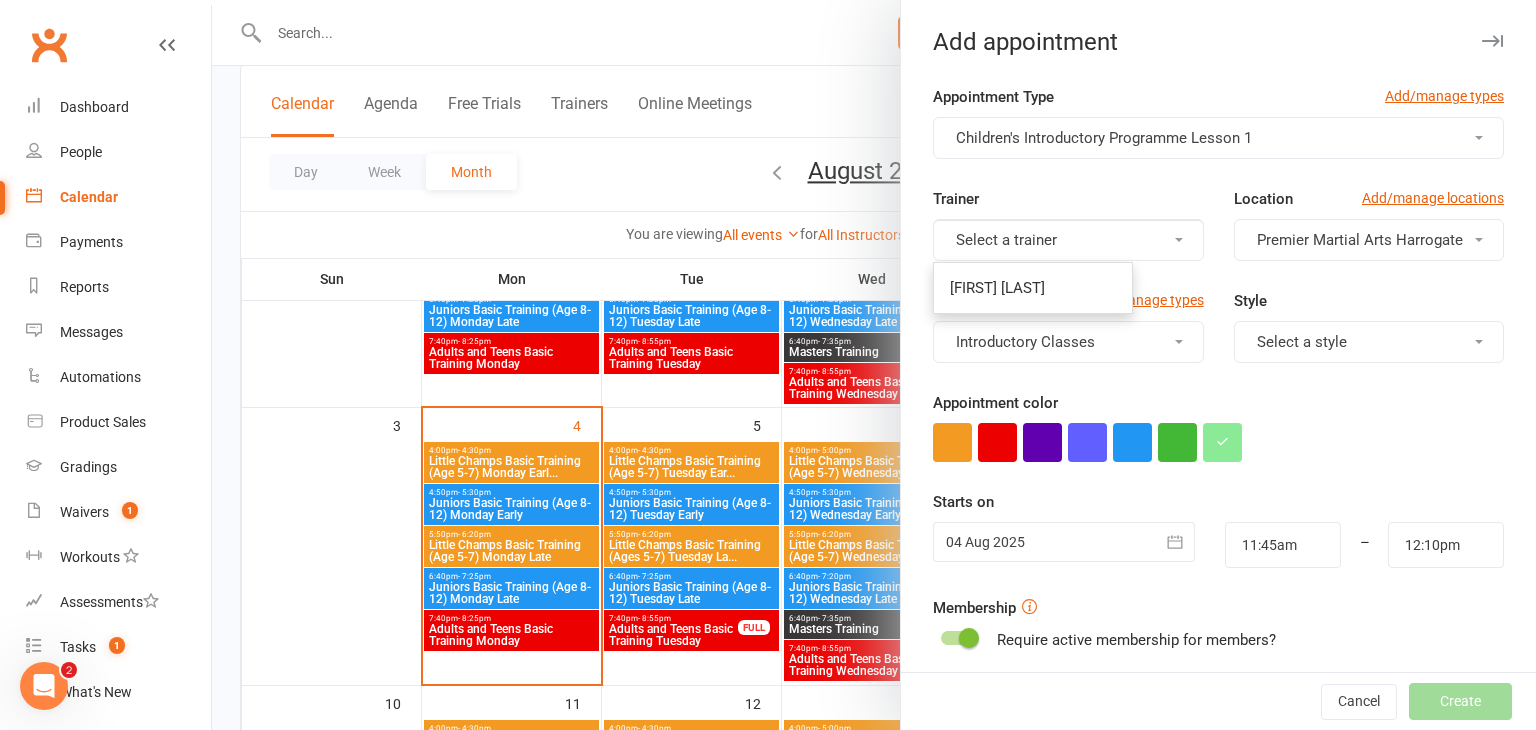 click on "Appointment Type Add/manage types
Children's Introductory Programme Lesson 1
Trainer
Select a trainer
Oliver Saunderson
Location Add/manage locations
Premier Martial Arts Harrogate
Type Add/manage types
Introductory Classes
Style
Select a style
Appointment color Time 11:45am – 12:10pm Starts on 04 Aug 2025
August 2025
Sun Mon Tue Wed Thu Fri Sat
31
27
28
29
30
31
01
02
32" at bounding box center (1218, 519) 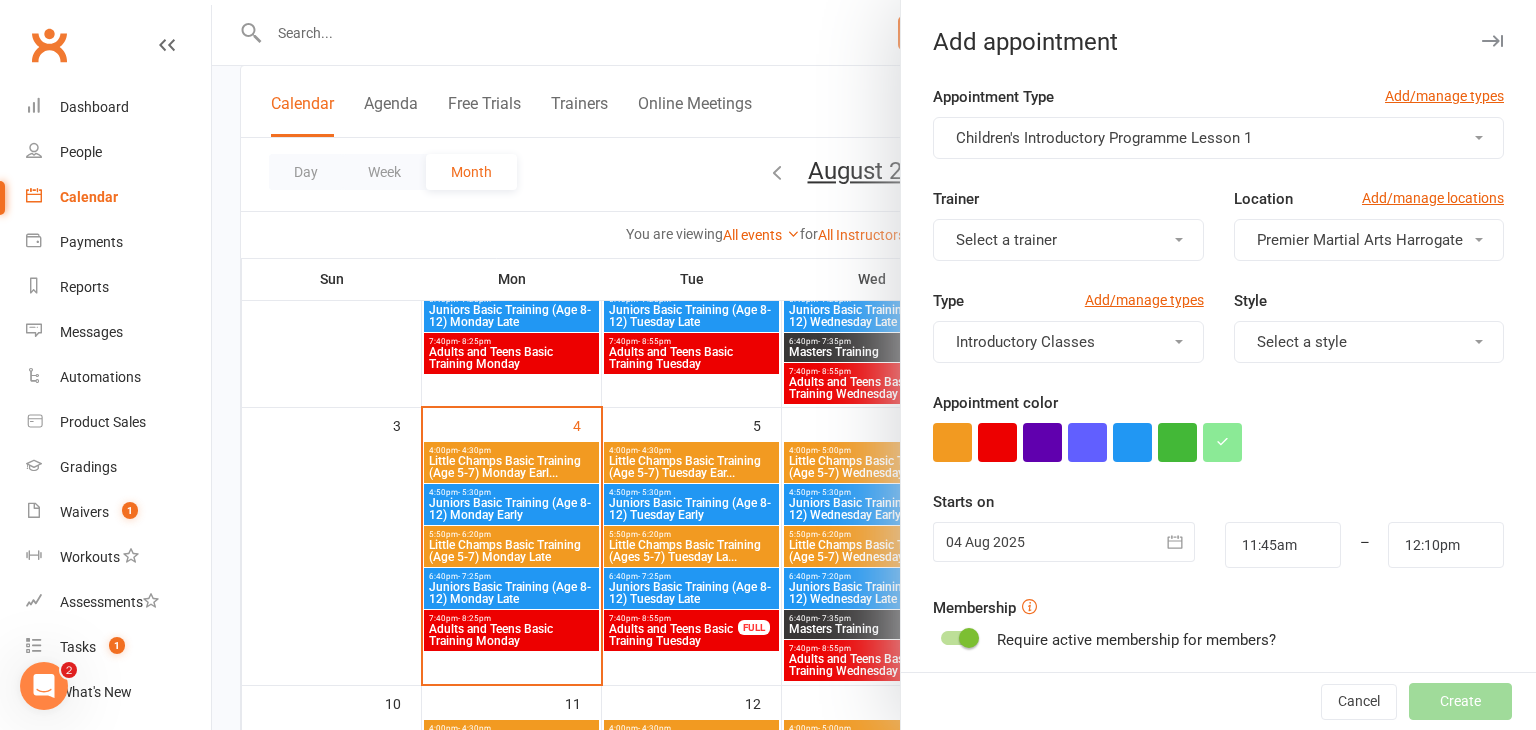 click 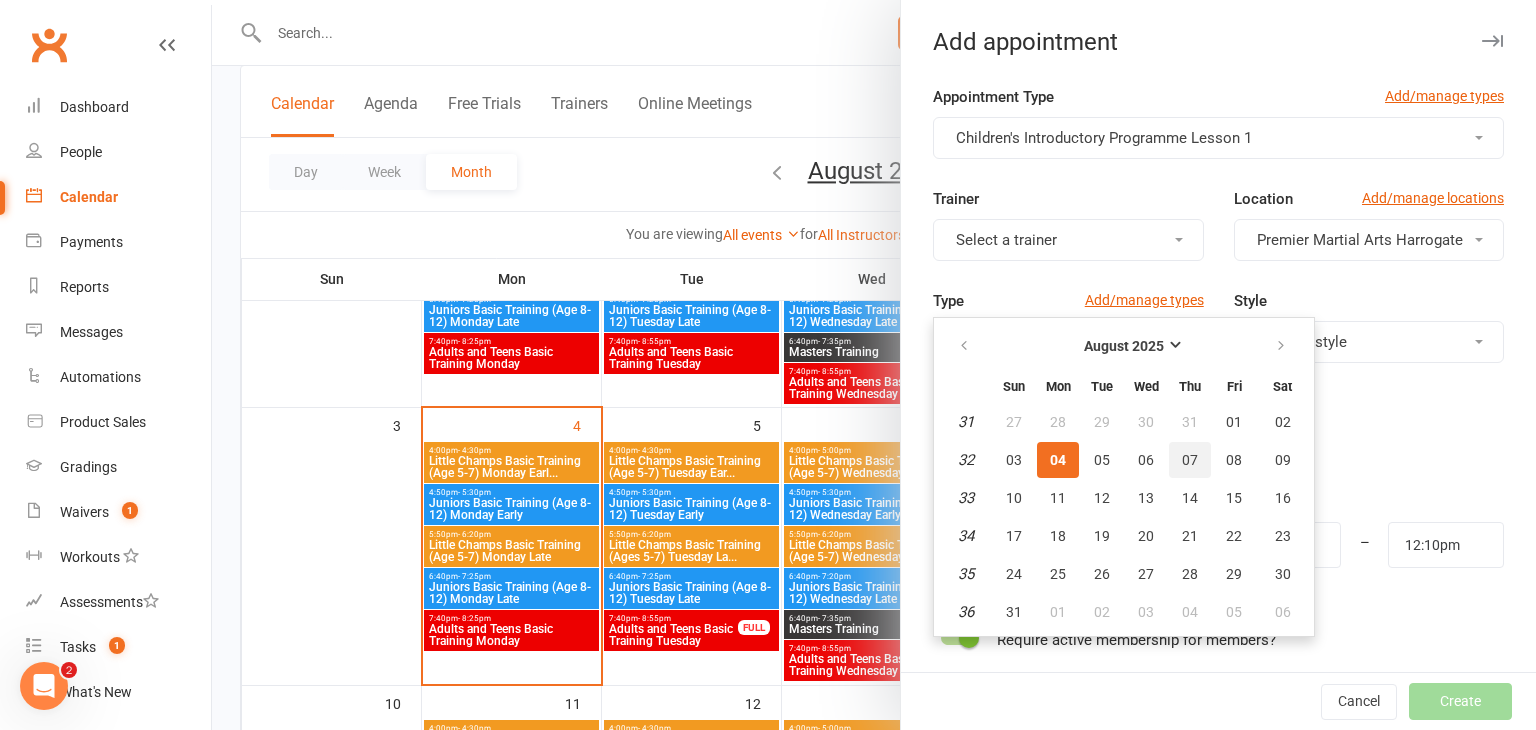click on "07" at bounding box center [1190, 460] 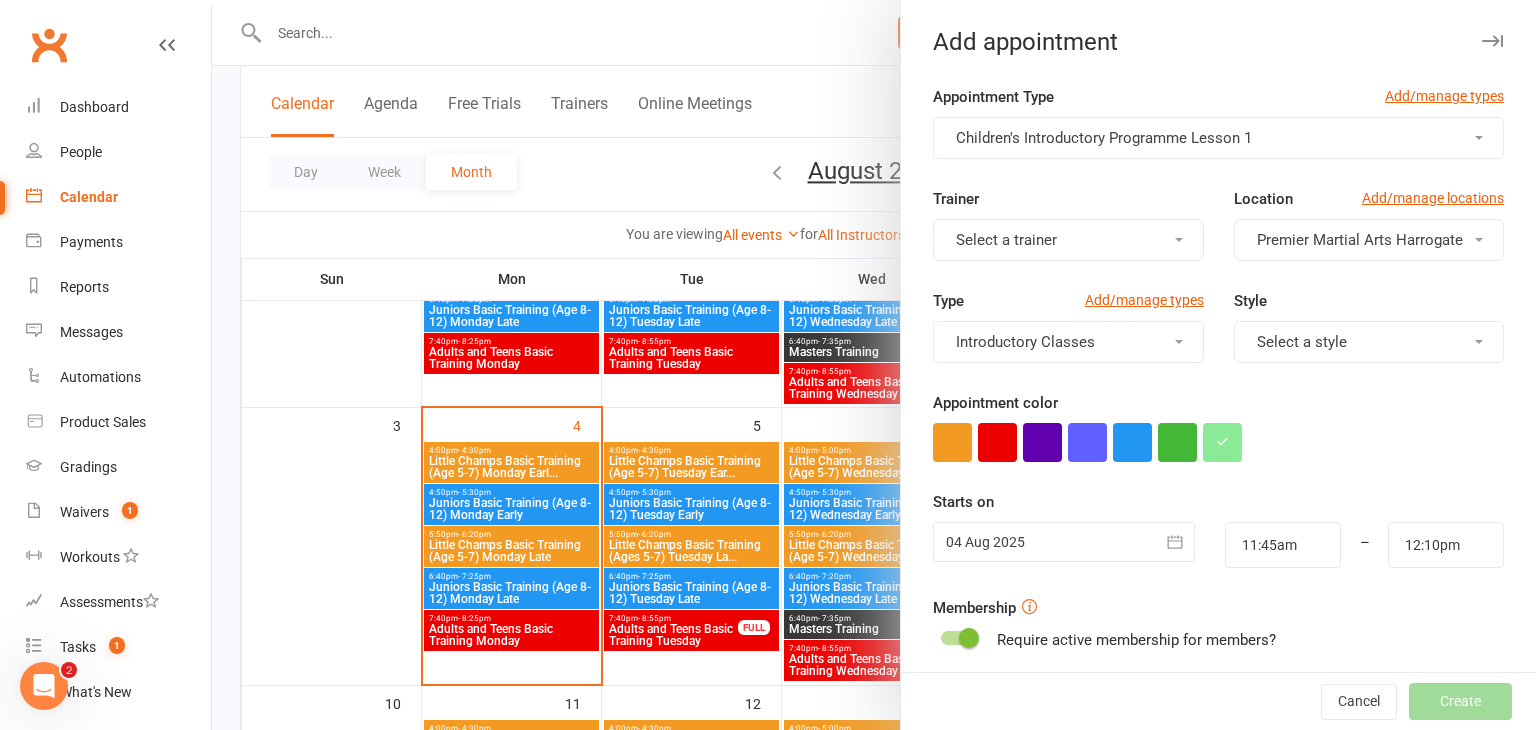 type on "07 Aug 2025" 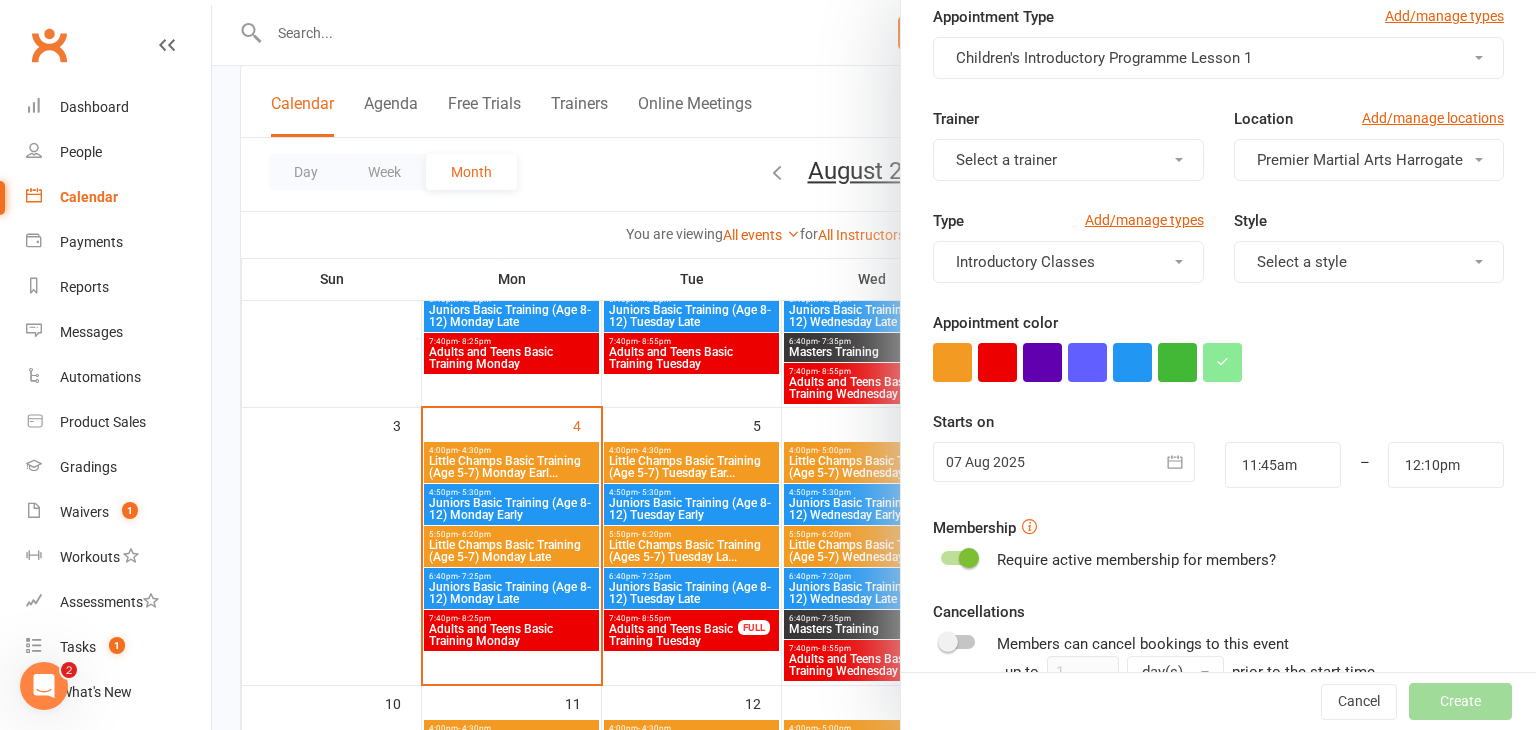 scroll, scrollTop: 96, scrollLeft: 0, axis: vertical 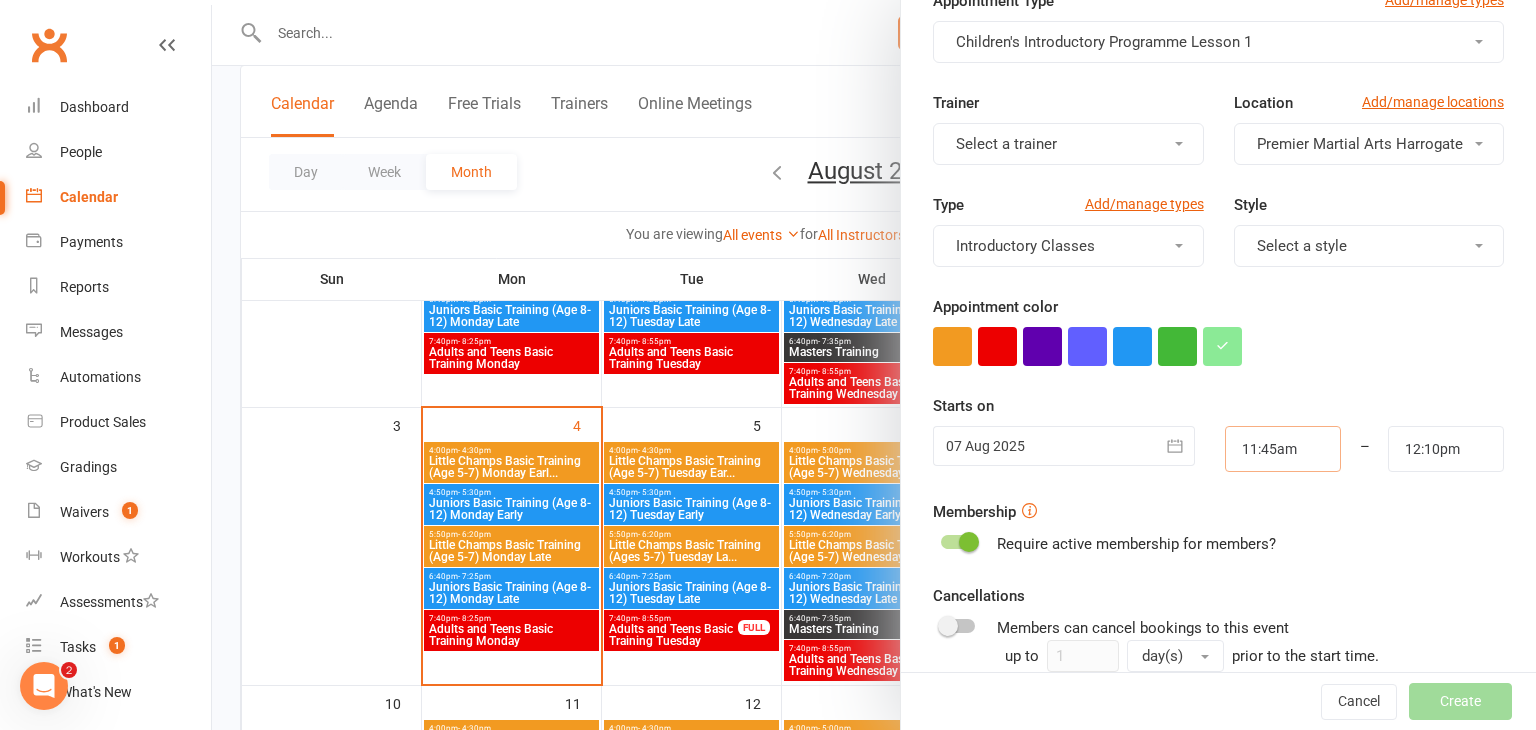 click on "11:45am" at bounding box center (1283, 449) 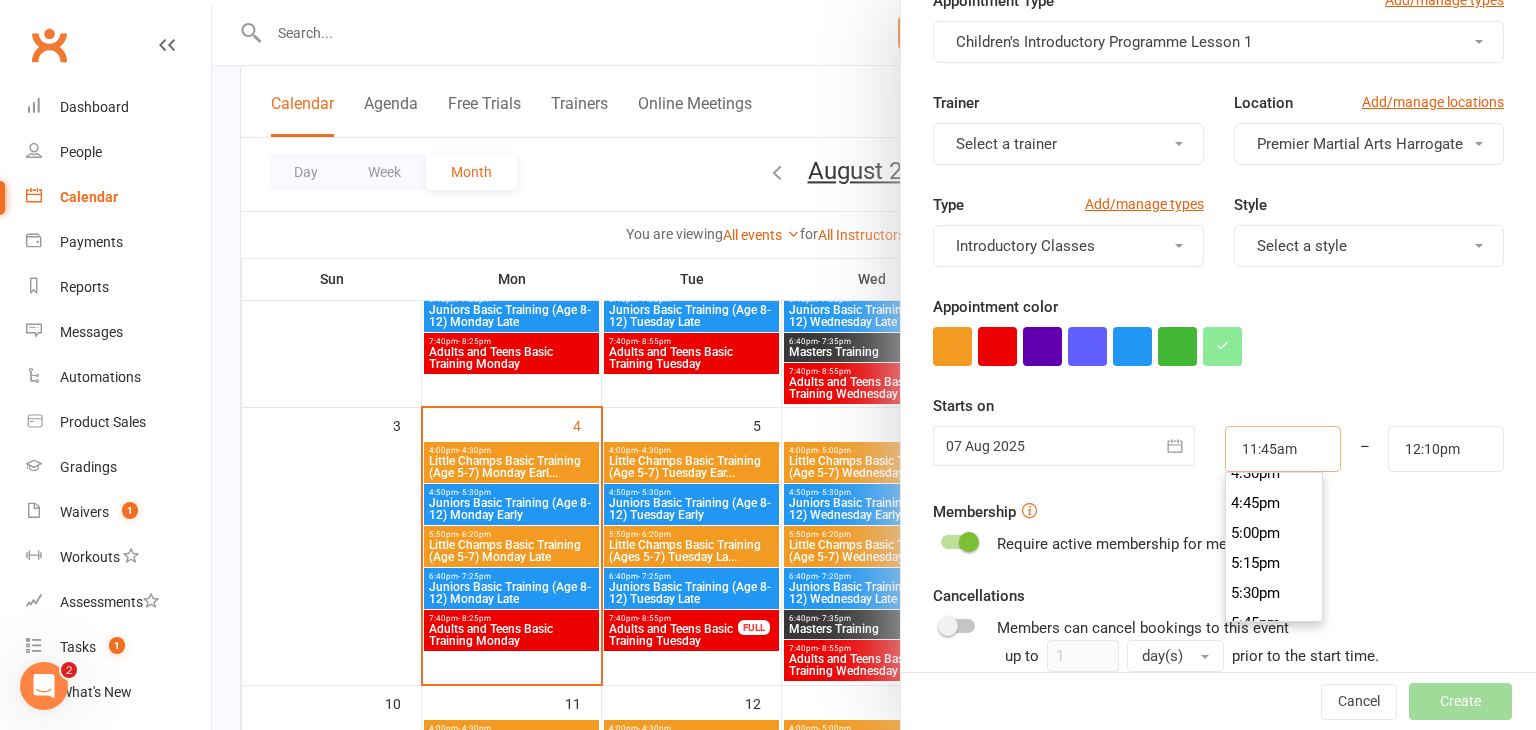 scroll, scrollTop: 1989, scrollLeft: 0, axis: vertical 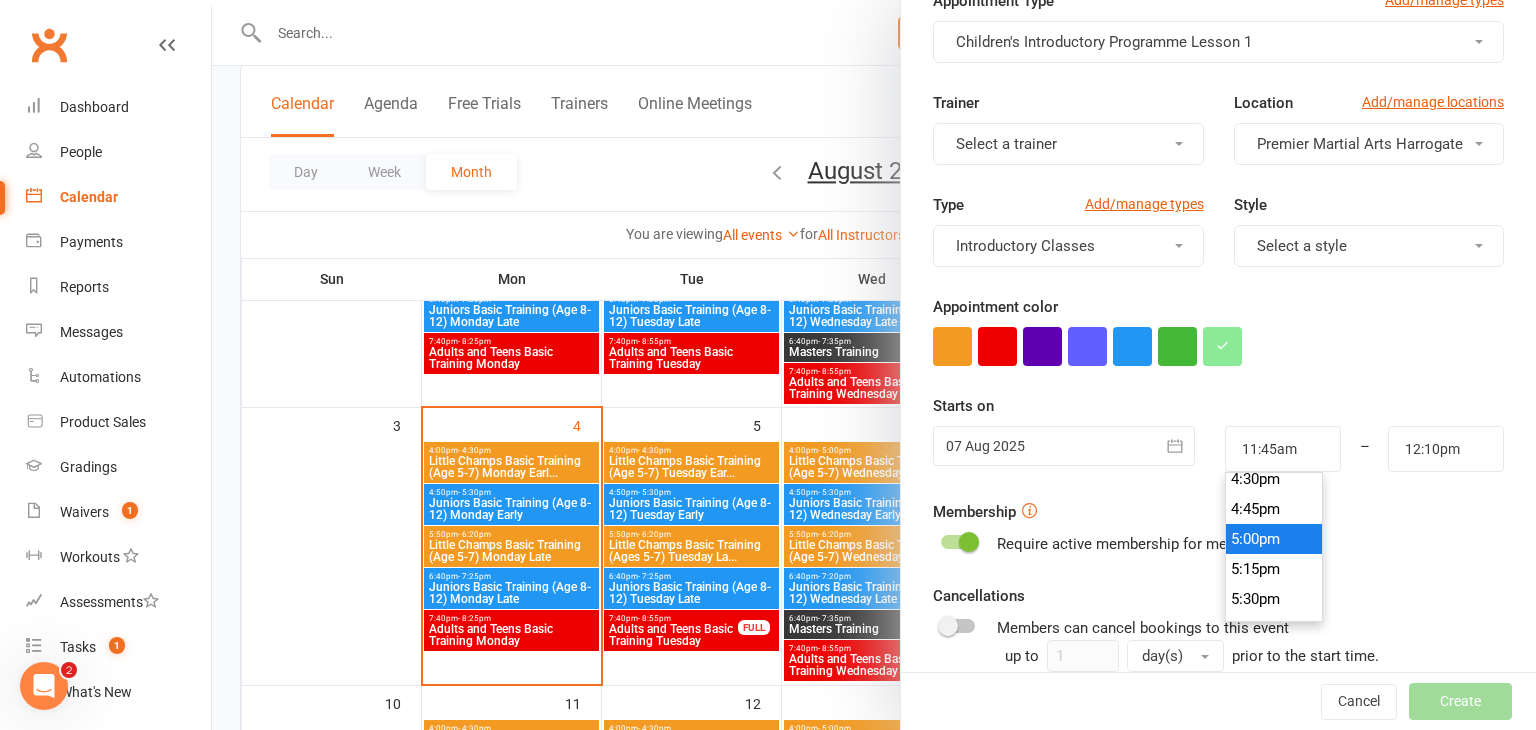 click on "5:00pm" at bounding box center [1274, 539] 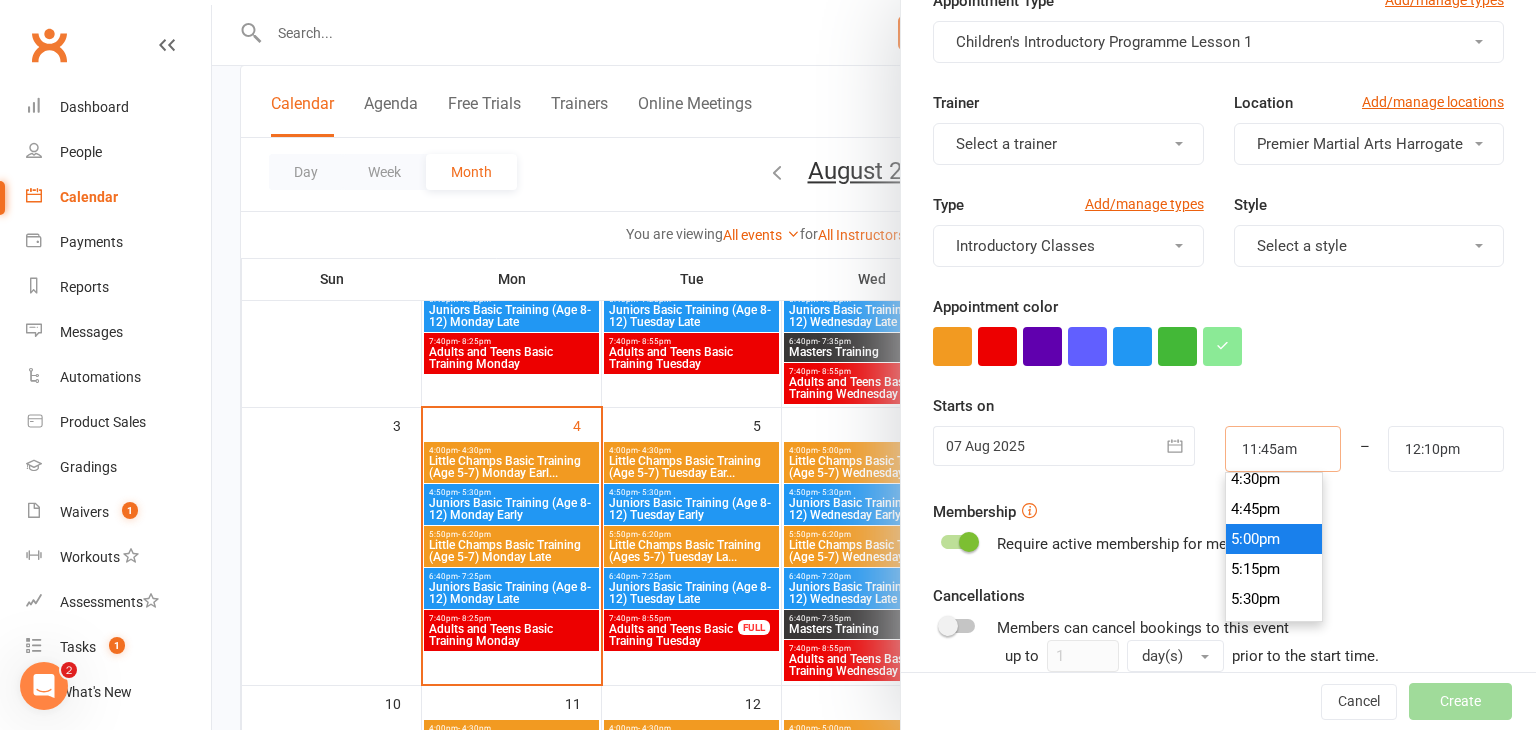 type on "5:00pm" 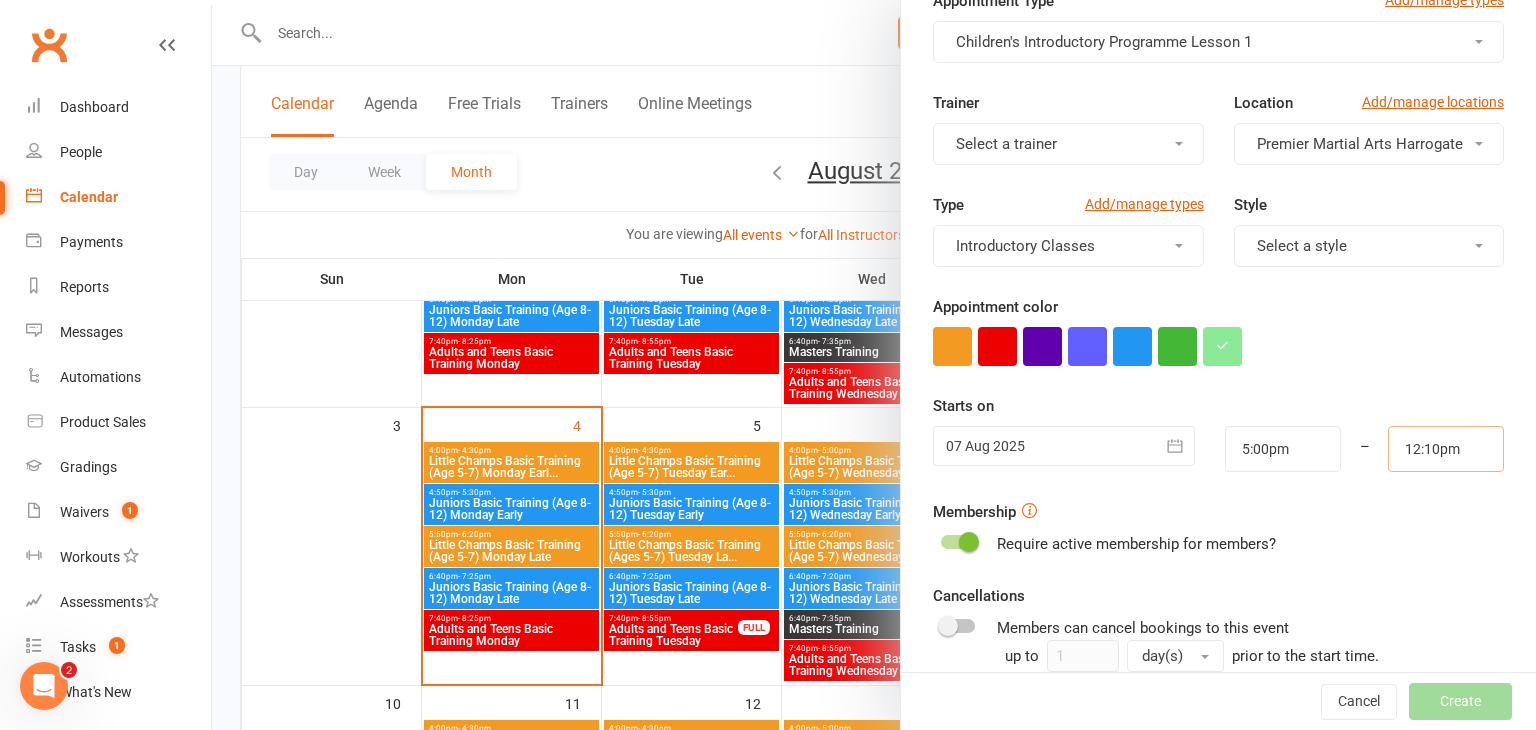 click on "12:10pm" at bounding box center (1446, 449) 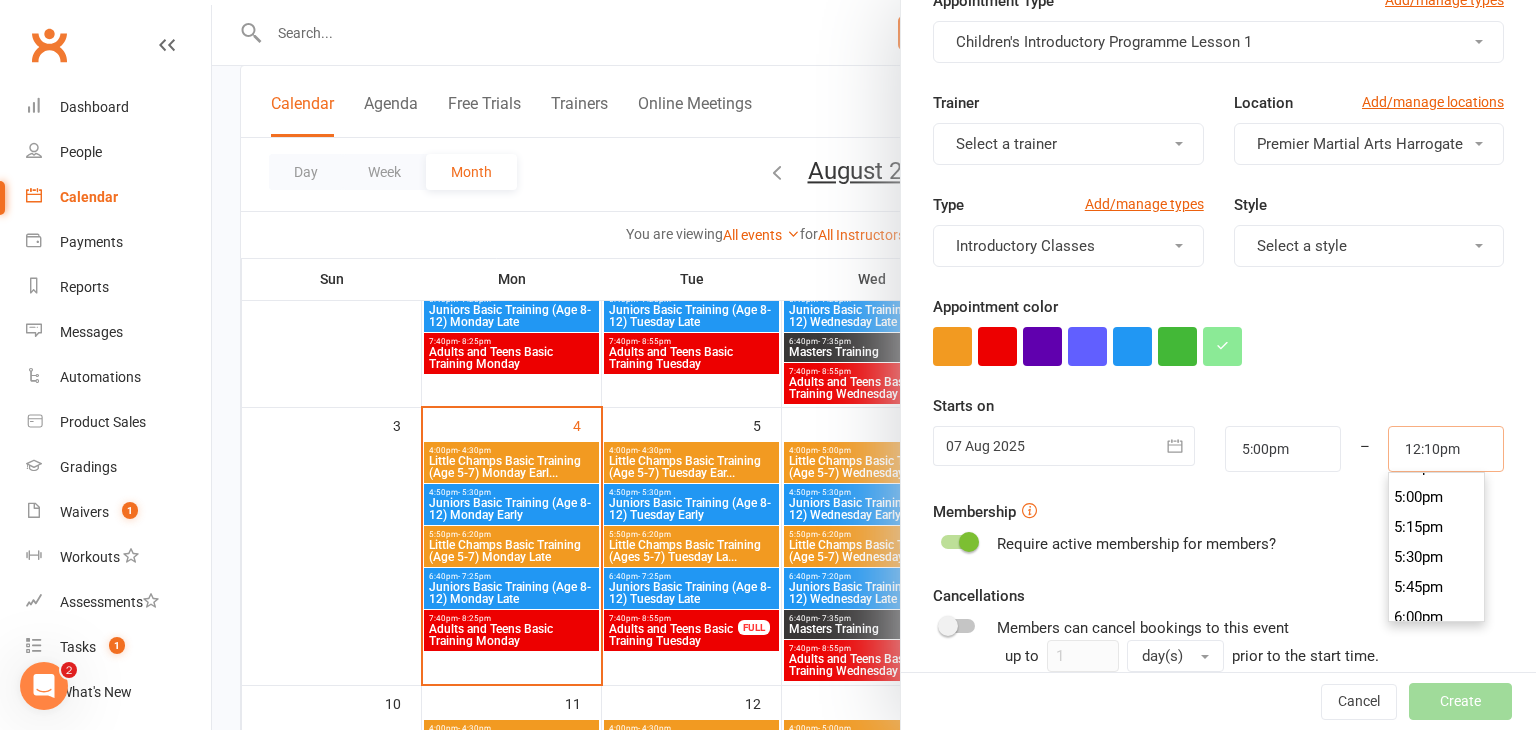 scroll, scrollTop: 2037, scrollLeft: 0, axis: vertical 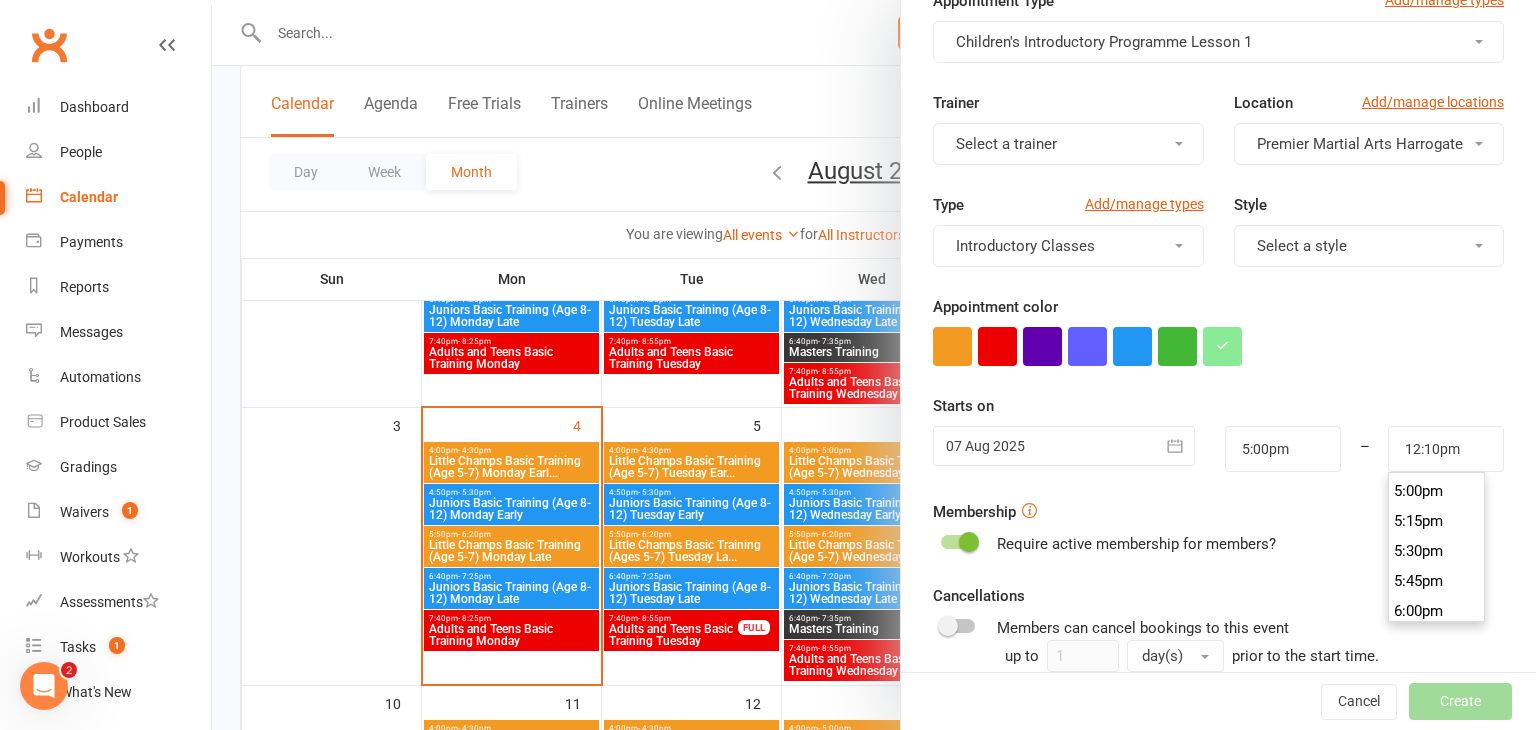 click on "5:30pm" at bounding box center (1437, 551) 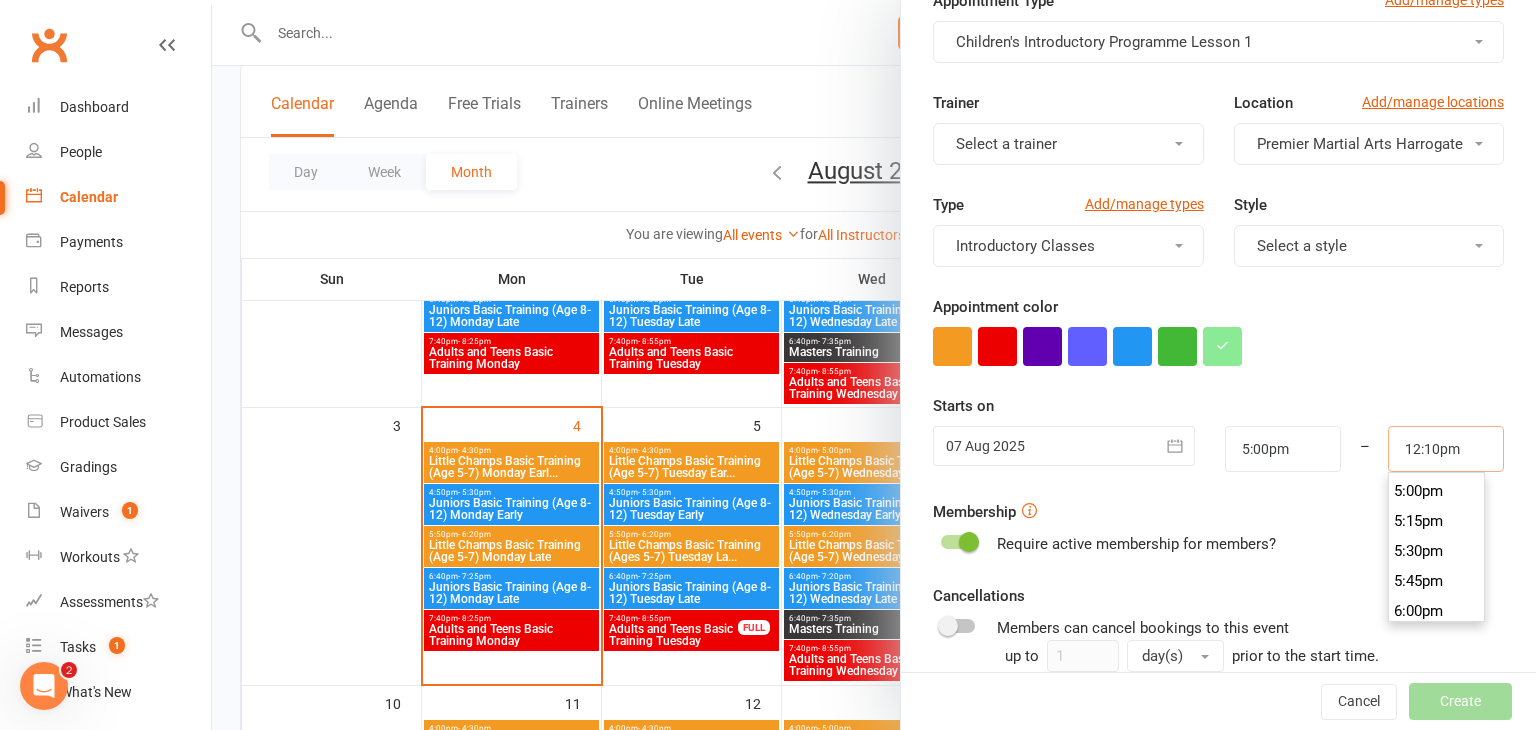 type on "5:30pm" 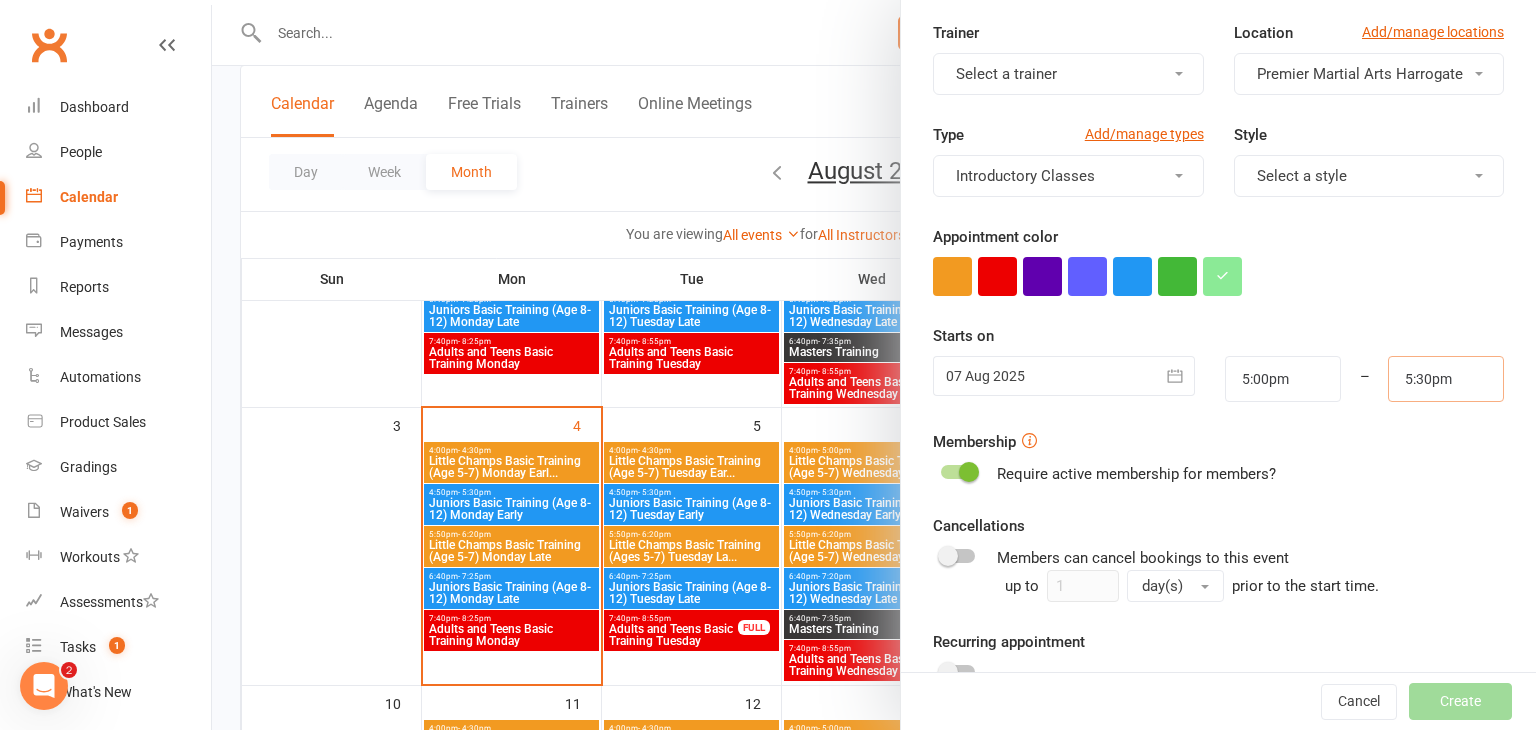 scroll, scrollTop: 168, scrollLeft: 0, axis: vertical 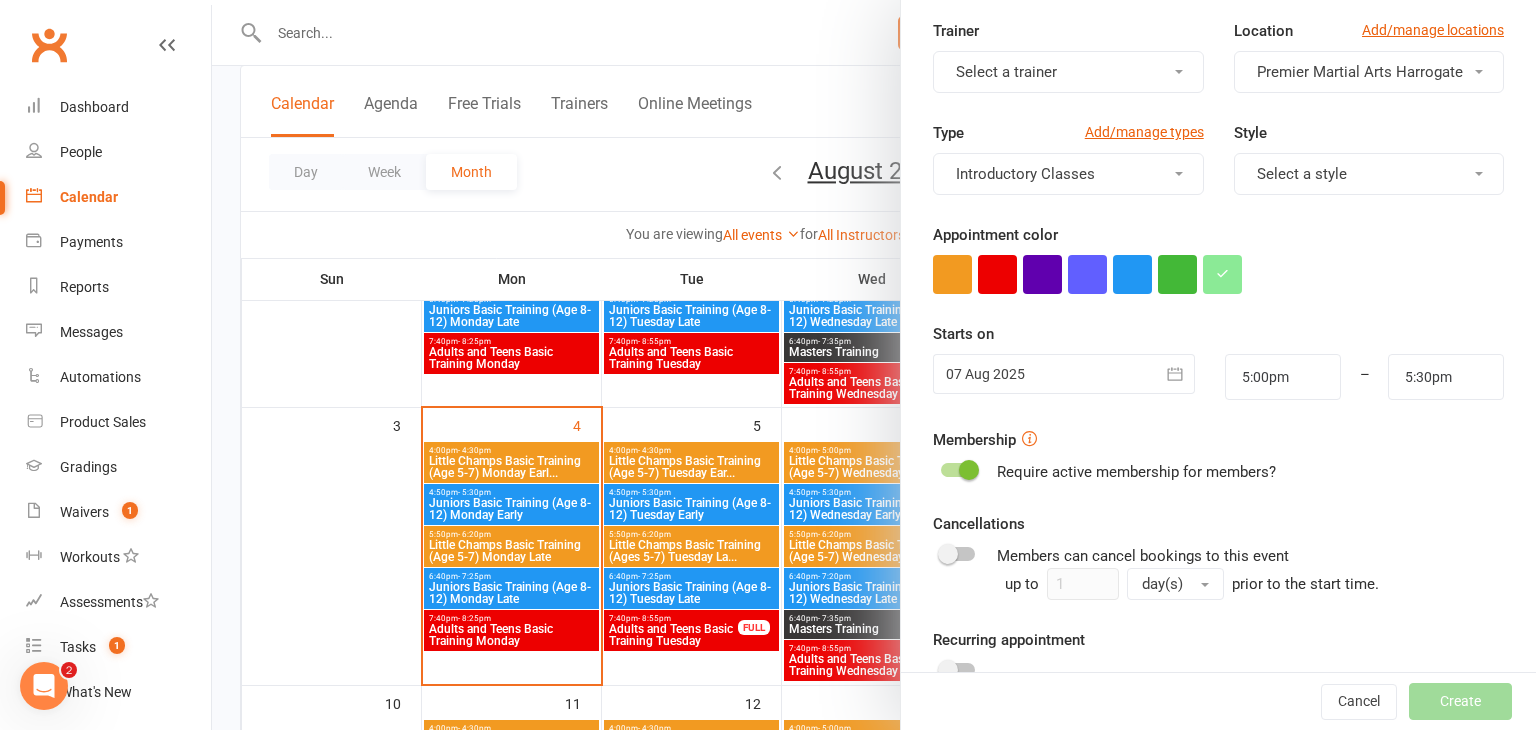 click on "Appointment Type Add/manage types
Children's Introductory Programme Lesson 1
Trainer
Select a trainer
Location Add/manage locations
Premier Martial Arts Harrogate
Type Add/manage types
Introductory Classes
Style
Select a style
Appointment color Time 5:00pm – 5:30pm Starts on 07 Aug 2025
August 2025
Sun Mon Tue Wed Thu Fri Sat
31
27
28
29
30
31
01
02
32
03
04
05
06
07" at bounding box center [1218, 351] 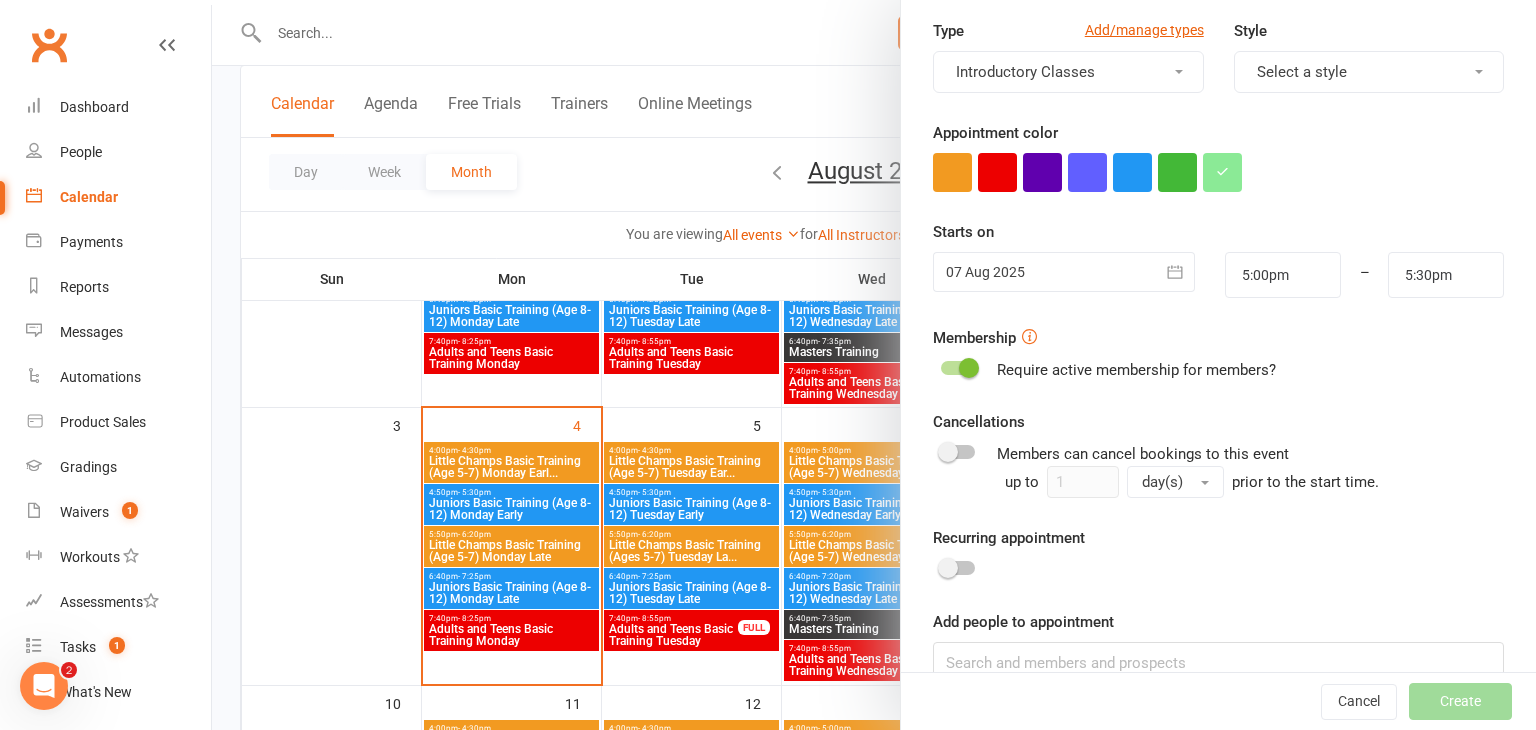 scroll, scrollTop: 308, scrollLeft: 0, axis: vertical 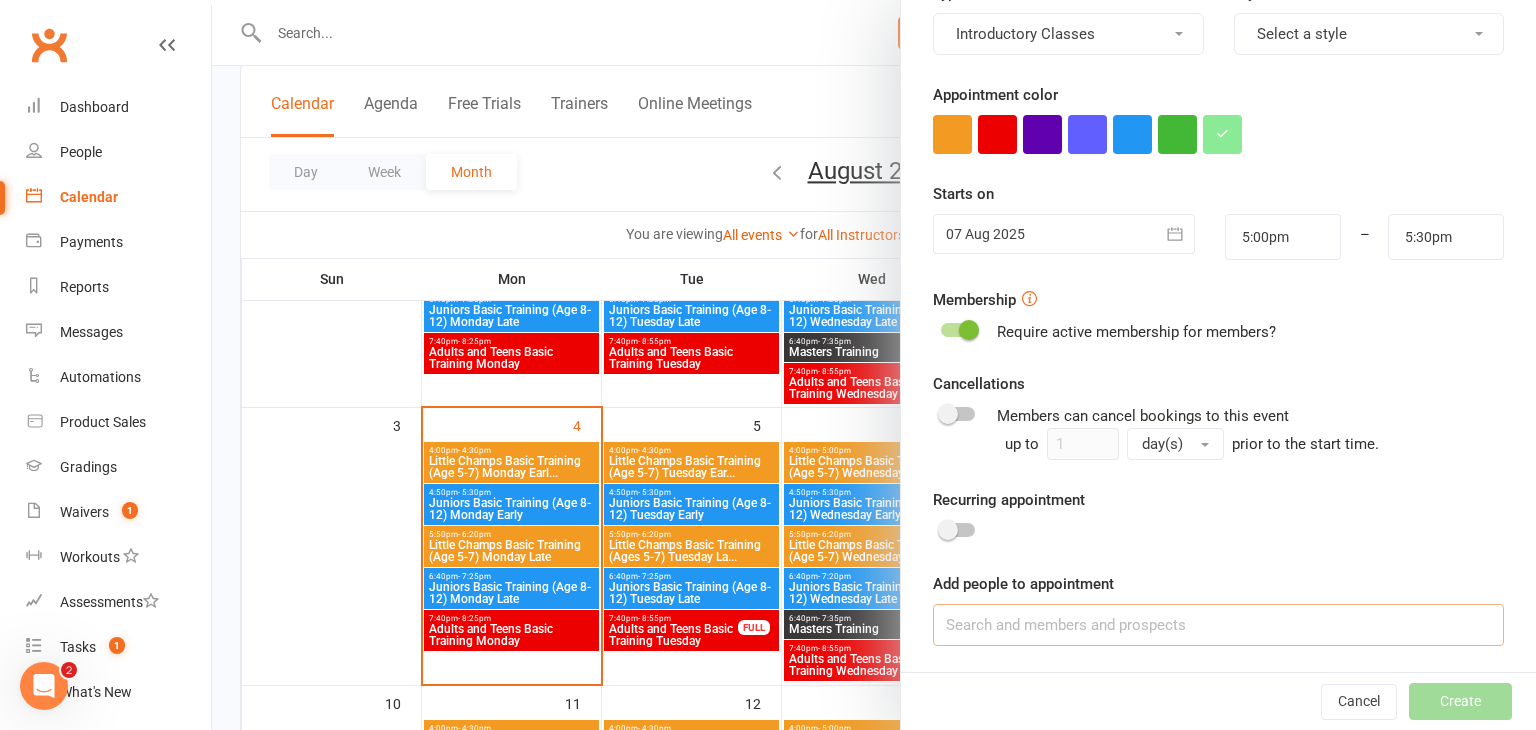 click at bounding box center [1218, 625] 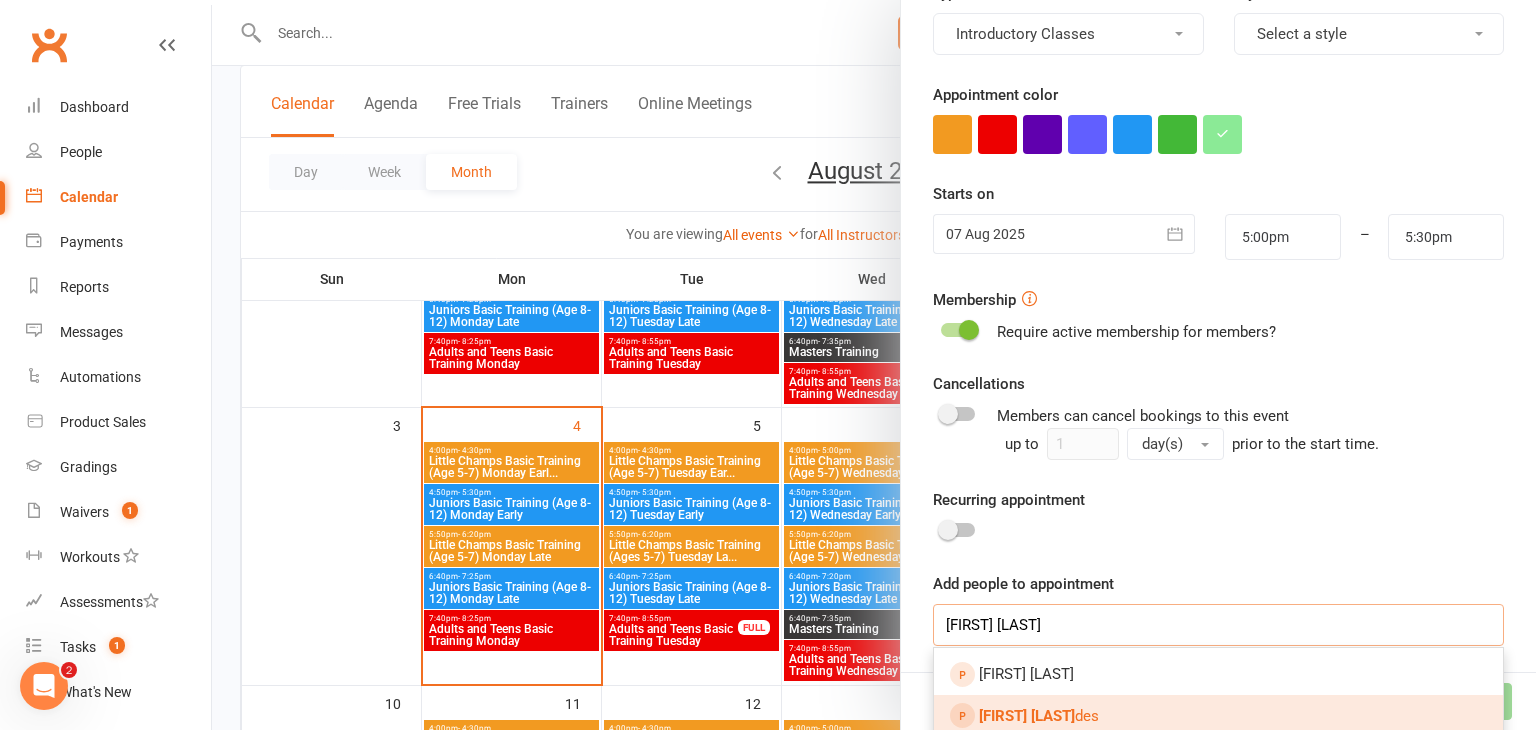 type on "sara rho" 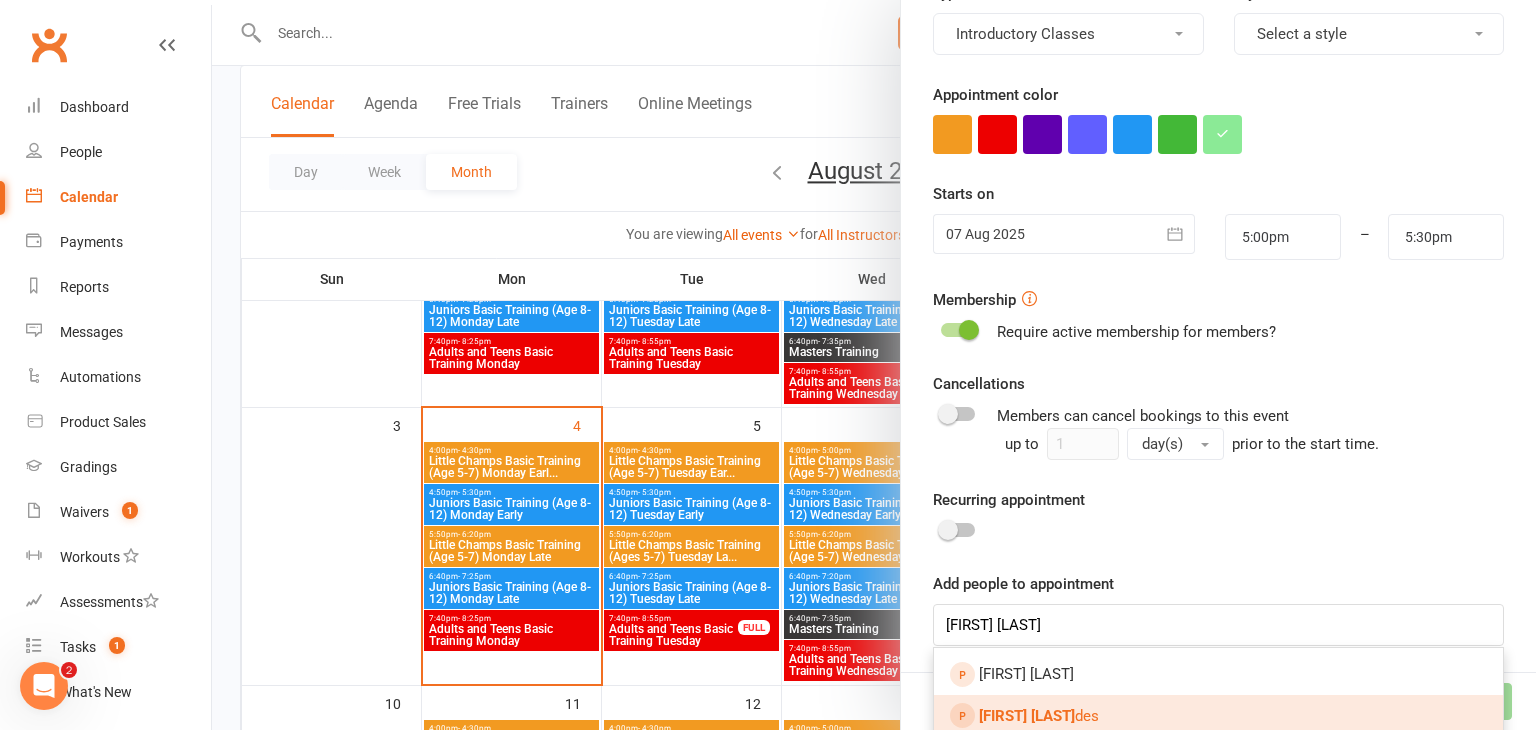 click on "[FIRST] [LAST]" at bounding box center (1027, 716) 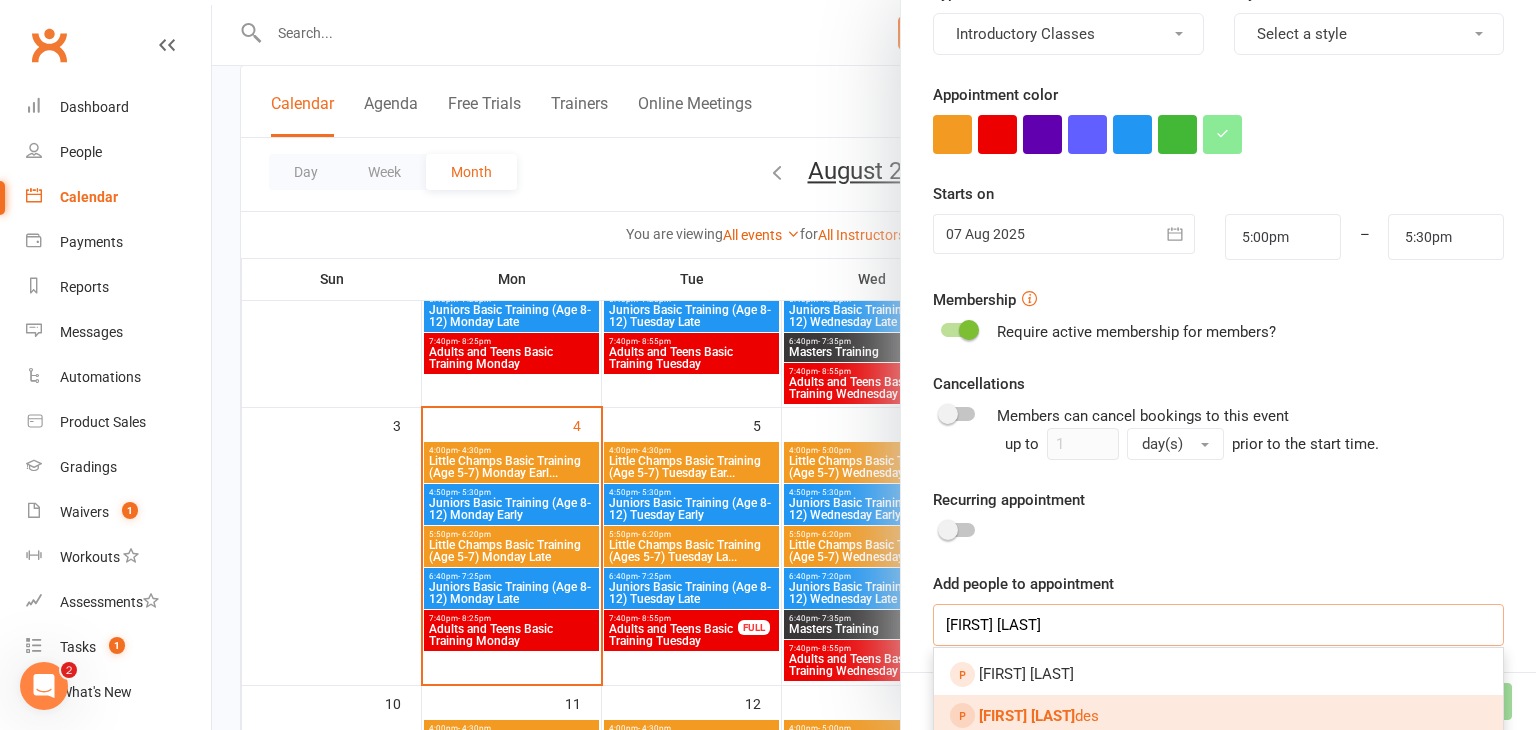 type 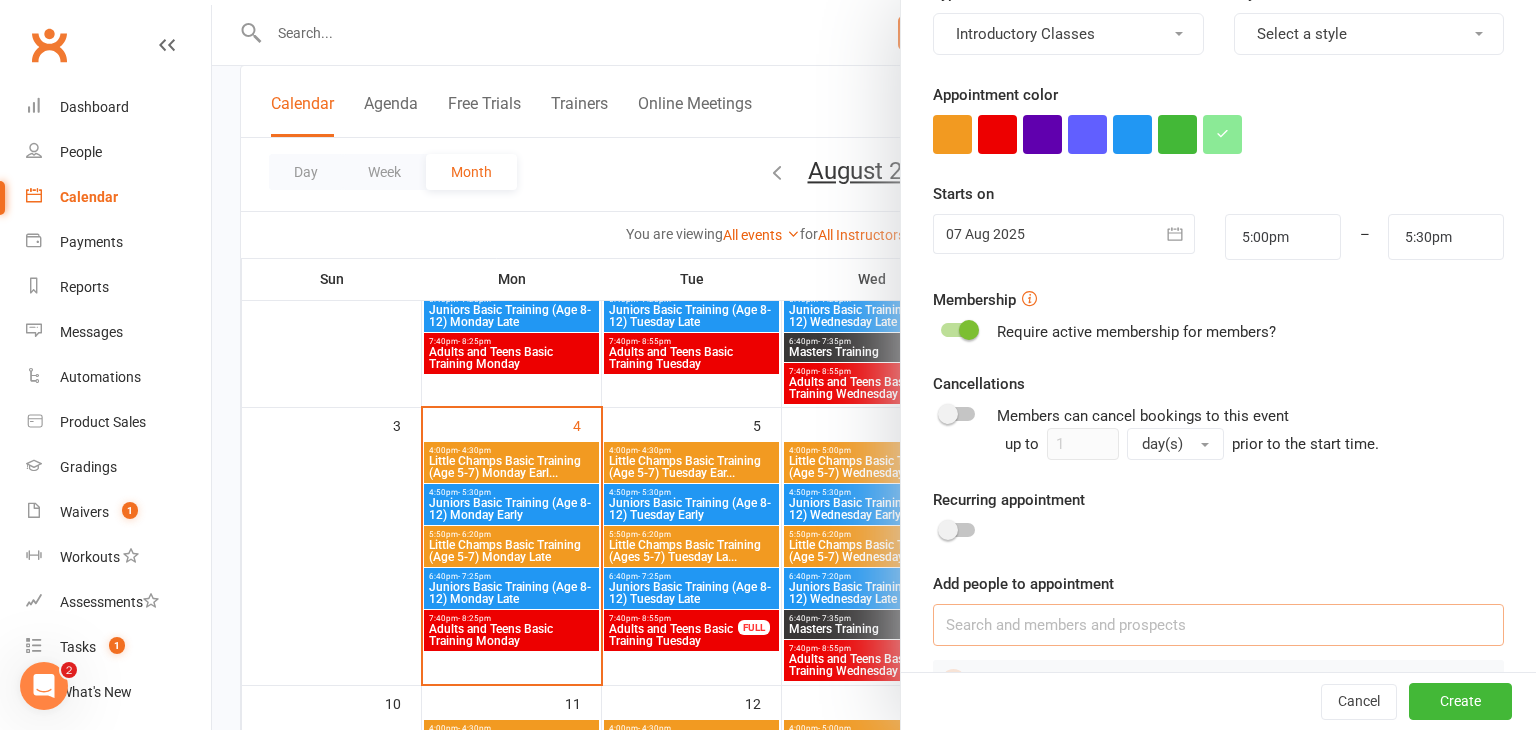 scroll, scrollTop: 364, scrollLeft: 0, axis: vertical 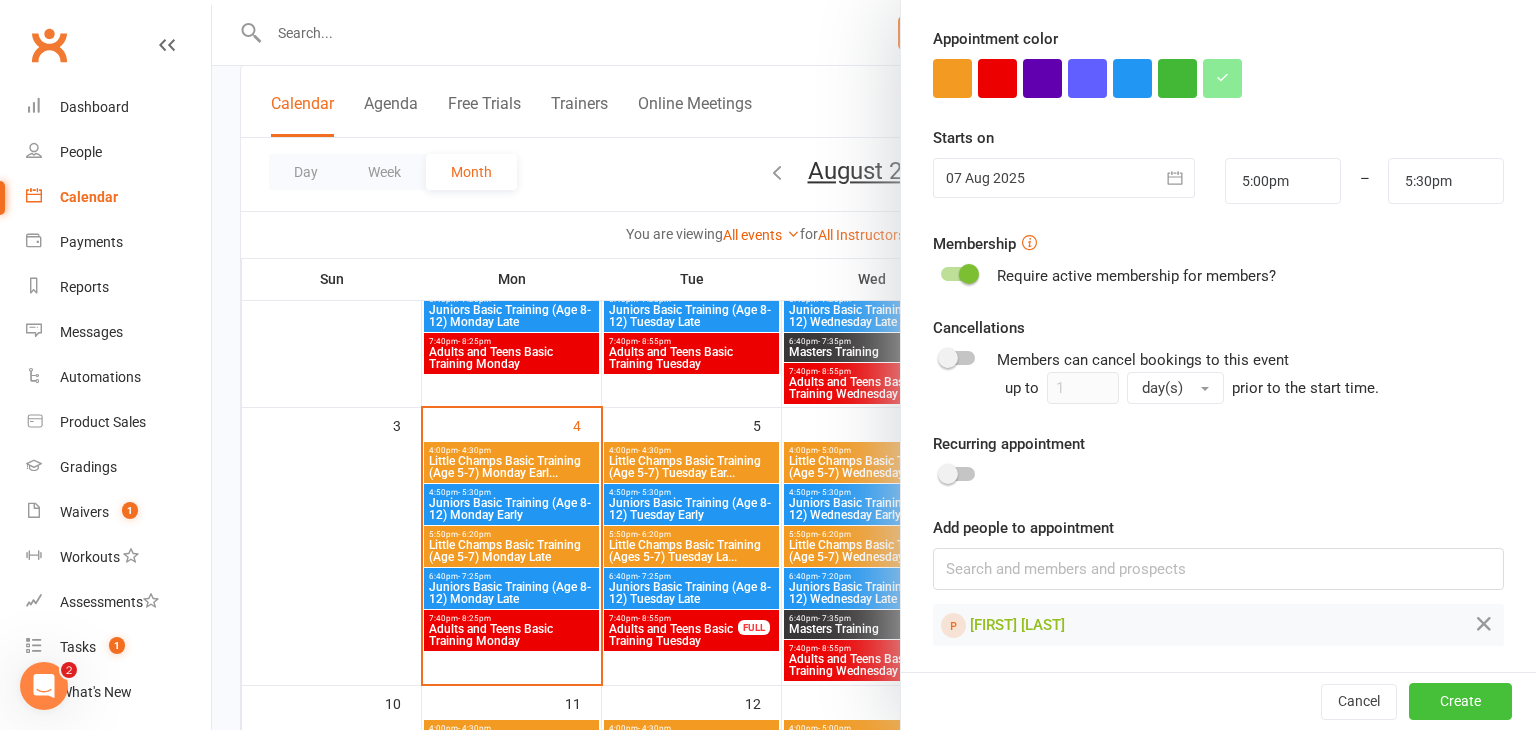 click on "Create" at bounding box center [1460, 702] 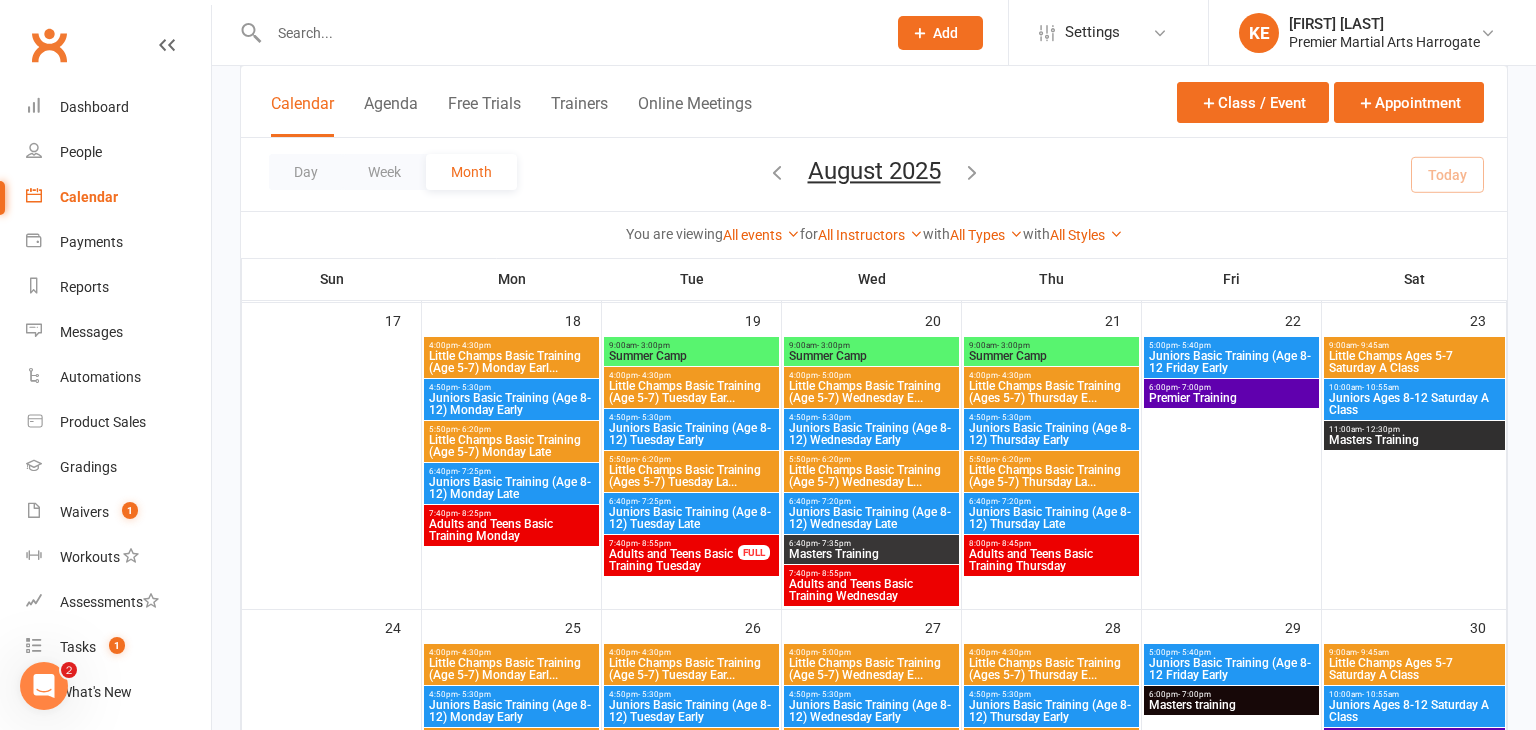scroll, scrollTop: 970, scrollLeft: 0, axis: vertical 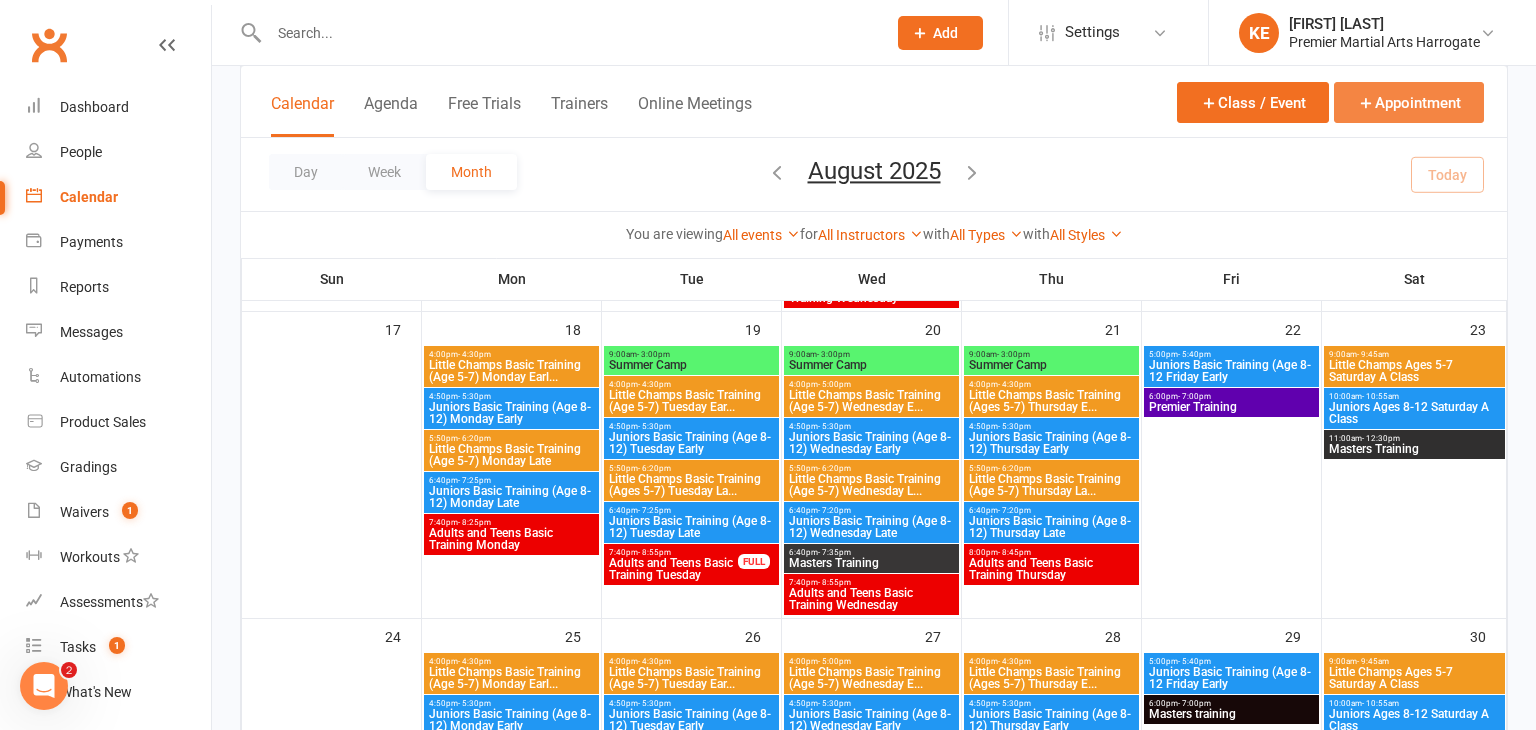 click on "Appointment" at bounding box center [1409, 102] 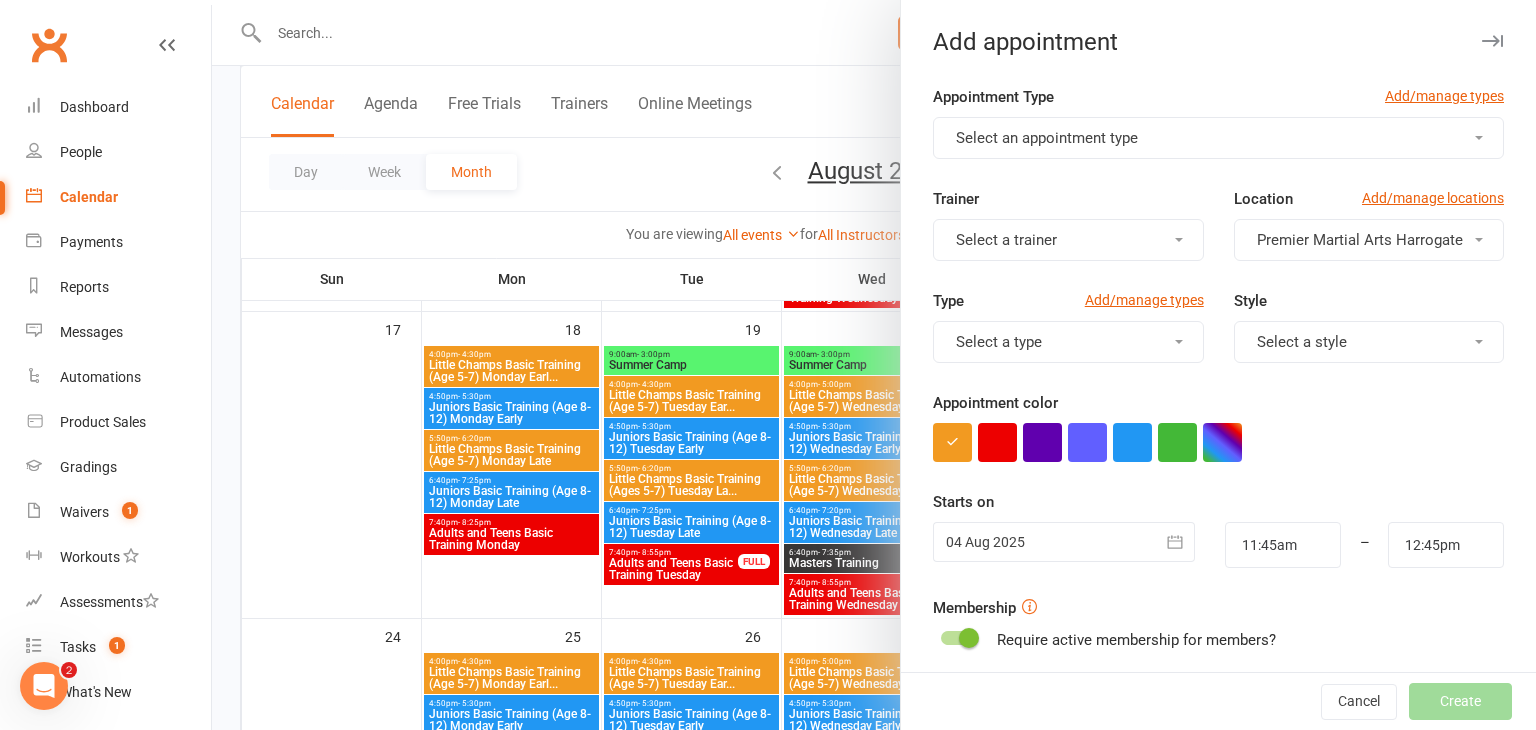 click on "Select an appointment type" at bounding box center [1218, 138] 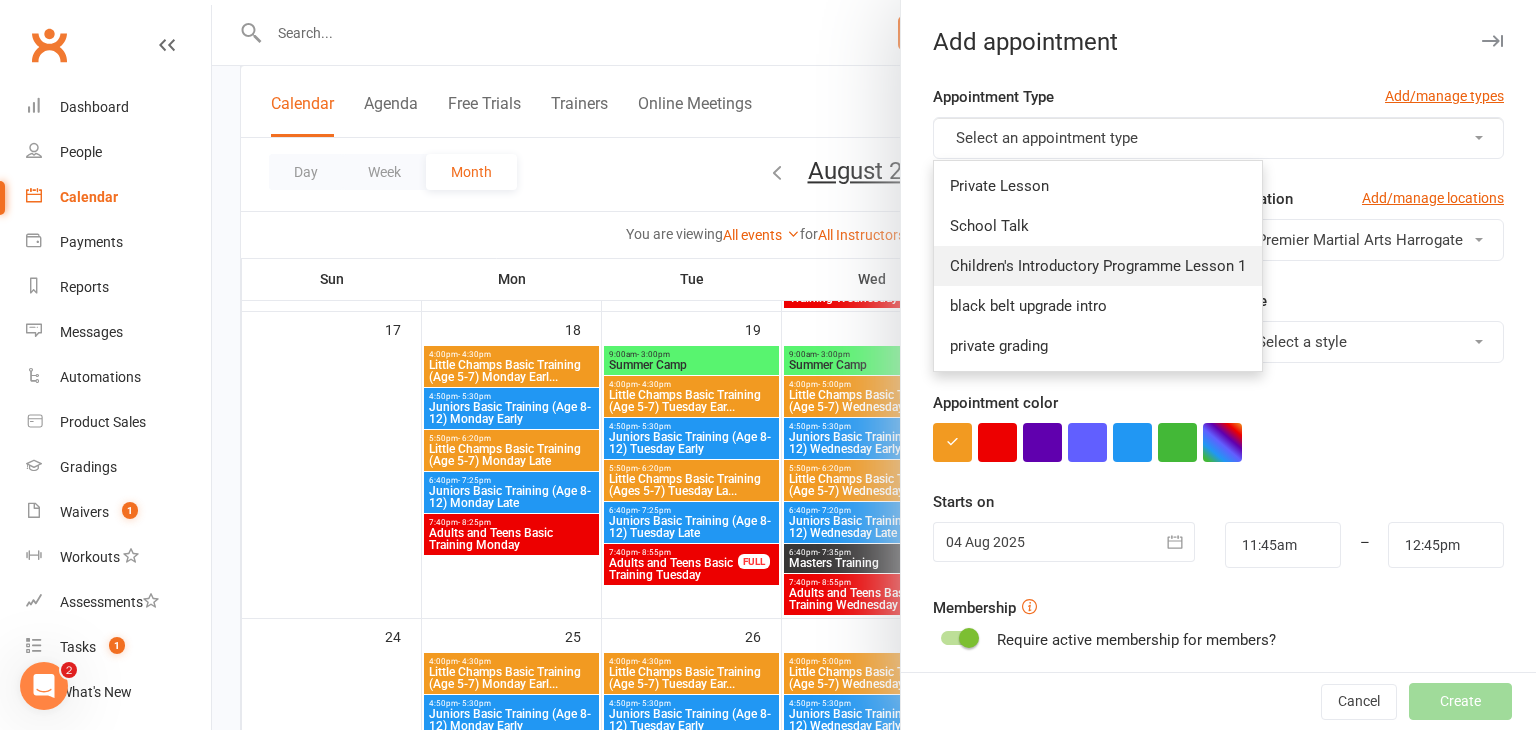 click on "Children's Introductory Programme Lesson 1" at bounding box center (1098, 266) 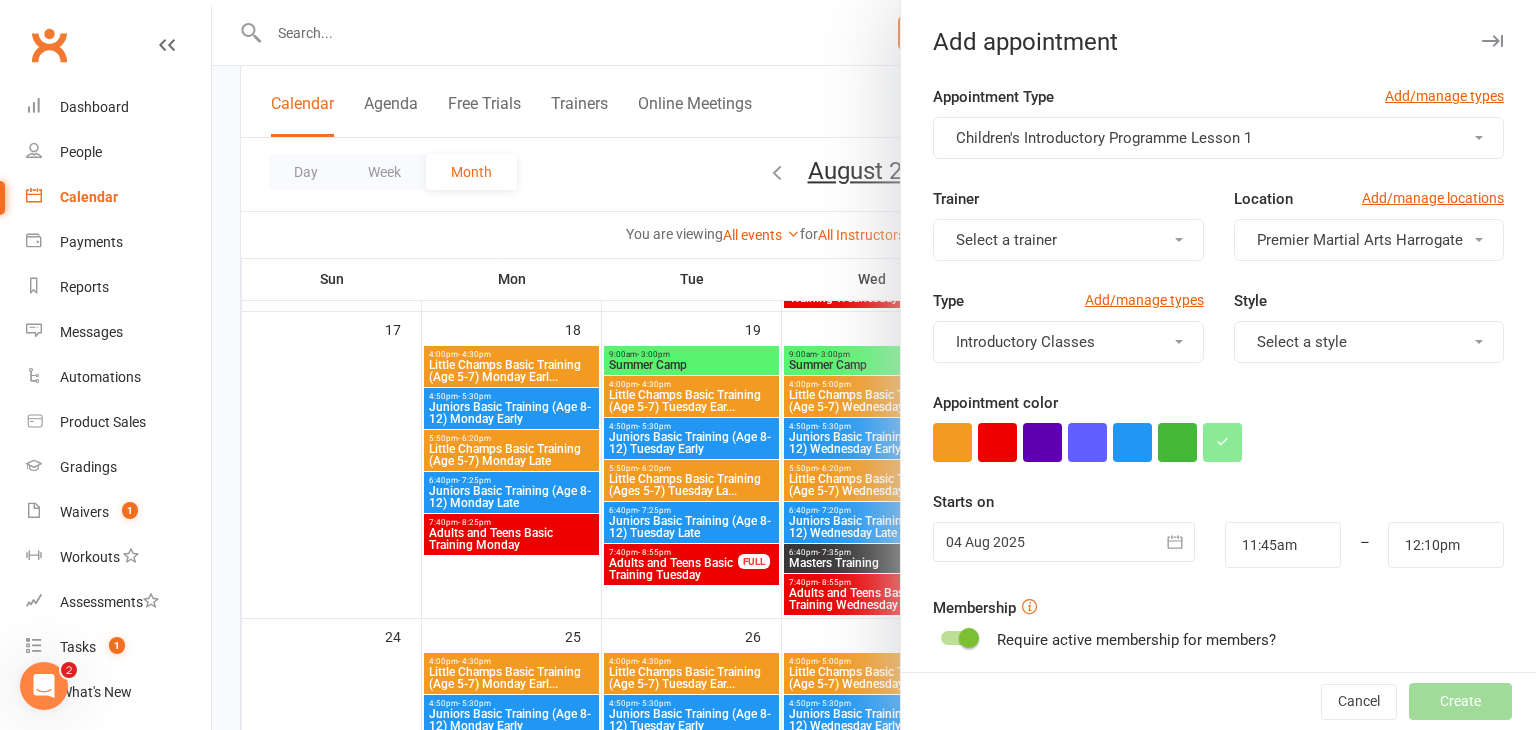 click 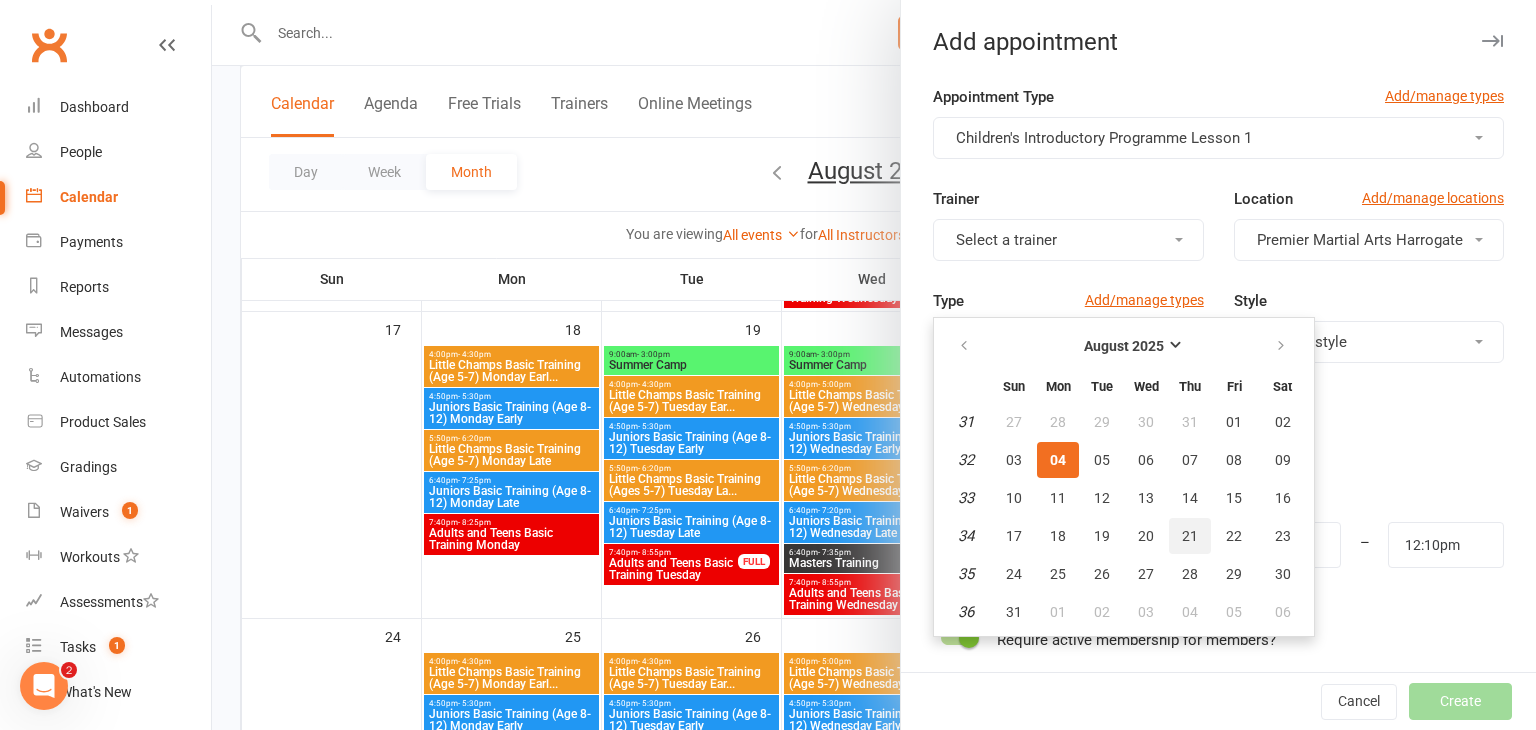 click on "21" at bounding box center [1190, 536] 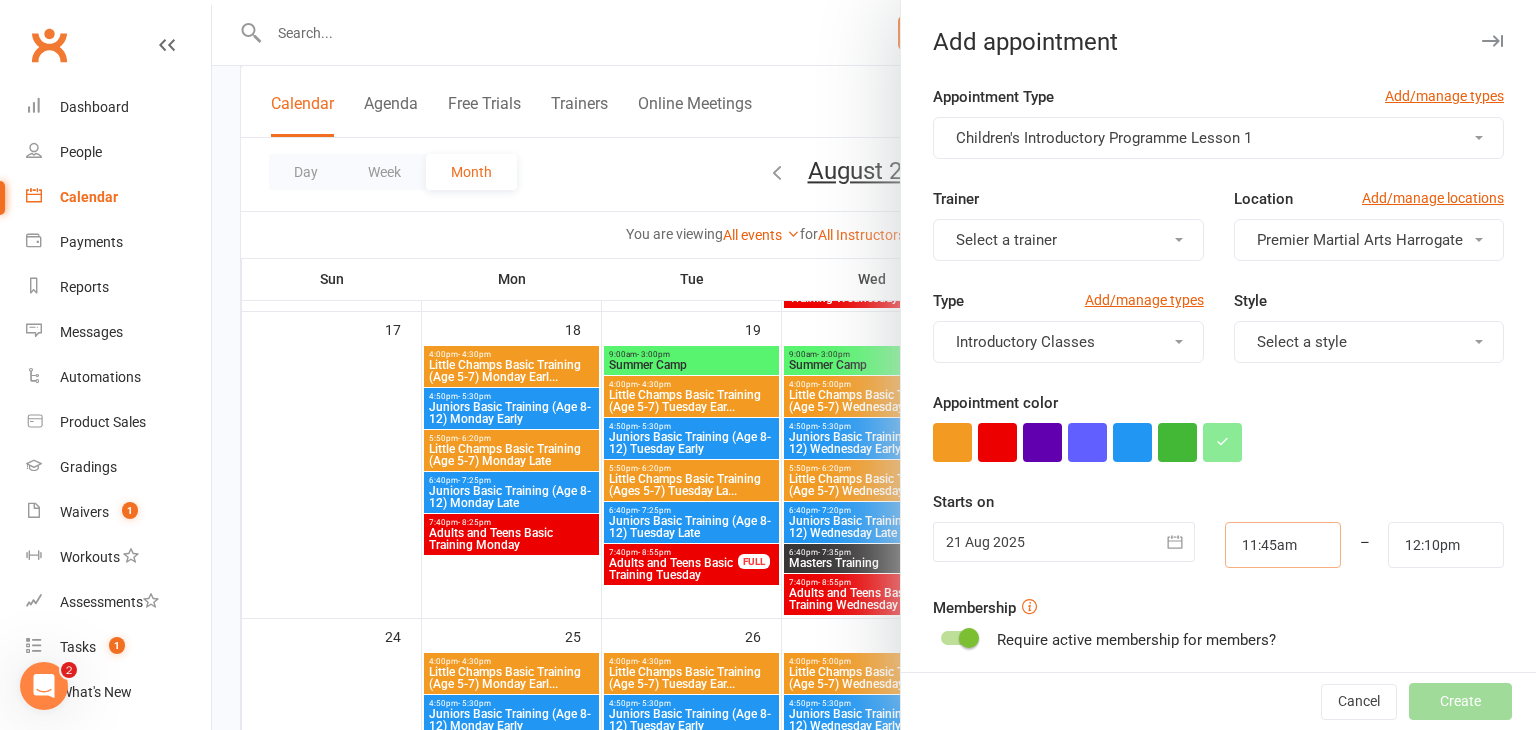 click on "11:45am" at bounding box center (1283, 545) 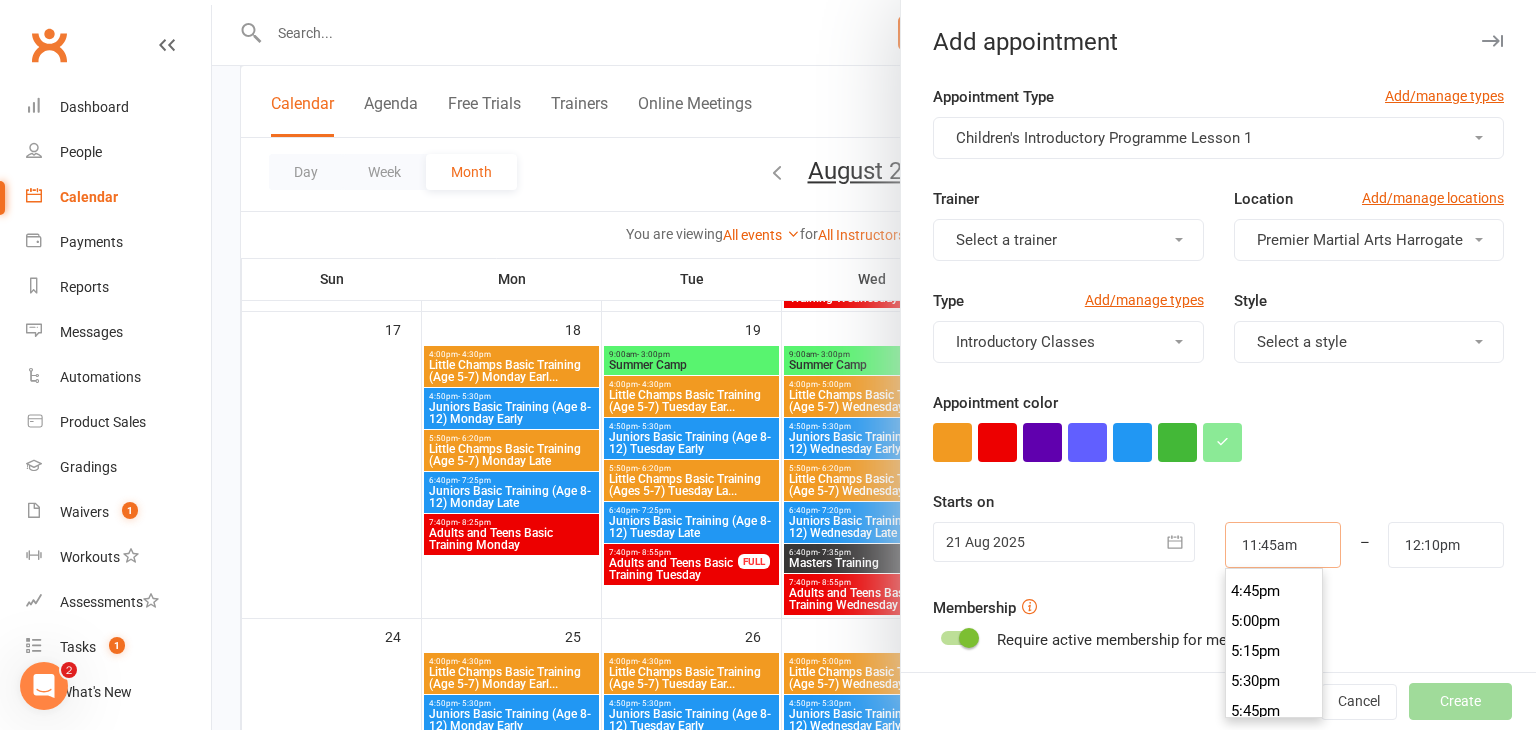 scroll, scrollTop: 2006, scrollLeft: 0, axis: vertical 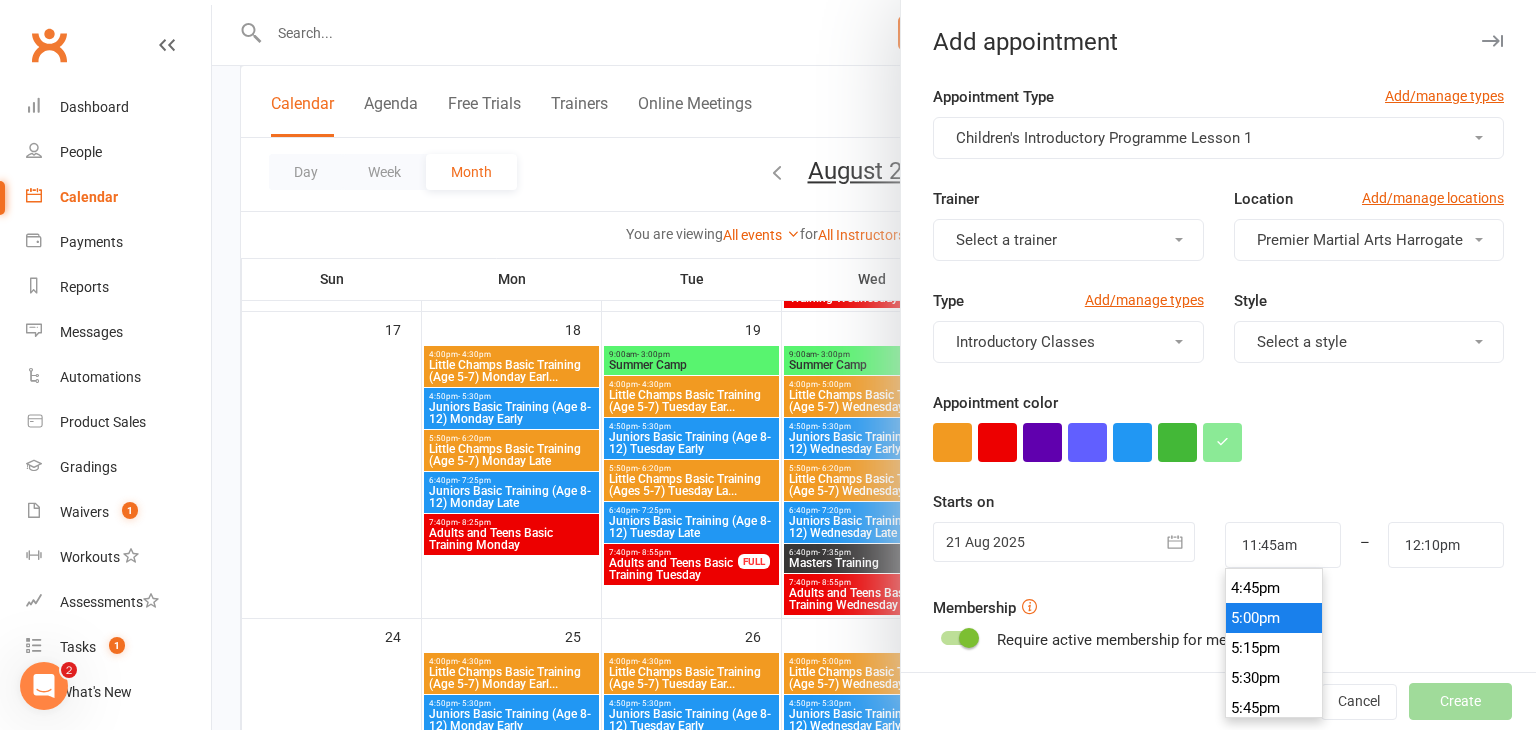click on "5:00pm" at bounding box center [1274, 618] 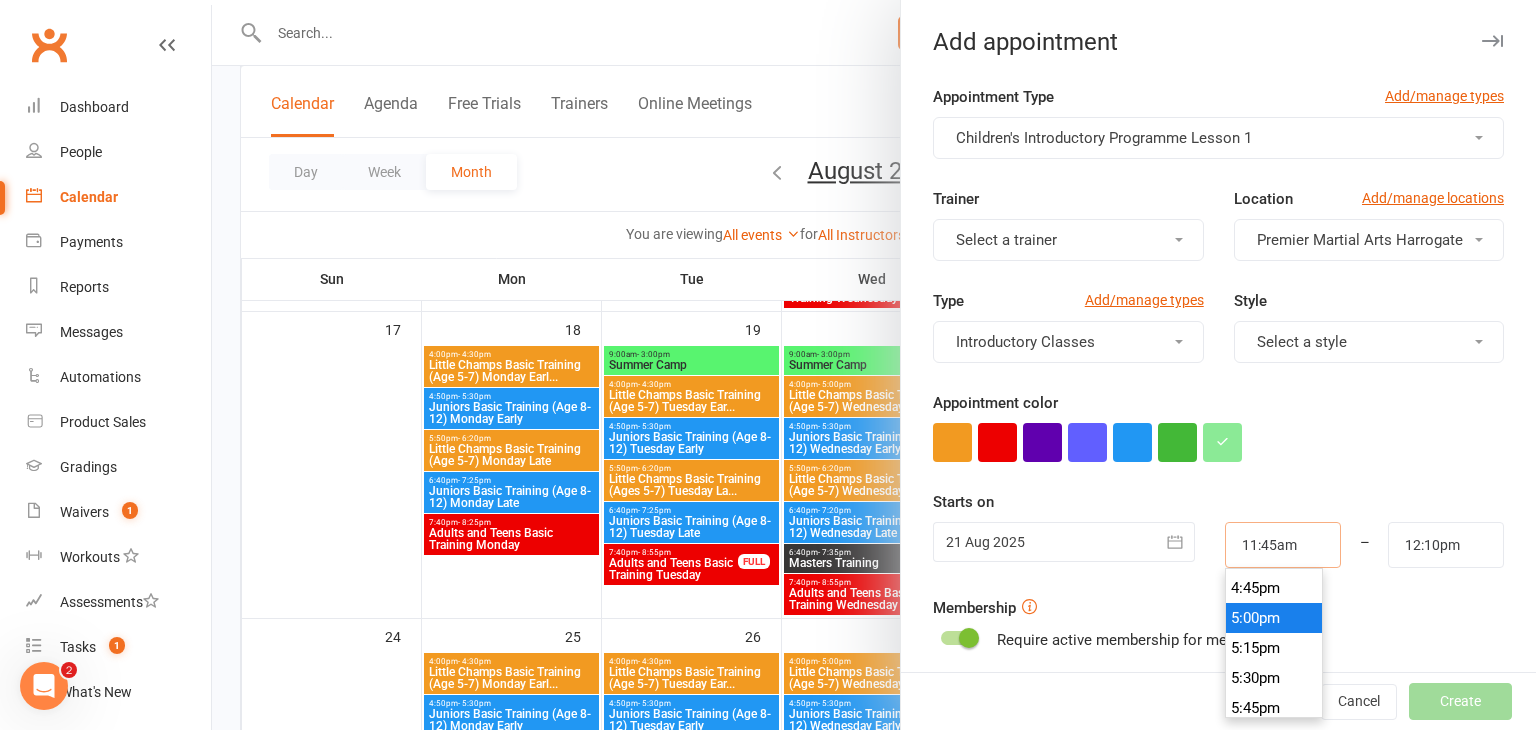 type on "5:00pm" 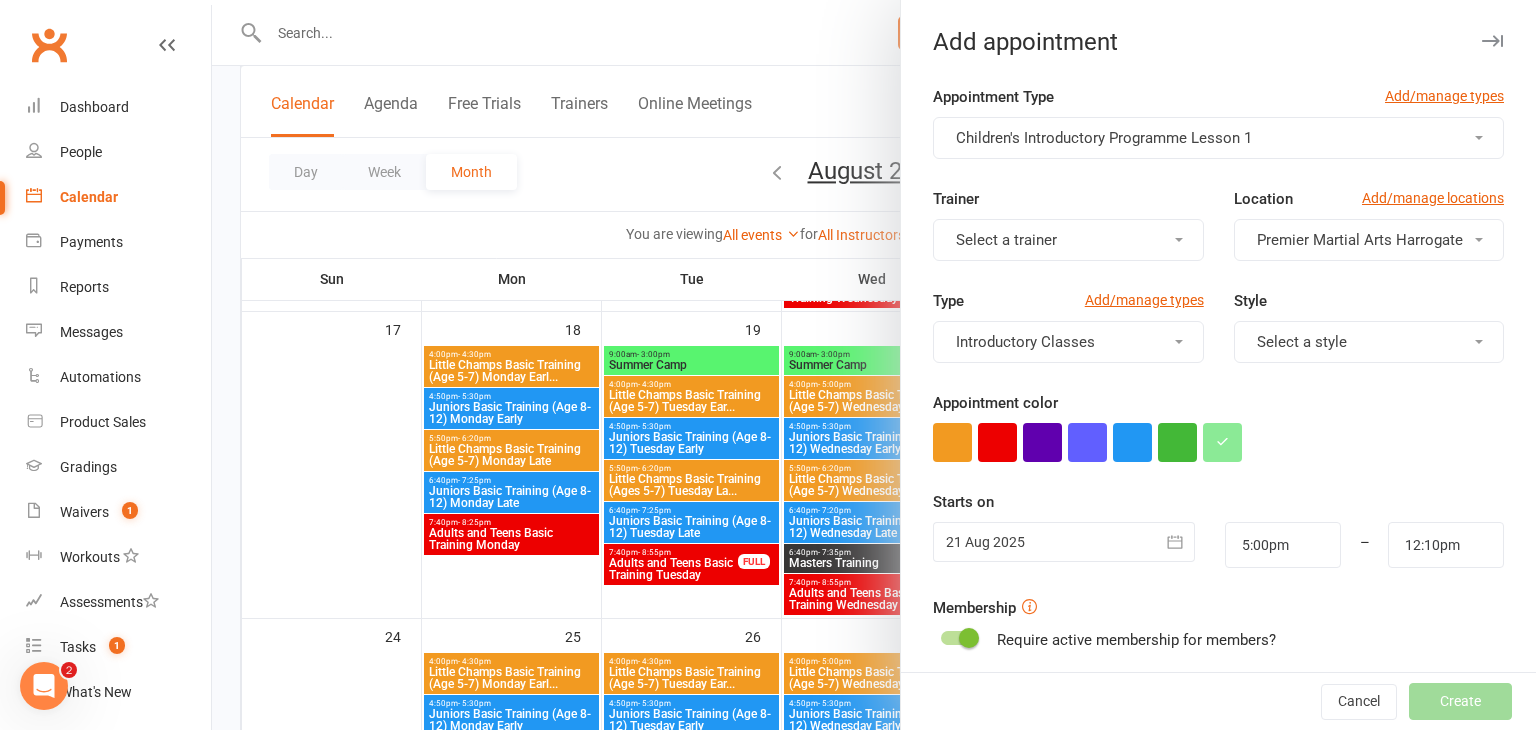 click on "Appointment Type Add/manage types
Children's Introductory Programme Lesson 1
Trainer
Select a trainer
Location Add/manage locations
Premier Martial Arts Harrogate
Type Add/manage types
Introductory Classes
Style
Select a style
Appointment color Time 5:00pm – 12:10pm Starts on 21 Aug 2025
August 2025
Sun Mon Tue Wed Thu Fri Sat
31
27
28
29
30
31
01
02
32
03
04
05
06
07
08 09 33" at bounding box center [1218, 519] 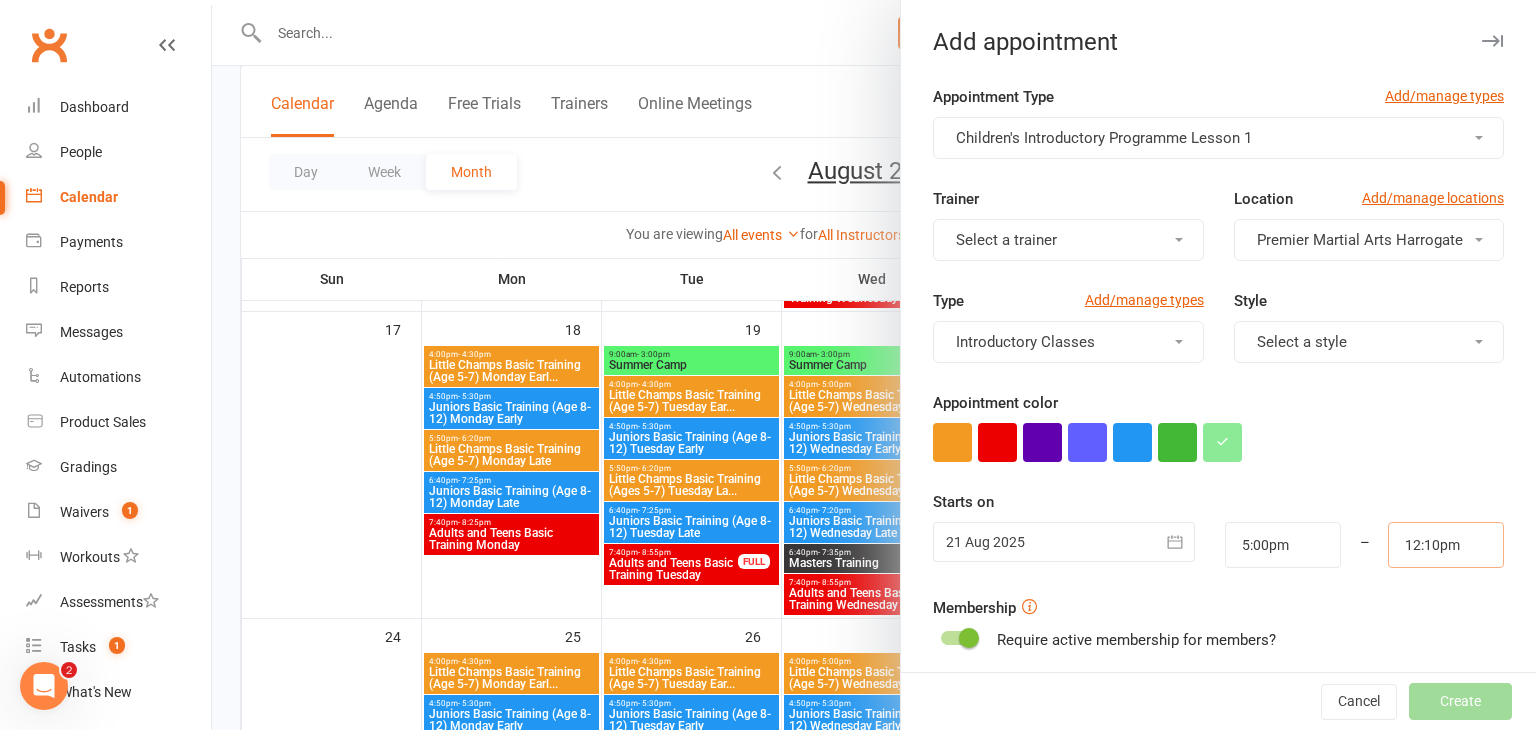click on "12:10pm" at bounding box center [1446, 545] 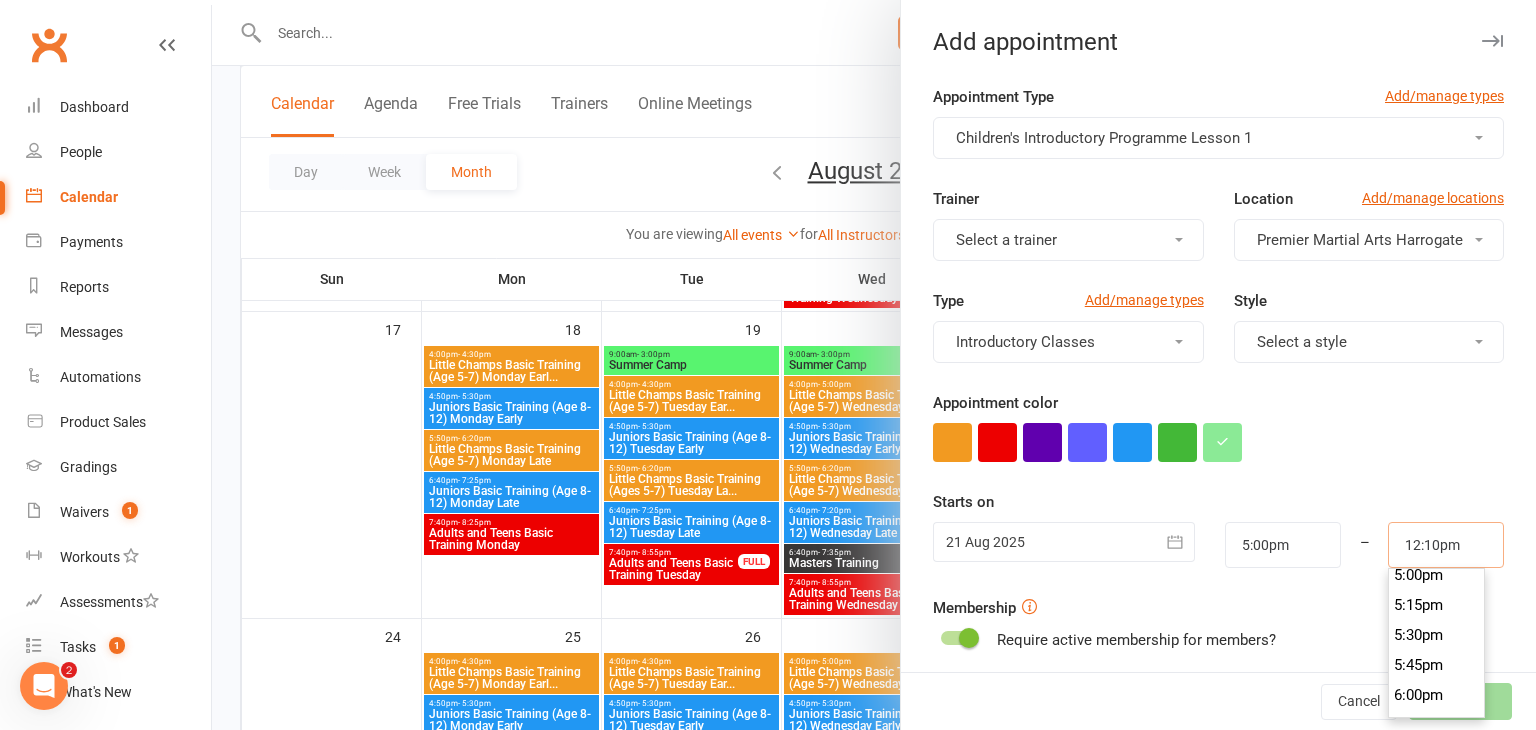 scroll, scrollTop: 2054, scrollLeft: 0, axis: vertical 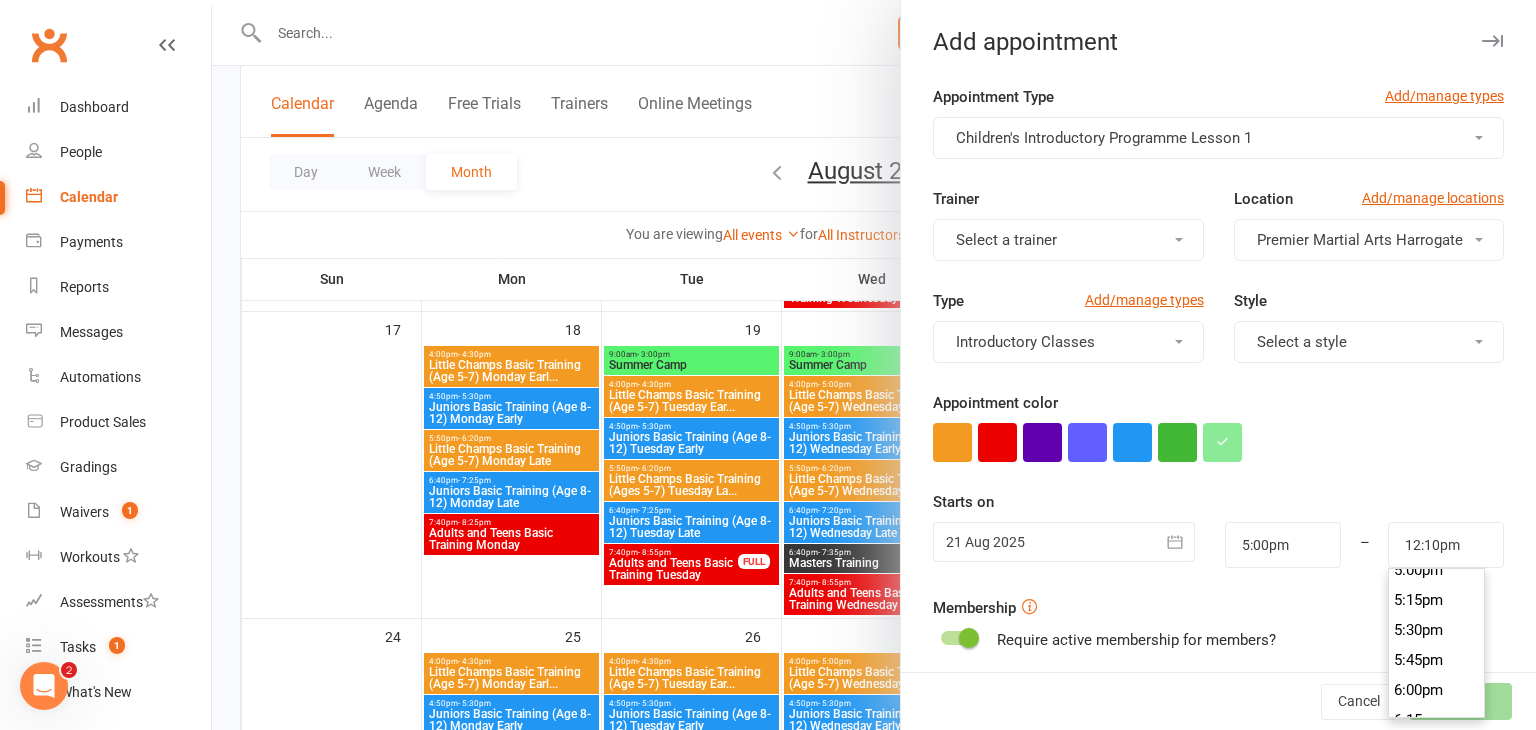 click on "5:30pm" at bounding box center (1437, 630) 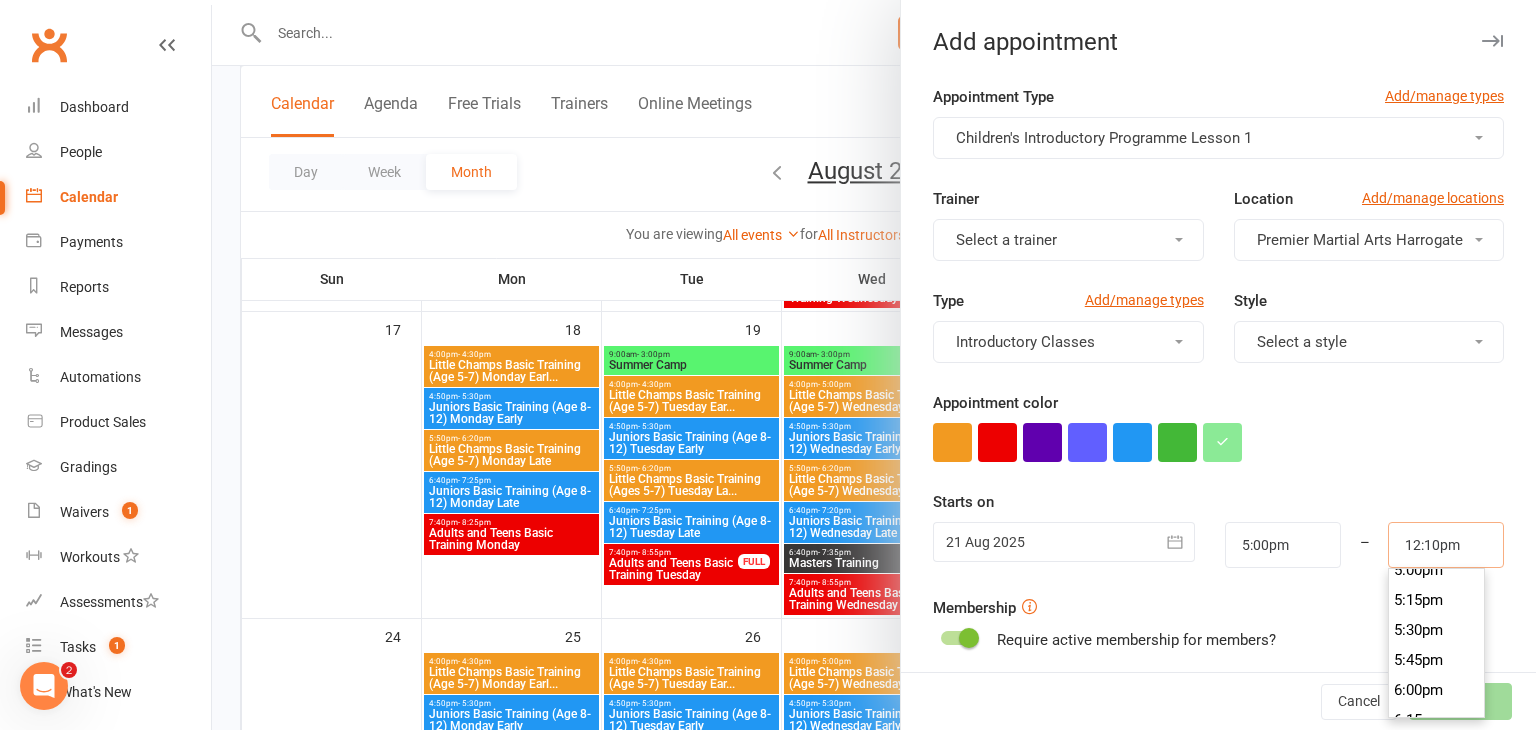 type on "5:30pm" 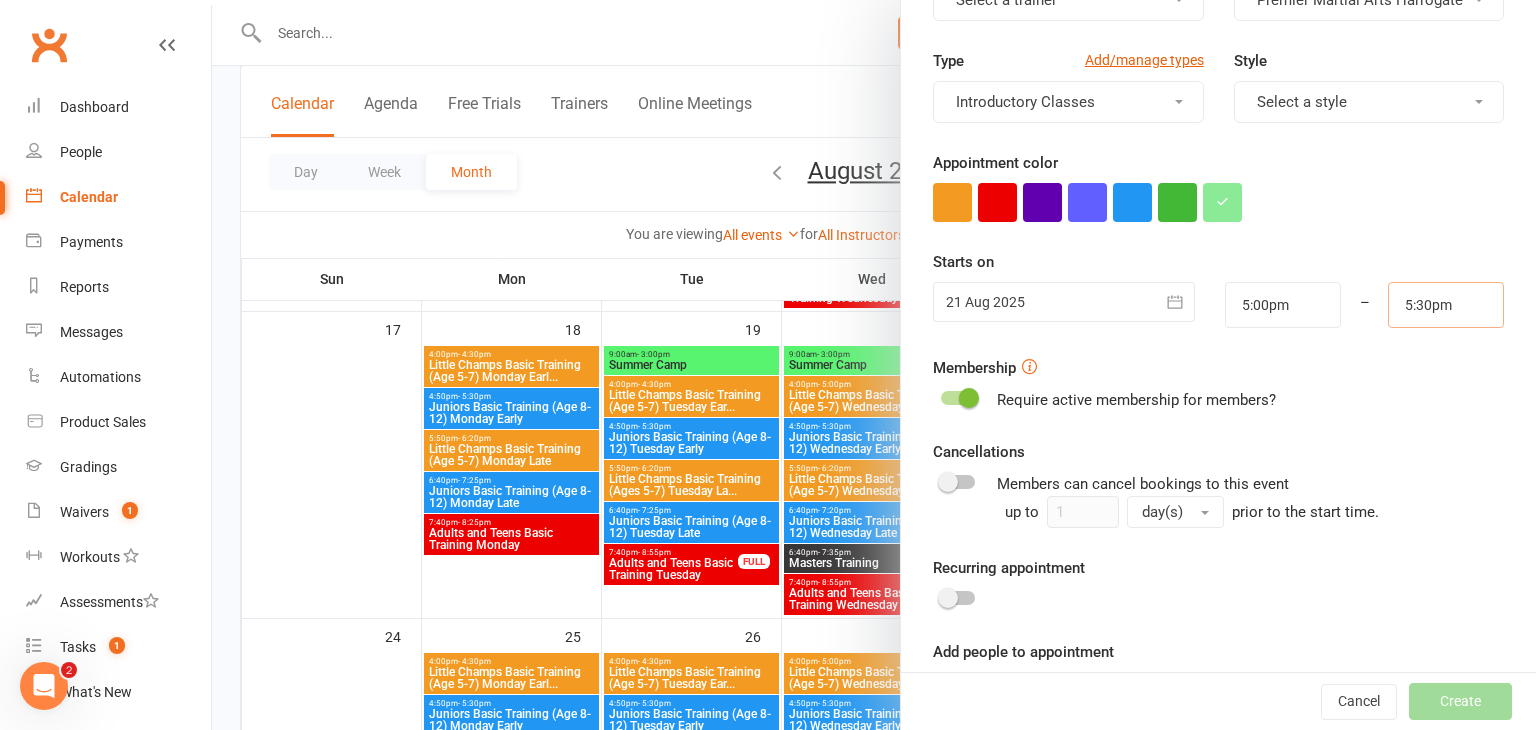 scroll, scrollTop: 272, scrollLeft: 0, axis: vertical 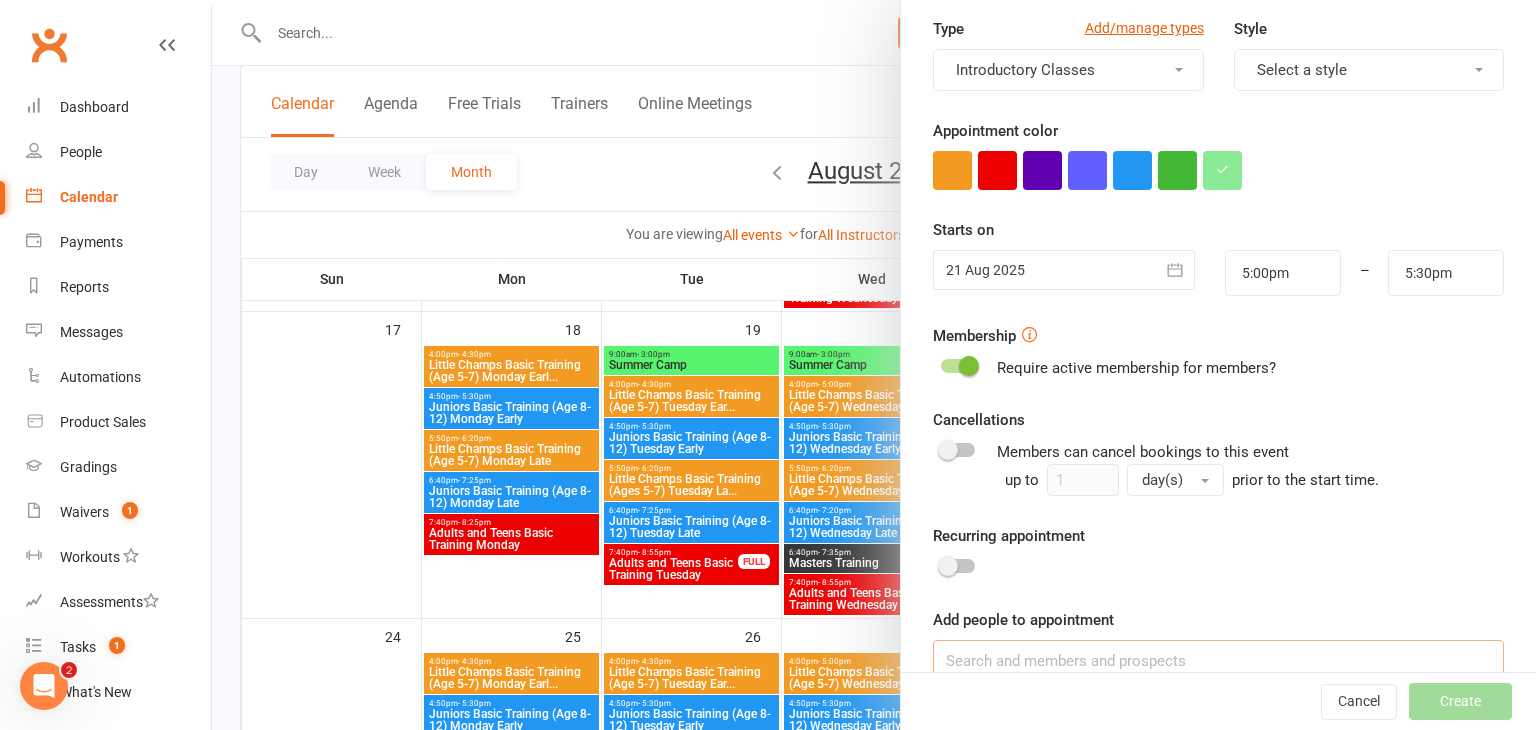click at bounding box center (1218, 661) 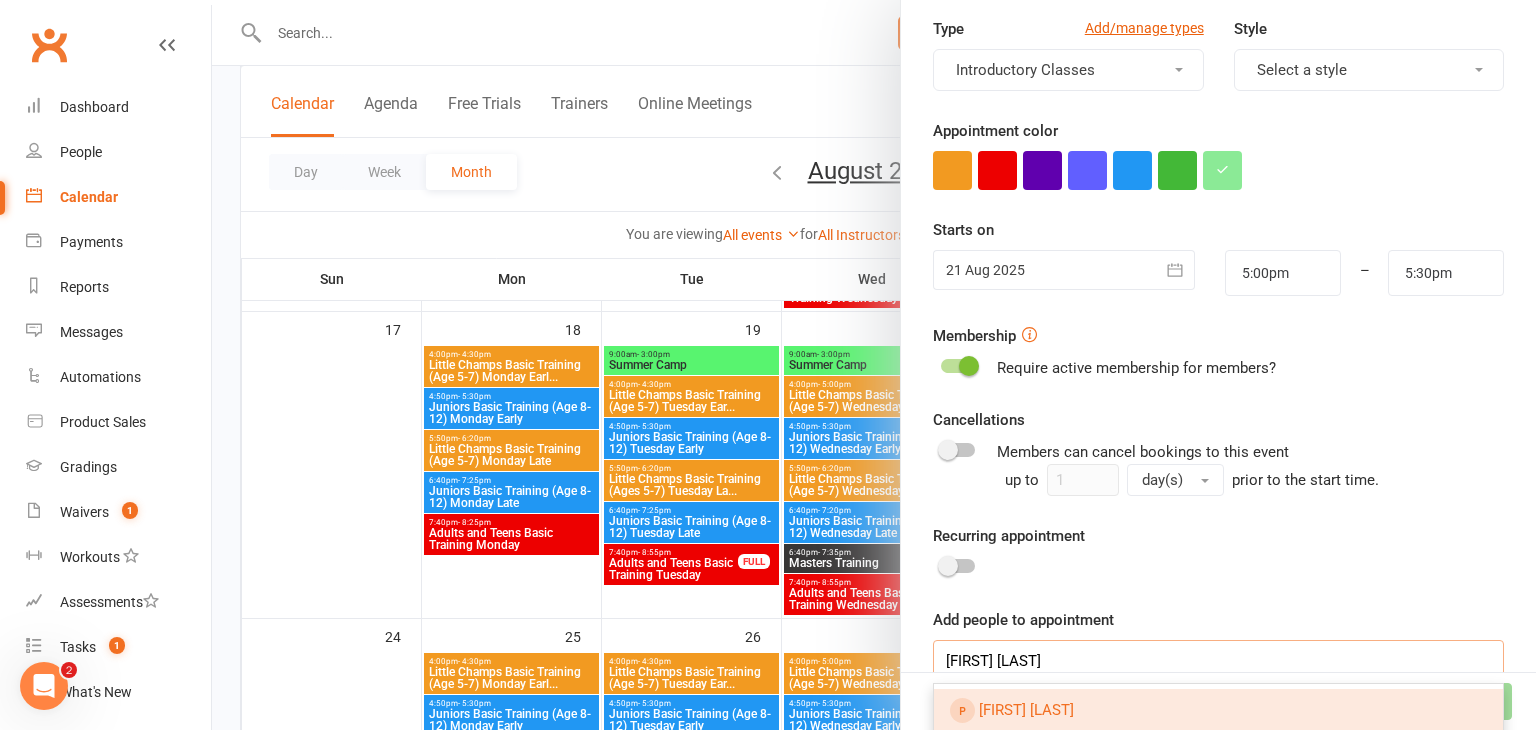 type on "sara rhodeds" 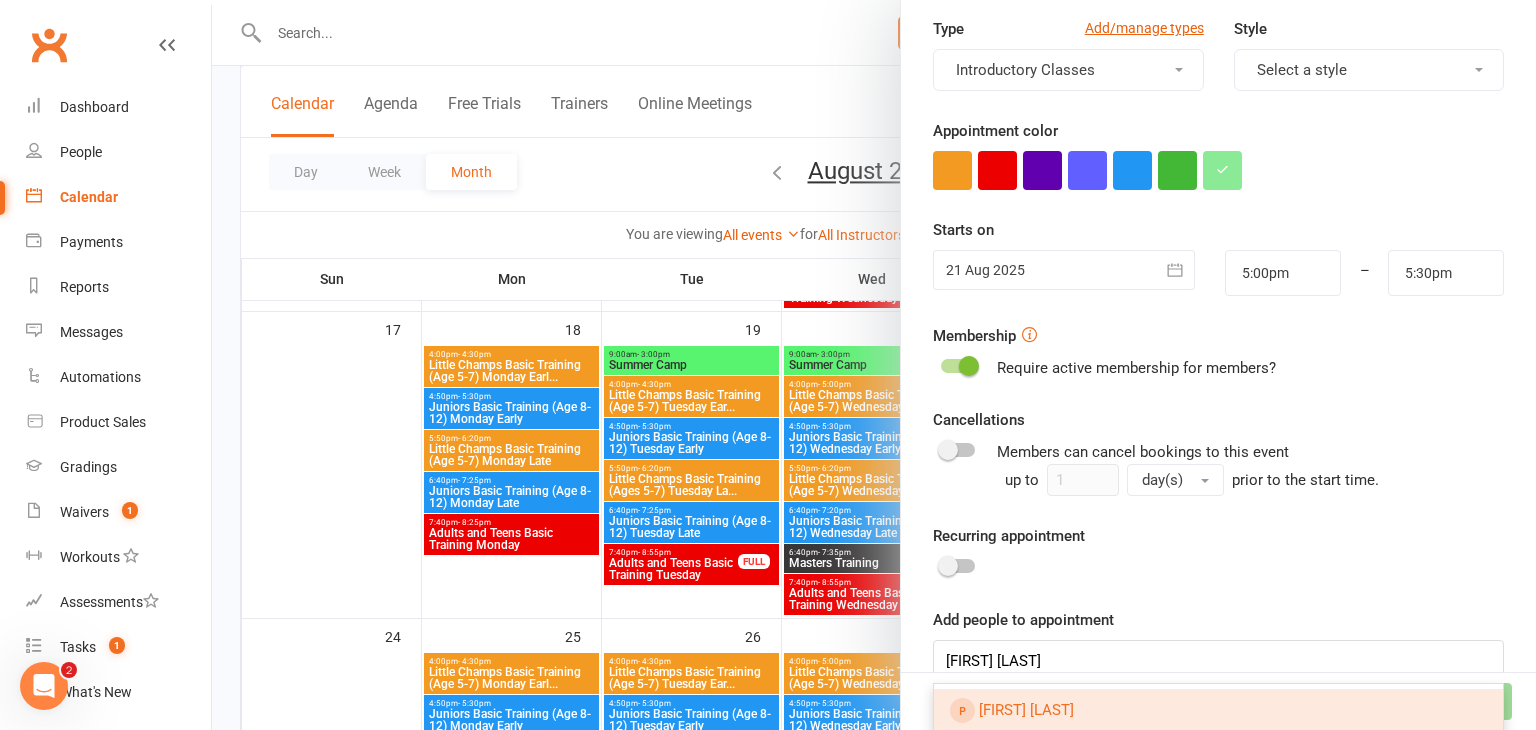 click on "[FIRST] [LAST]" at bounding box center [1026, 710] 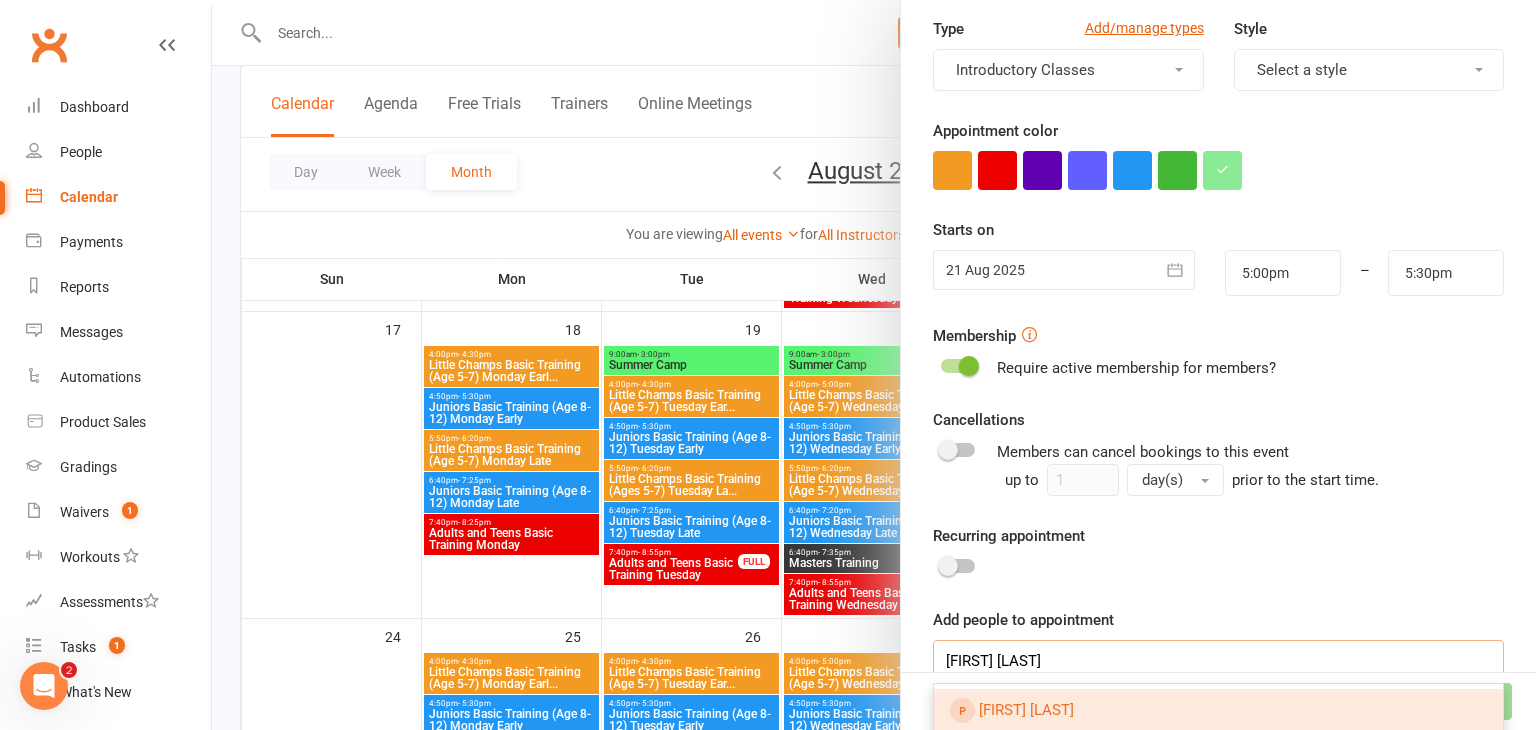 type 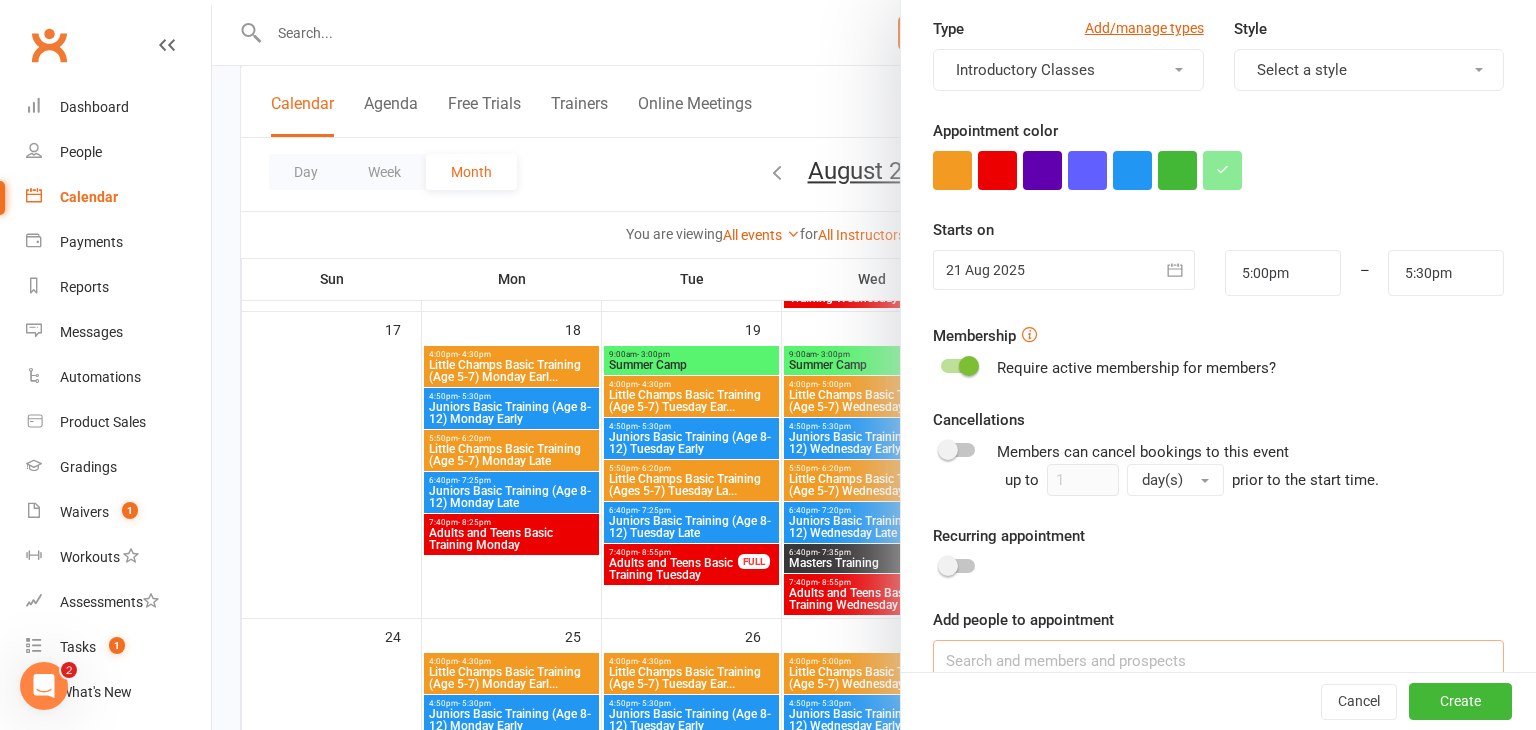 scroll, scrollTop: 364, scrollLeft: 0, axis: vertical 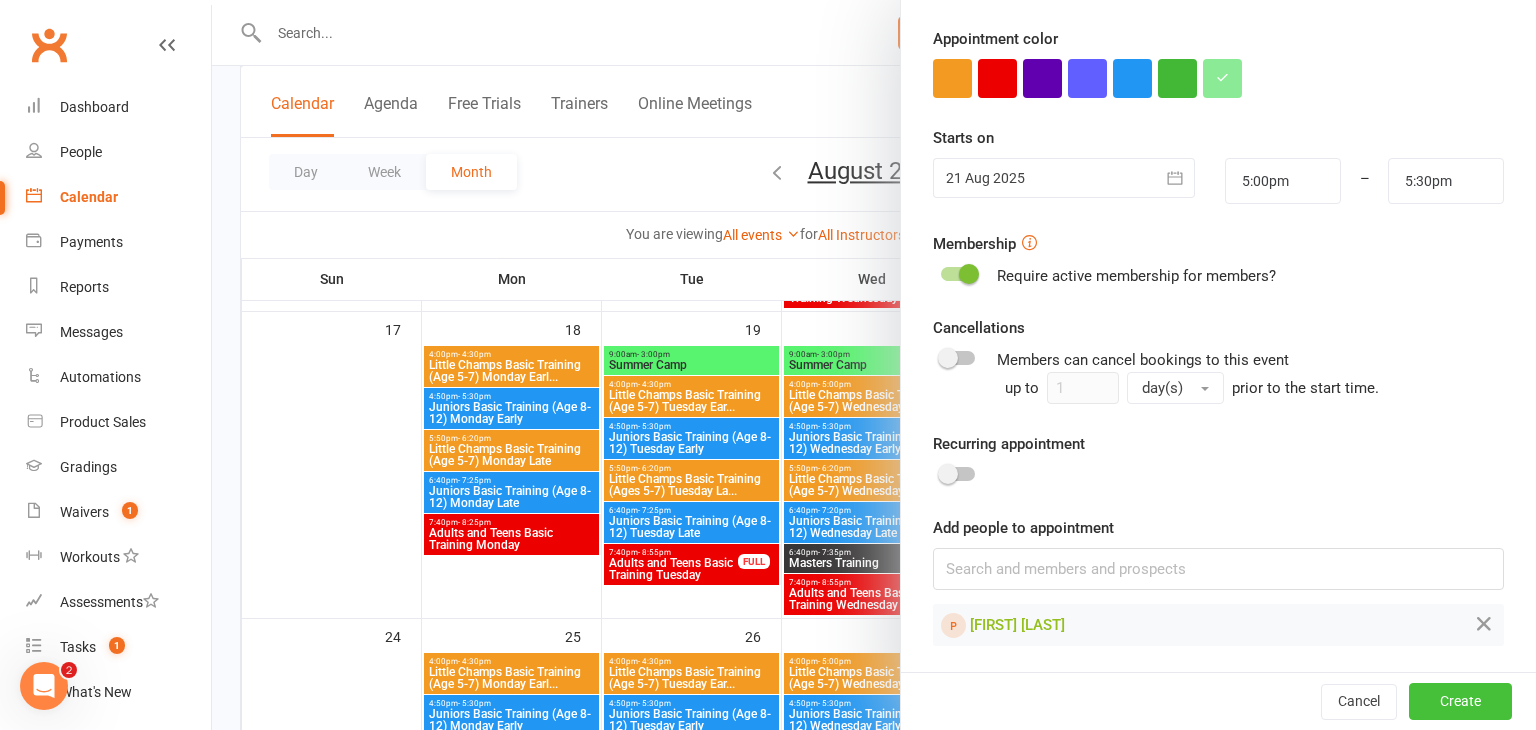 click on "Create" at bounding box center [1460, 702] 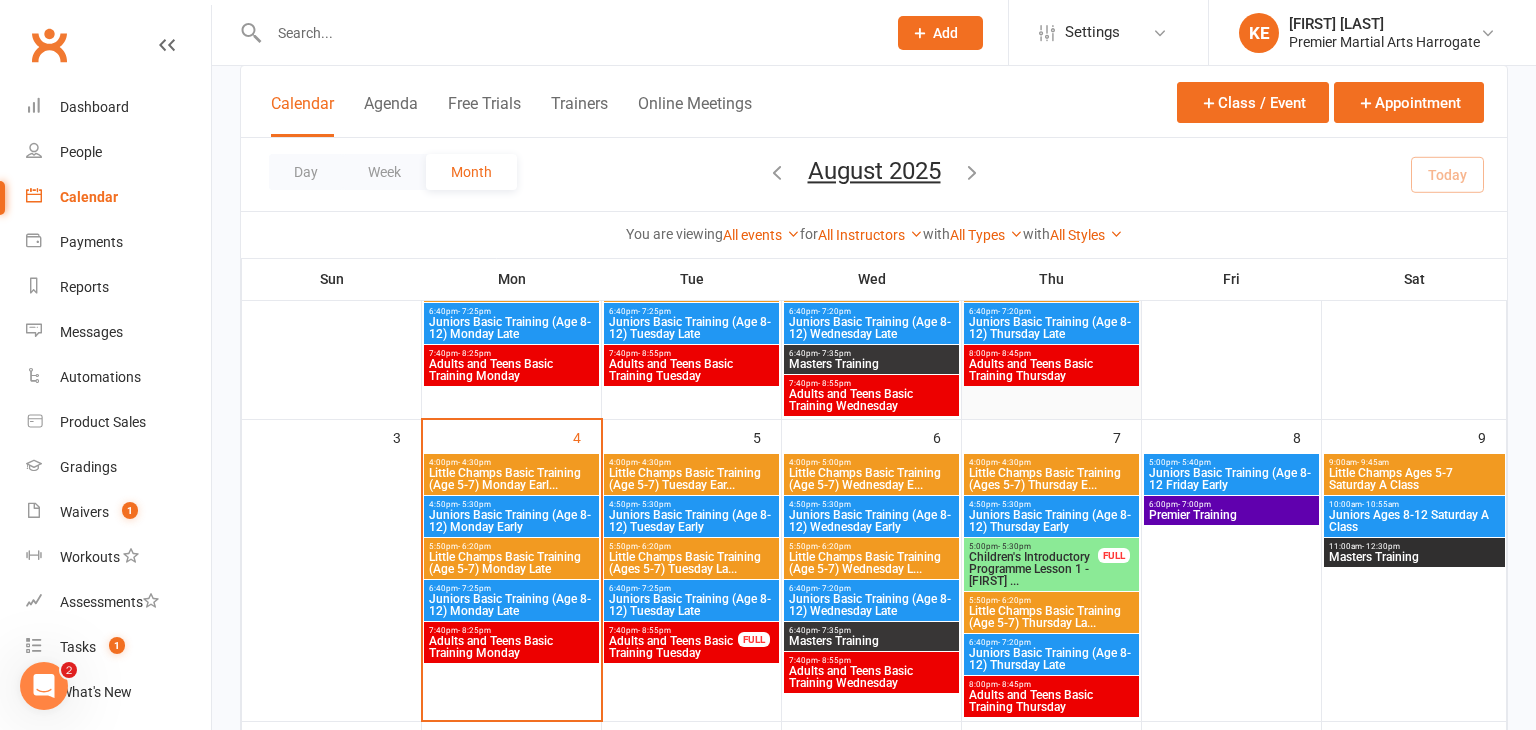 scroll, scrollTop: 282, scrollLeft: 0, axis: vertical 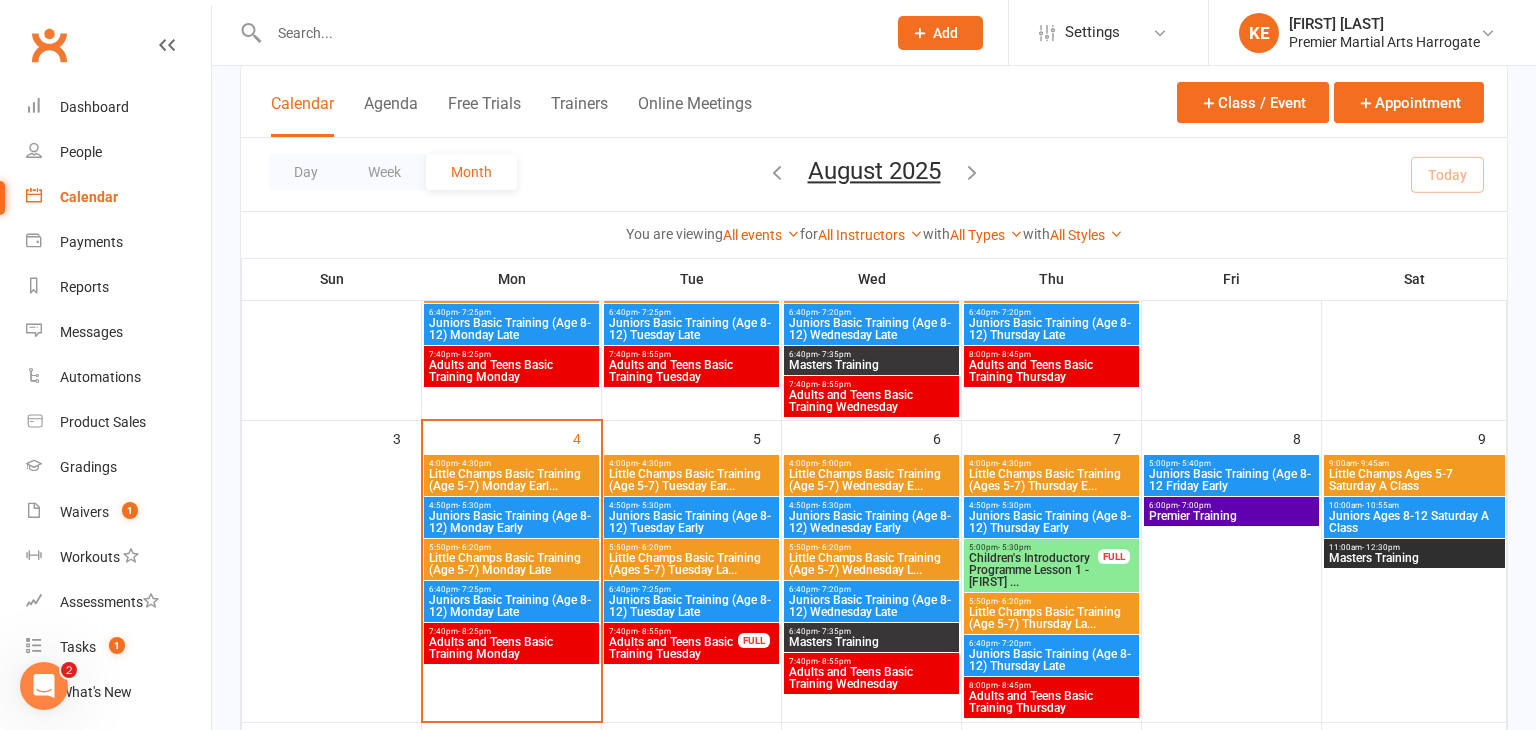 click on "Adults and Teens Basic Training Monday" at bounding box center [511, 648] 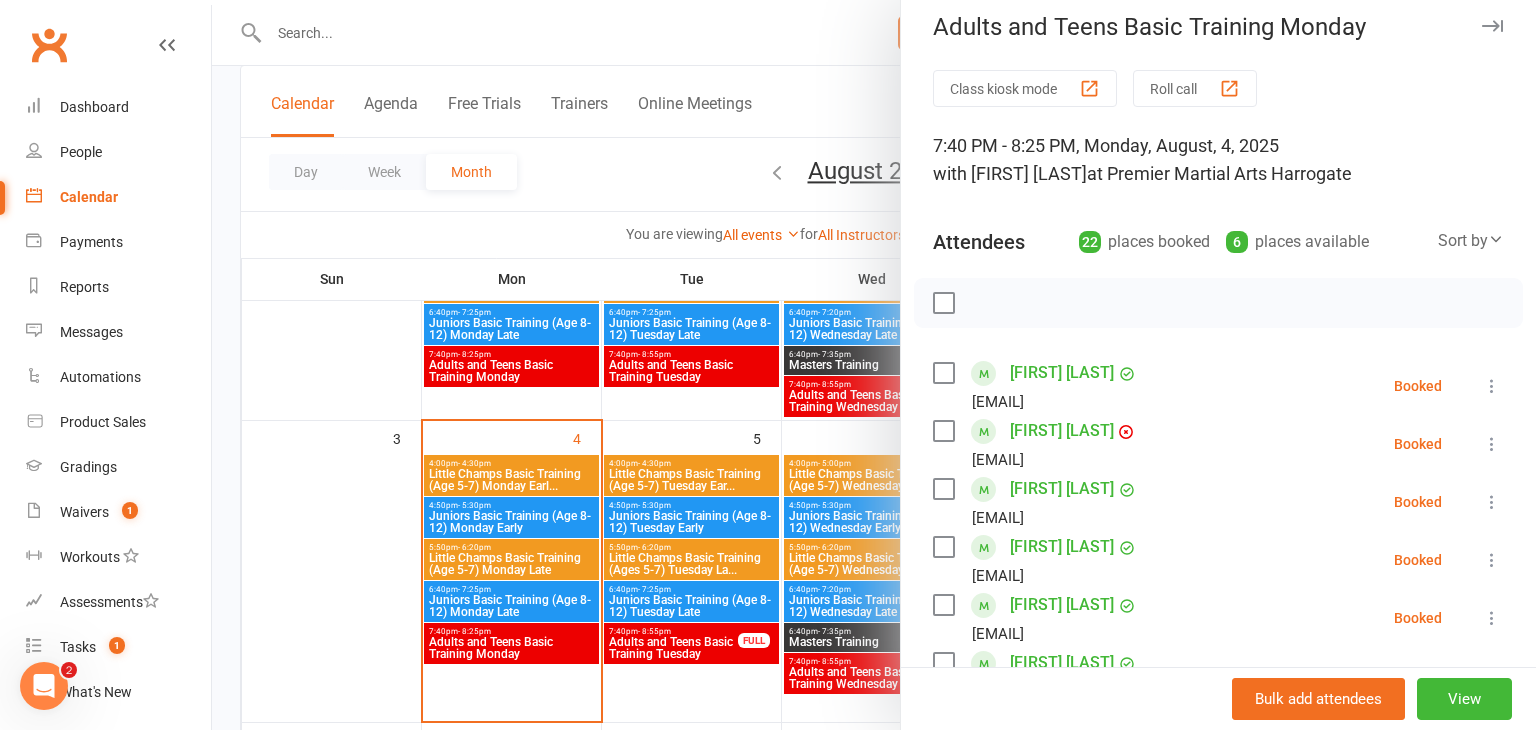 scroll, scrollTop: 0, scrollLeft: 0, axis: both 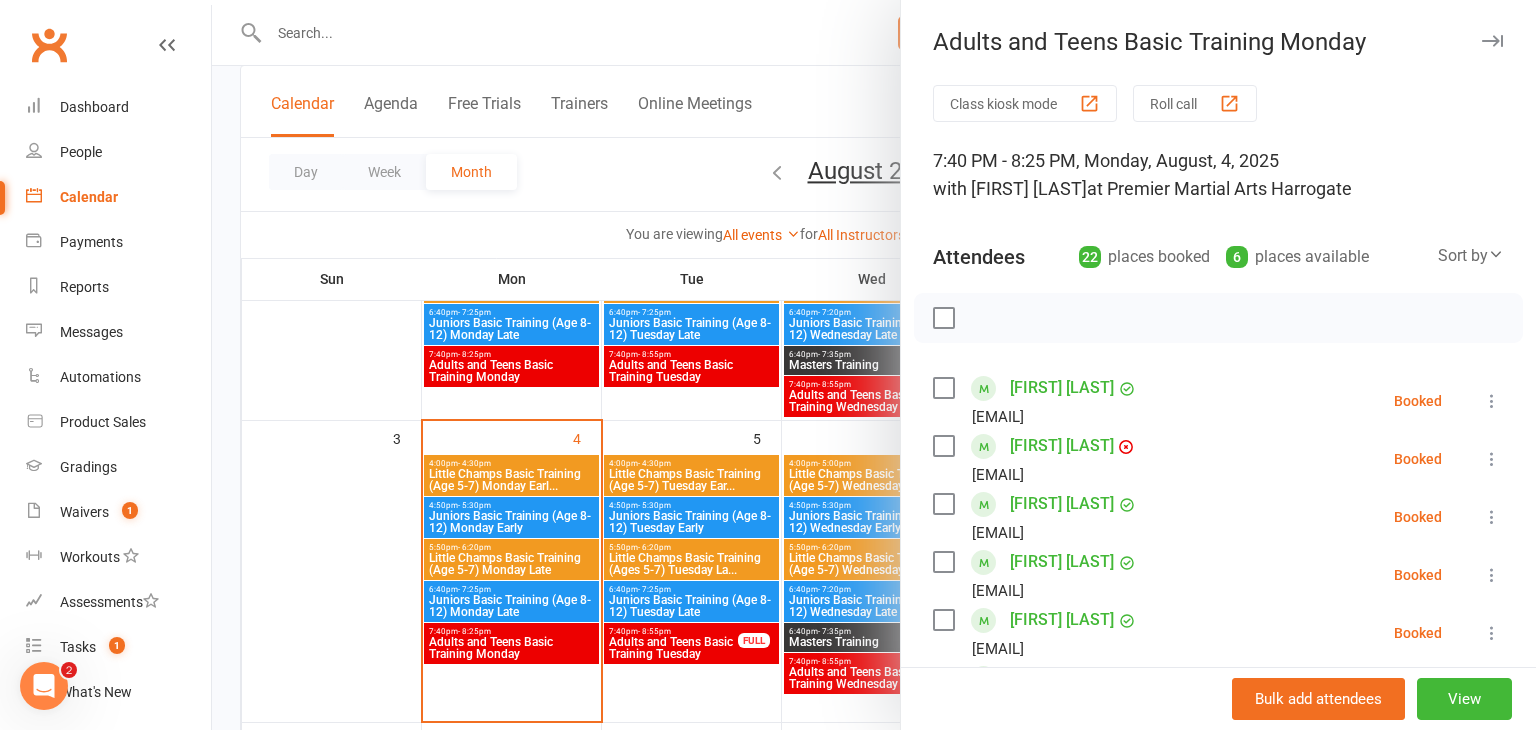 click at bounding box center (874, 365) 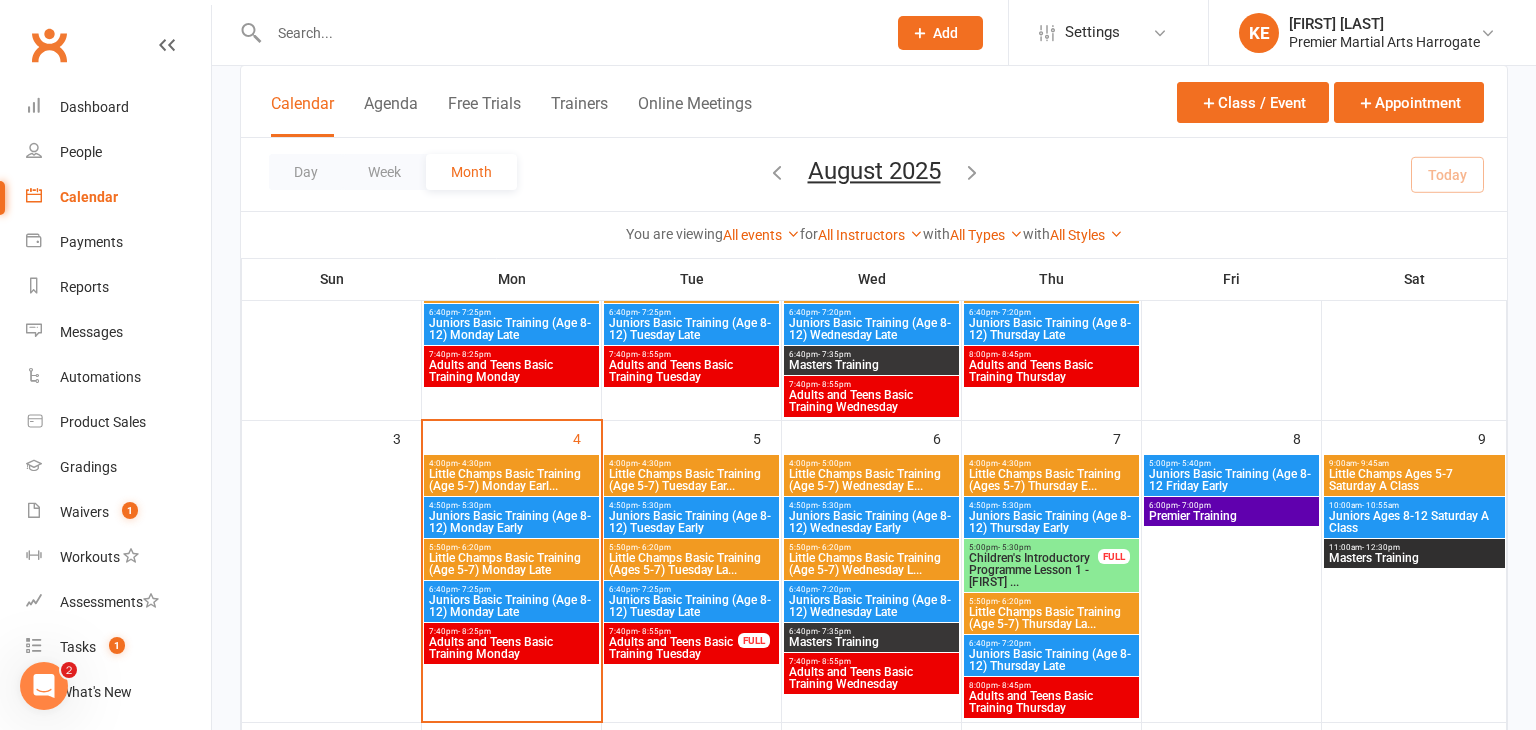 click on "Juniors Basic Training (Age 8-12) Monday Late" at bounding box center [511, 606] 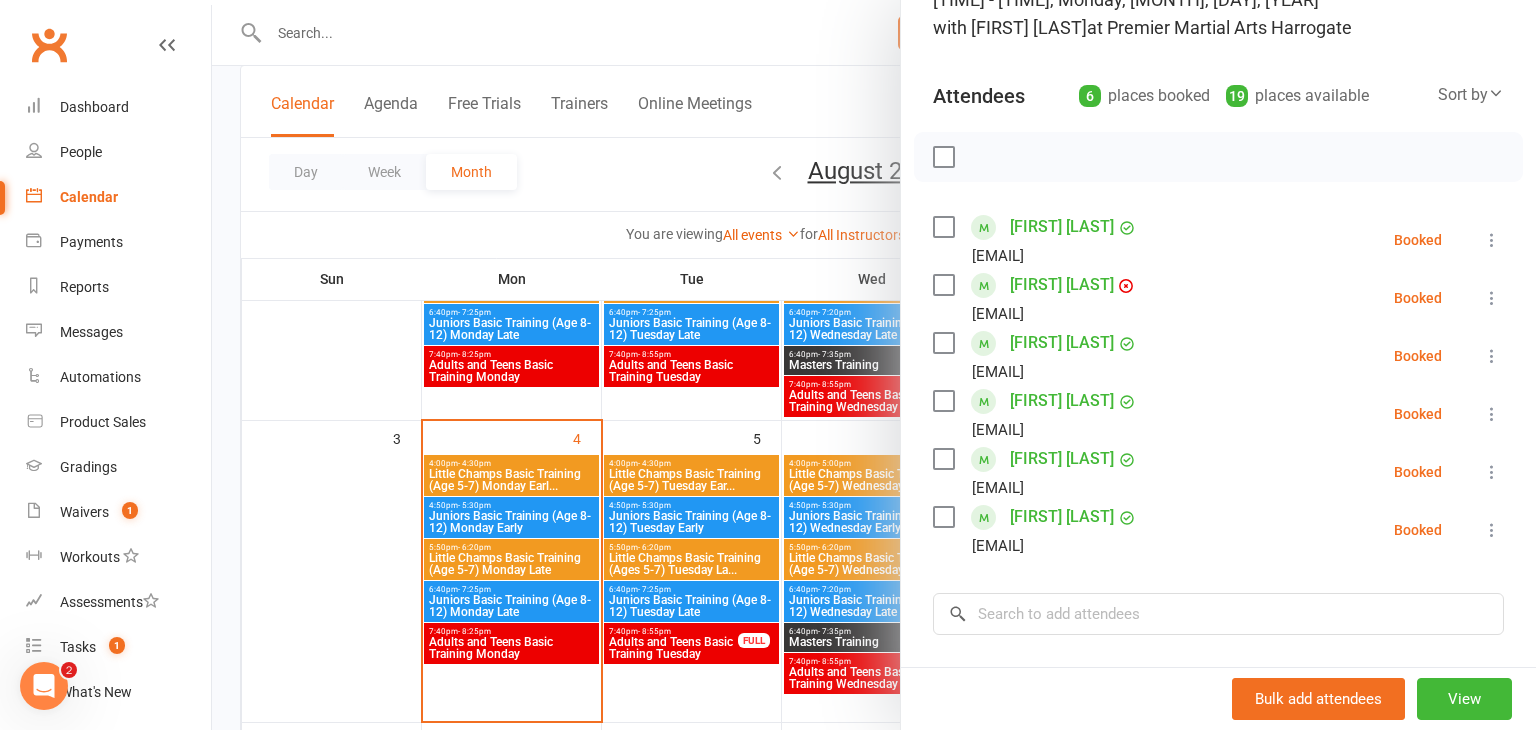 scroll, scrollTop: 169, scrollLeft: 0, axis: vertical 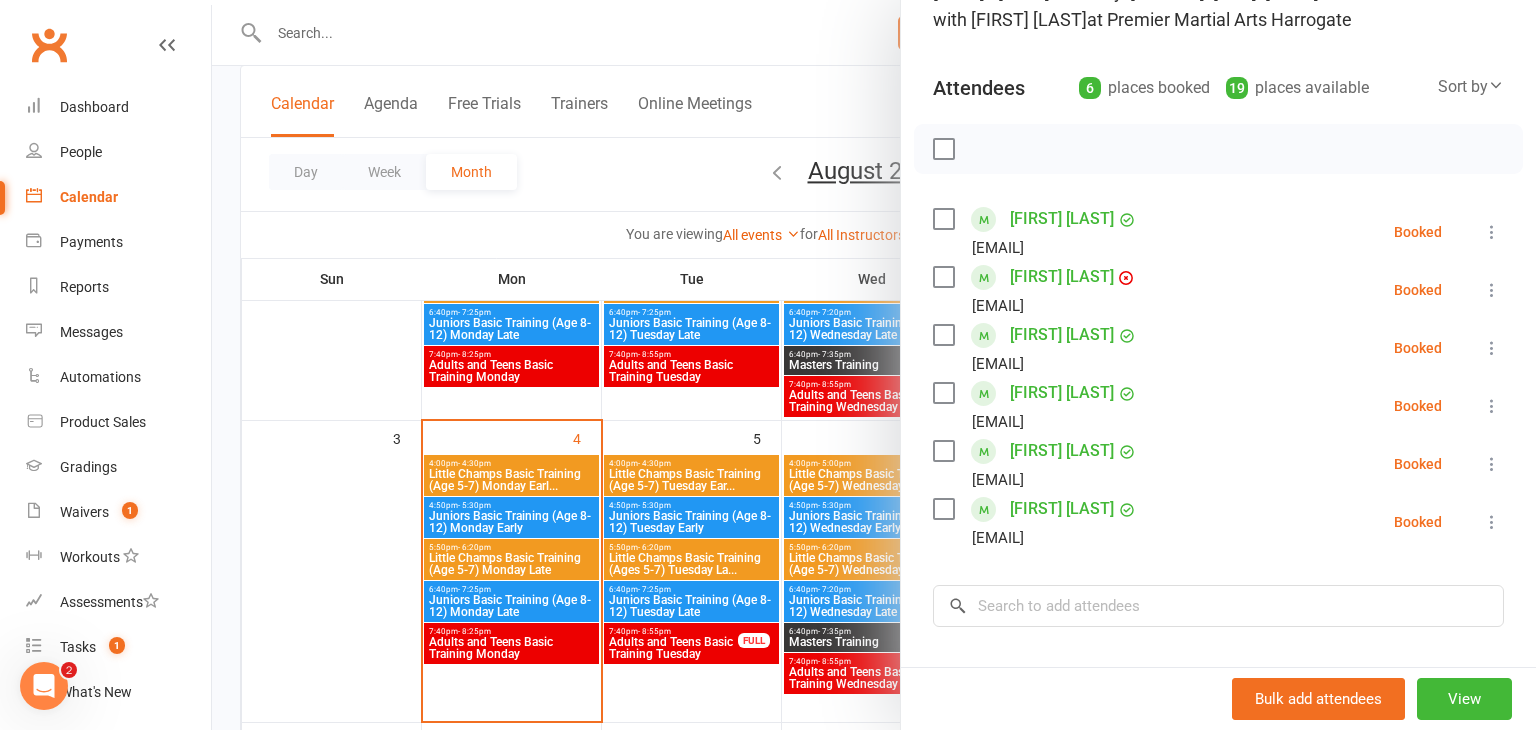 click at bounding box center (874, 365) 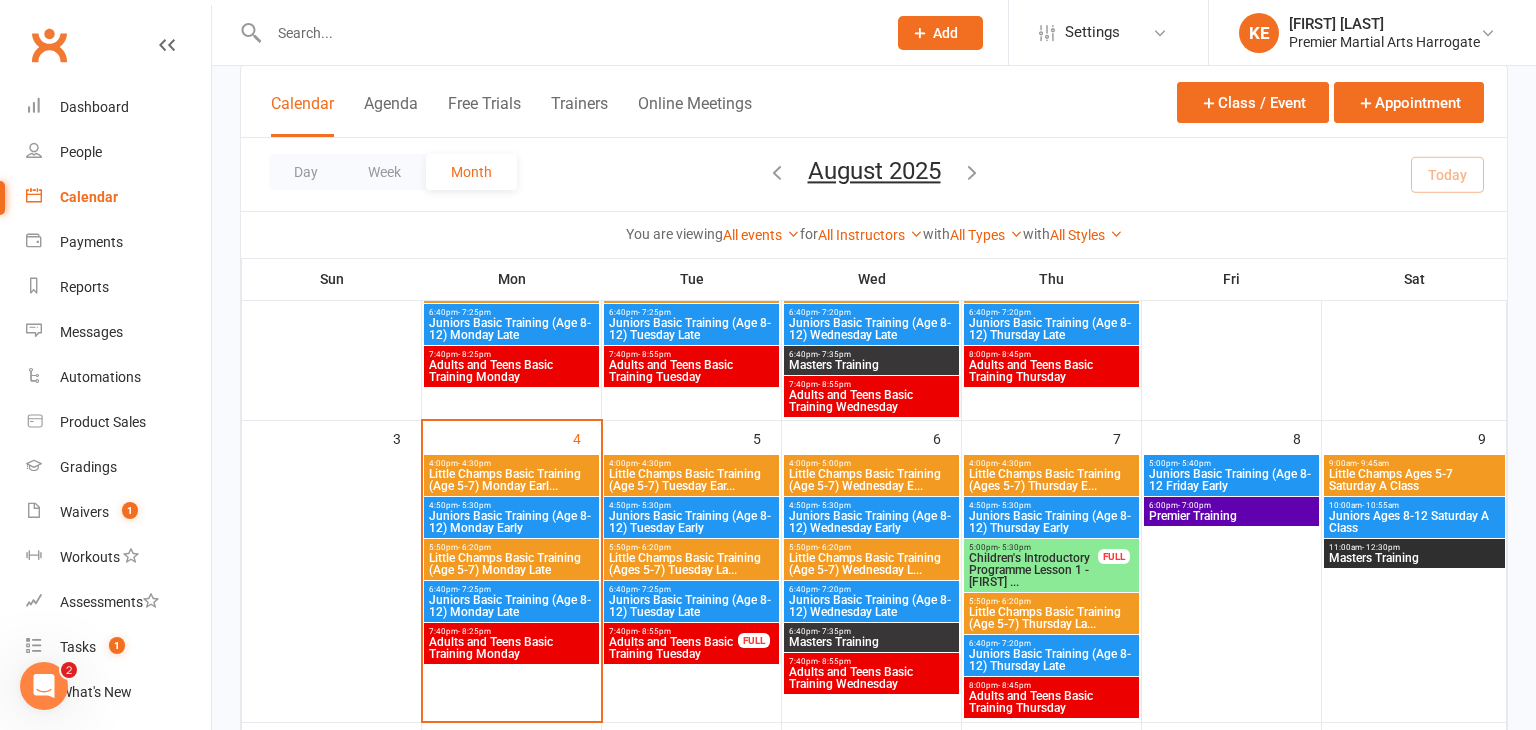 click on "Little Champs Basic Training (Age 5-7) Monday Late" at bounding box center [511, 564] 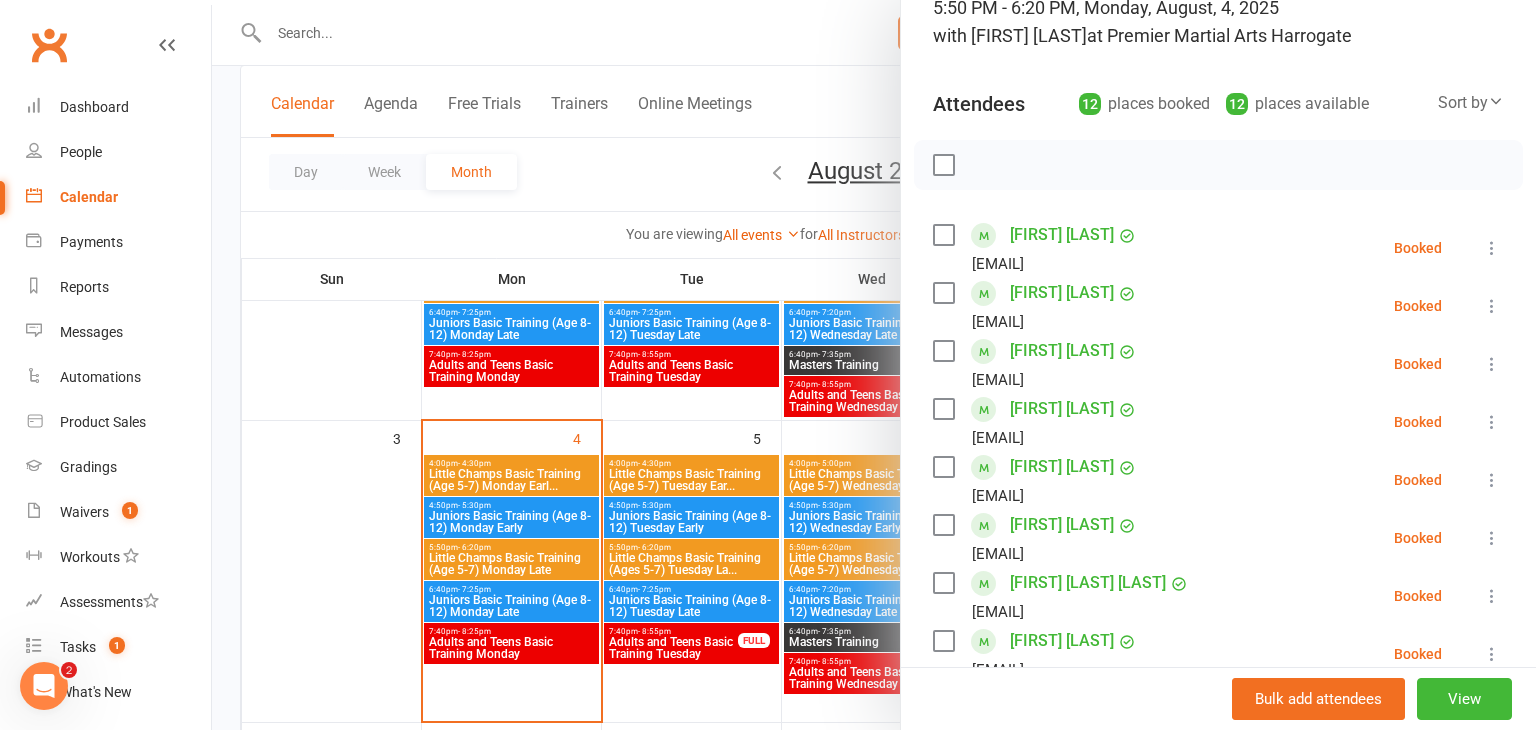 scroll, scrollTop: 227, scrollLeft: 0, axis: vertical 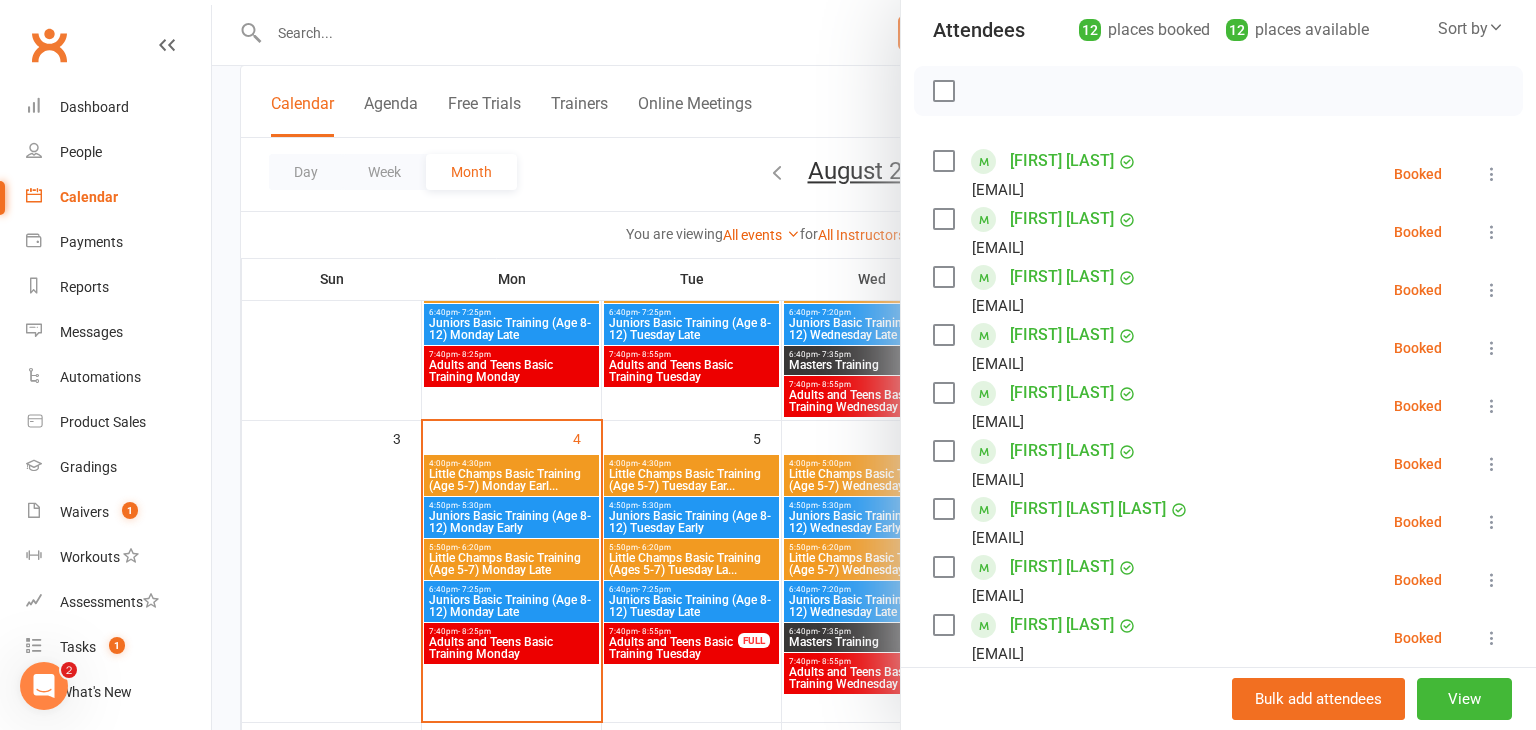 click at bounding box center [874, 365] 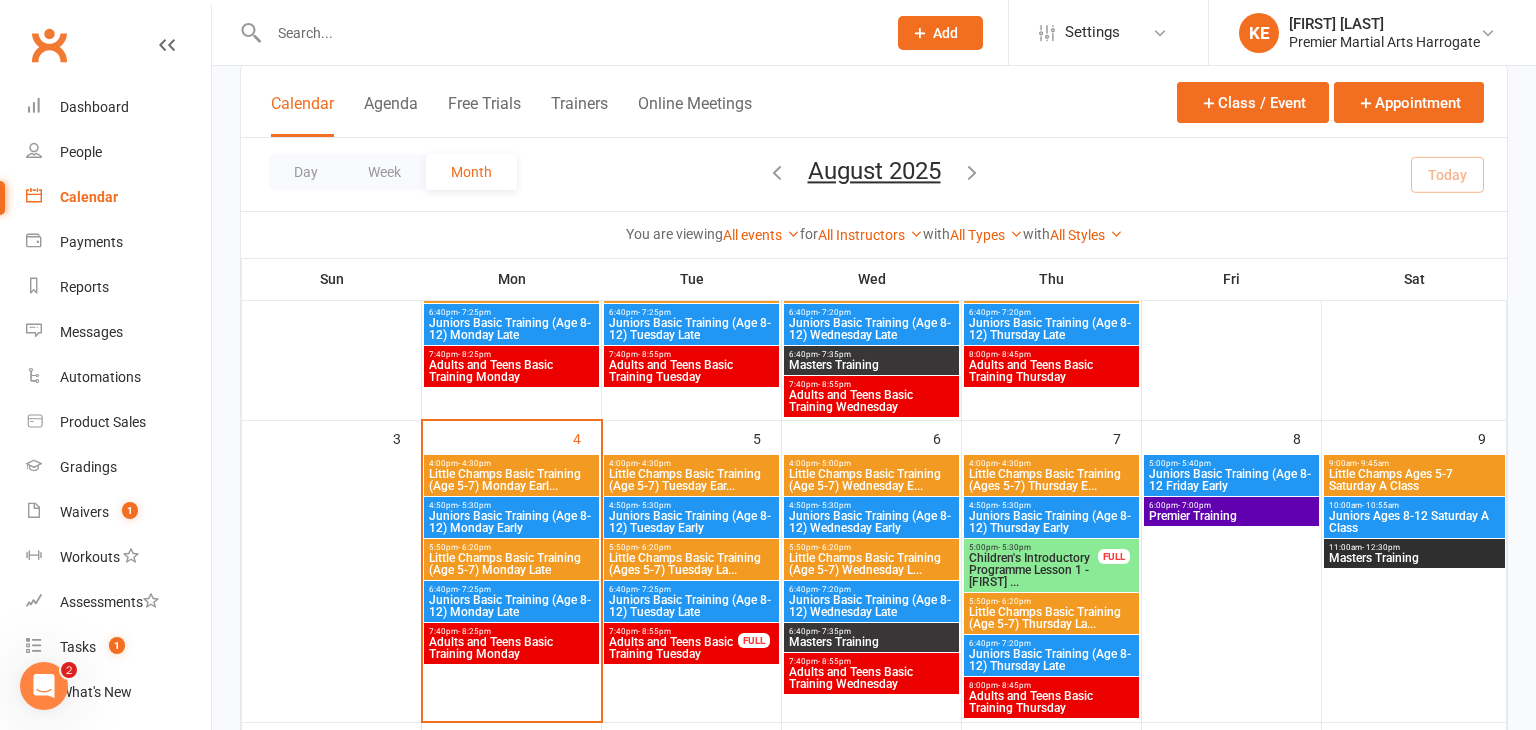 click on "Juniors Basic Training (Age 8-12) Monday Early" at bounding box center [511, 522] 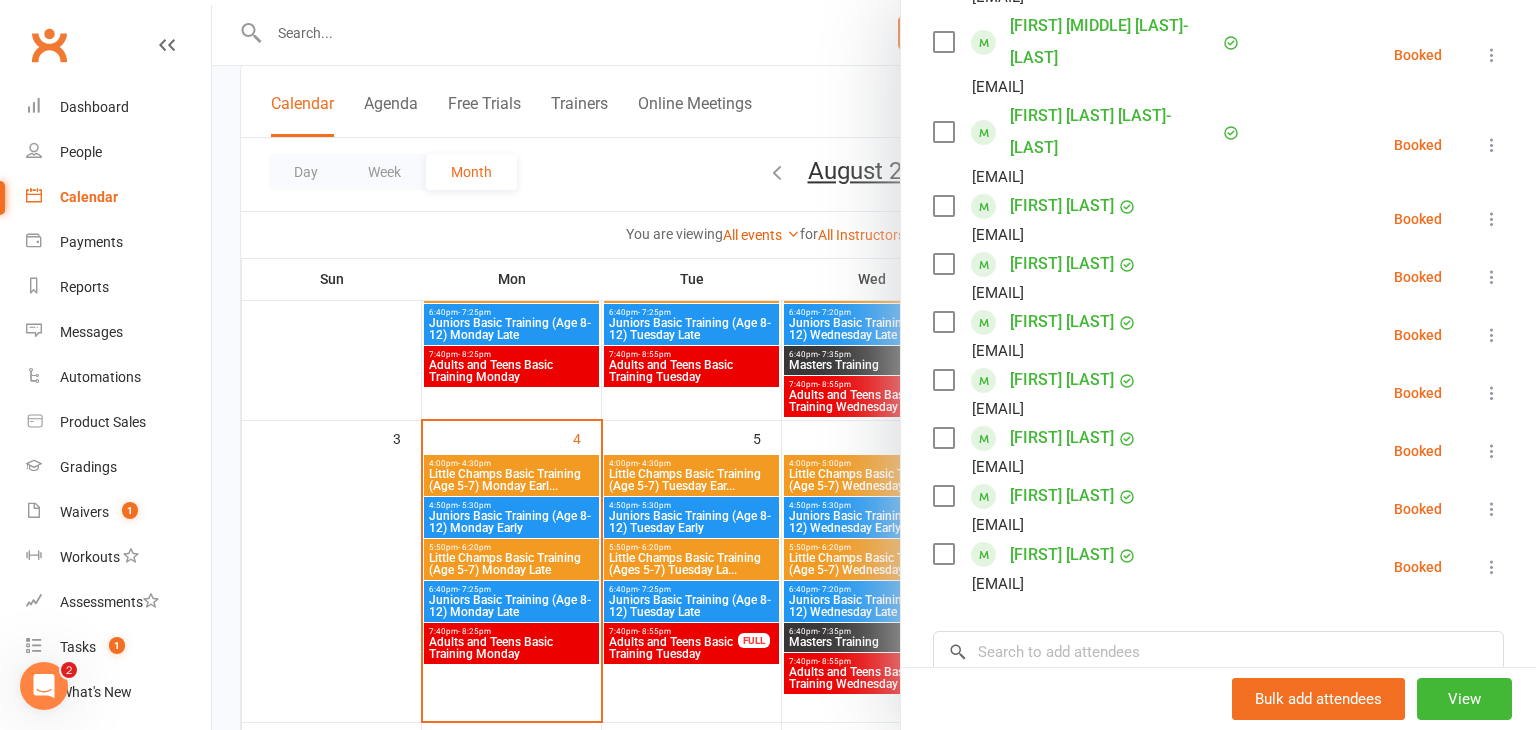 scroll, scrollTop: 886, scrollLeft: 0, axis: vertical 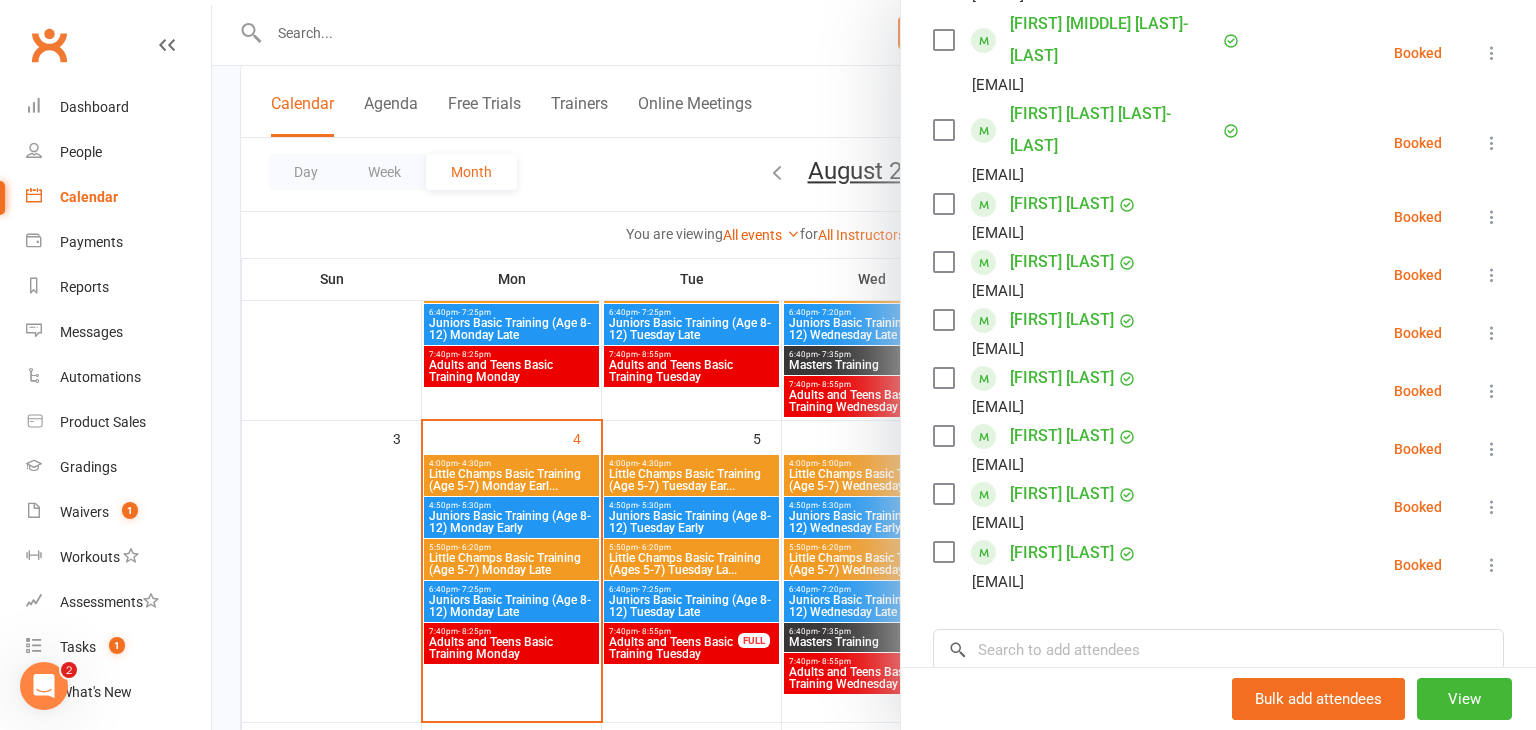 click at bounding box center (874, 365) 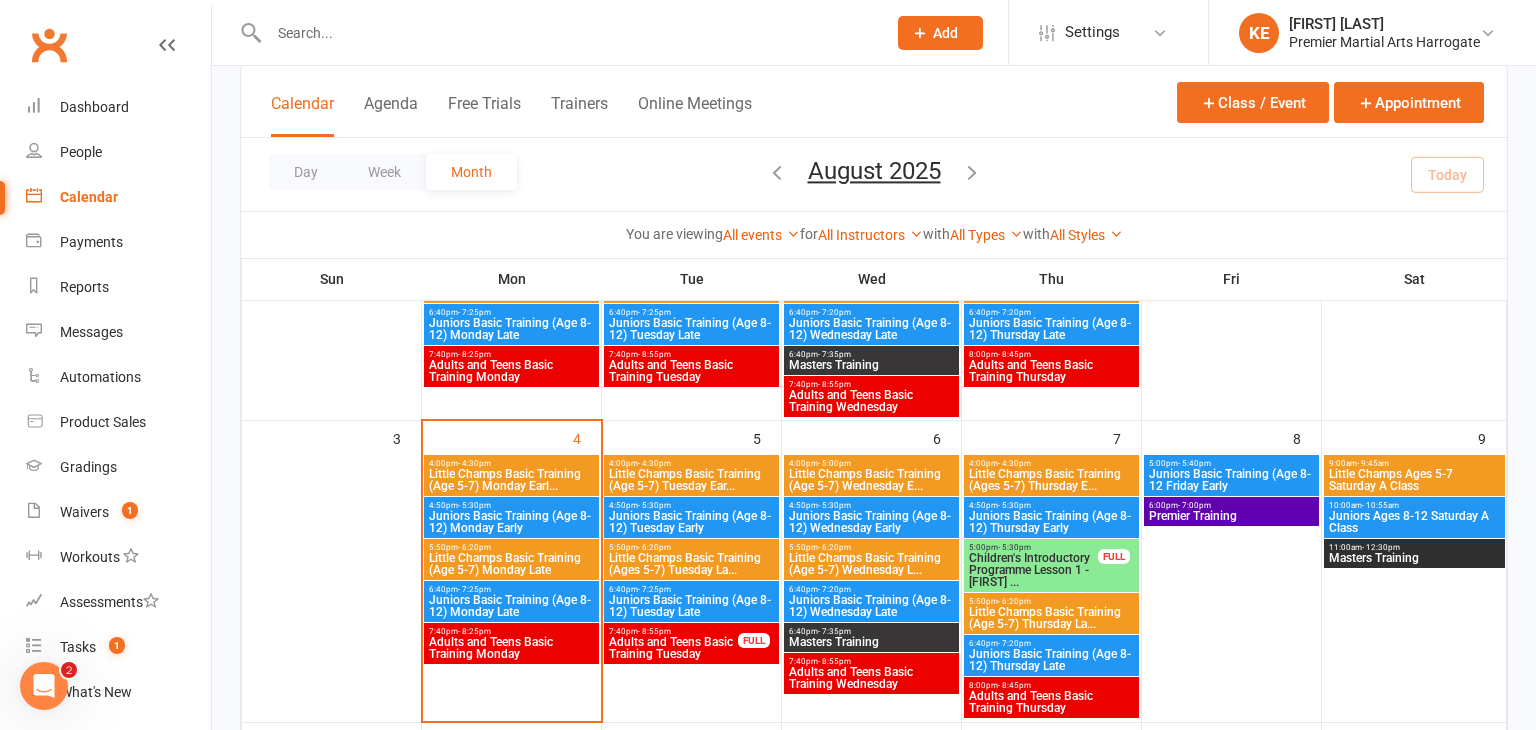 click on "Little Champs Basic Training (Age 5-7) Monday Earl..." at bounding box center (511, 480) 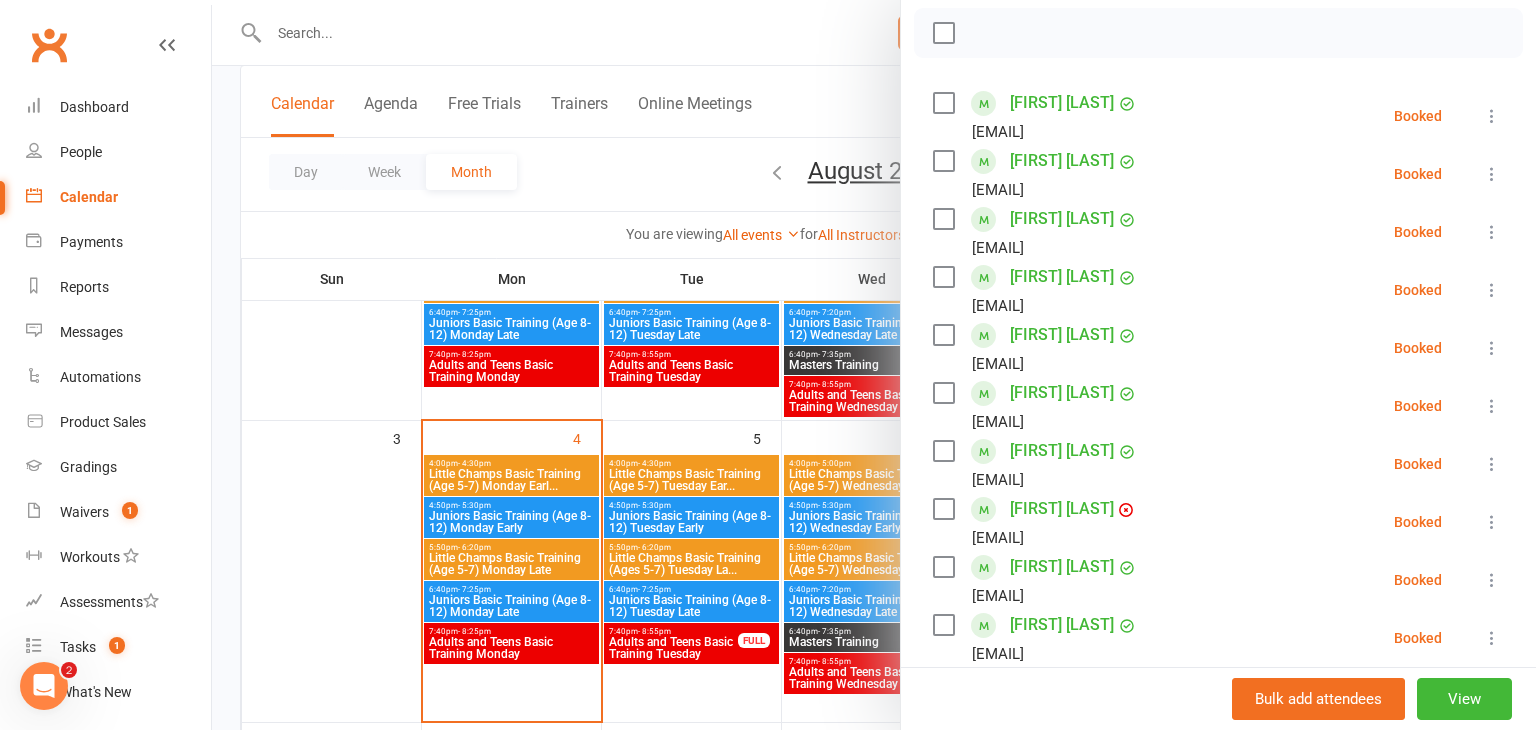 scroll, scrollTop: 281, scrollLeft: 0, axis: vertical 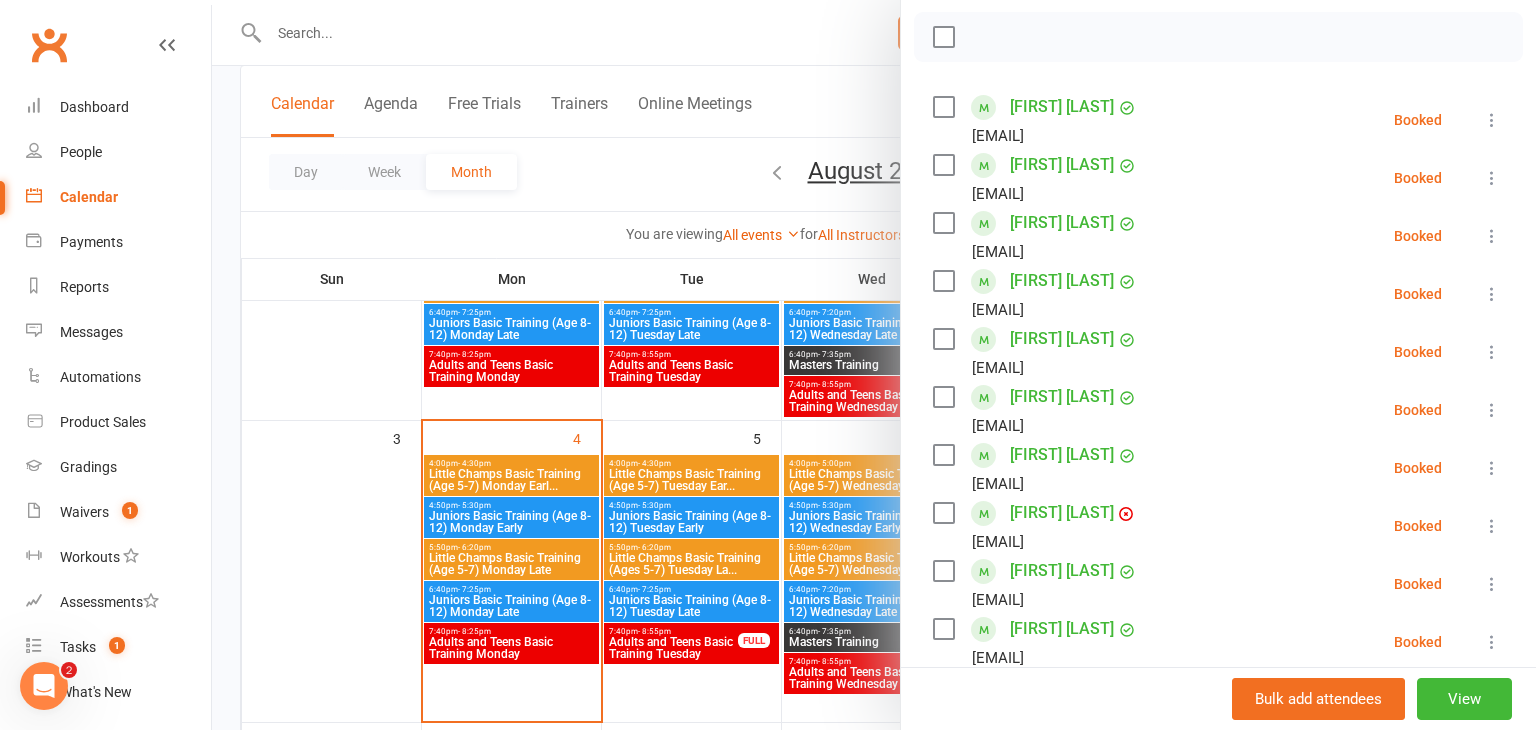 click at bounding box center (874, 365) 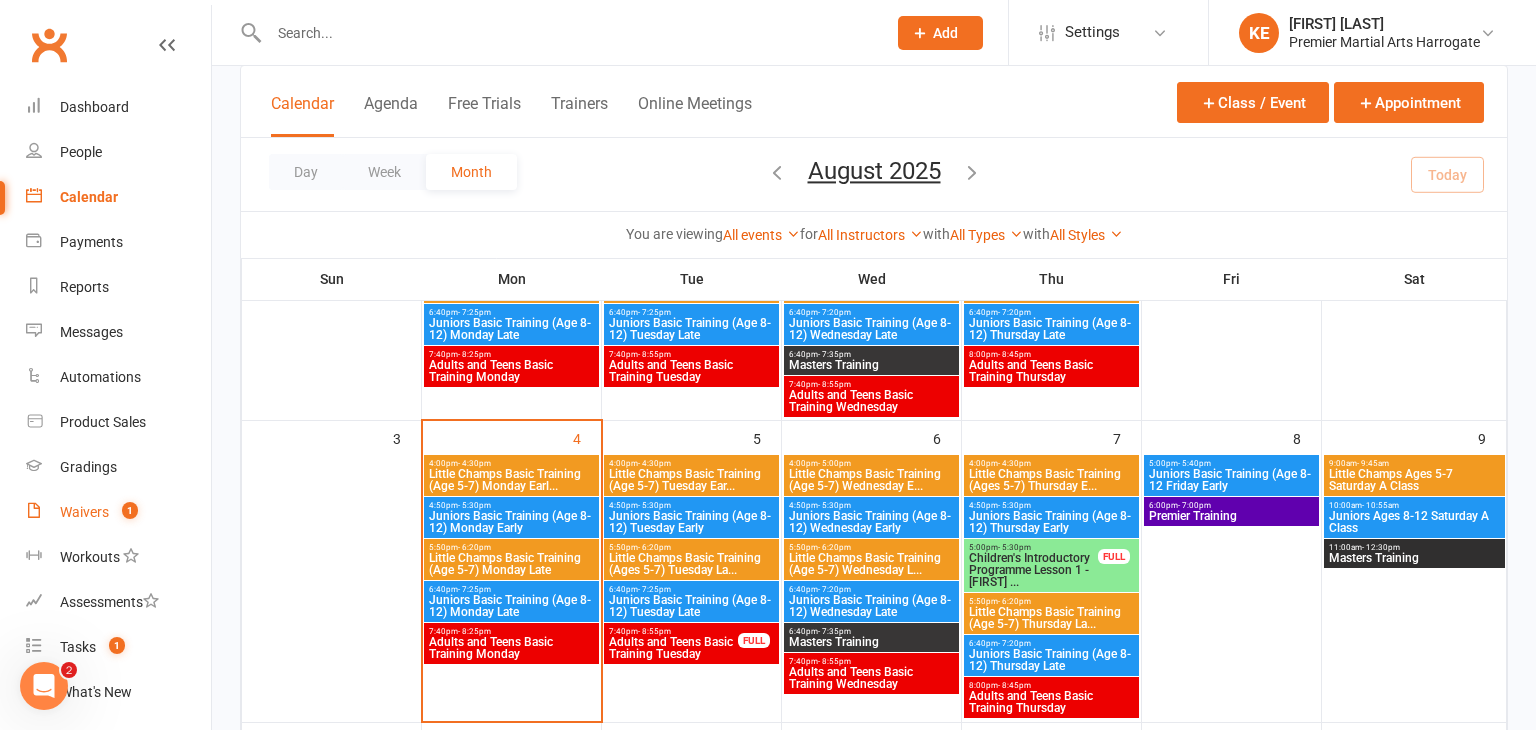 click on "Waivers" at bounding box center [84, 512] 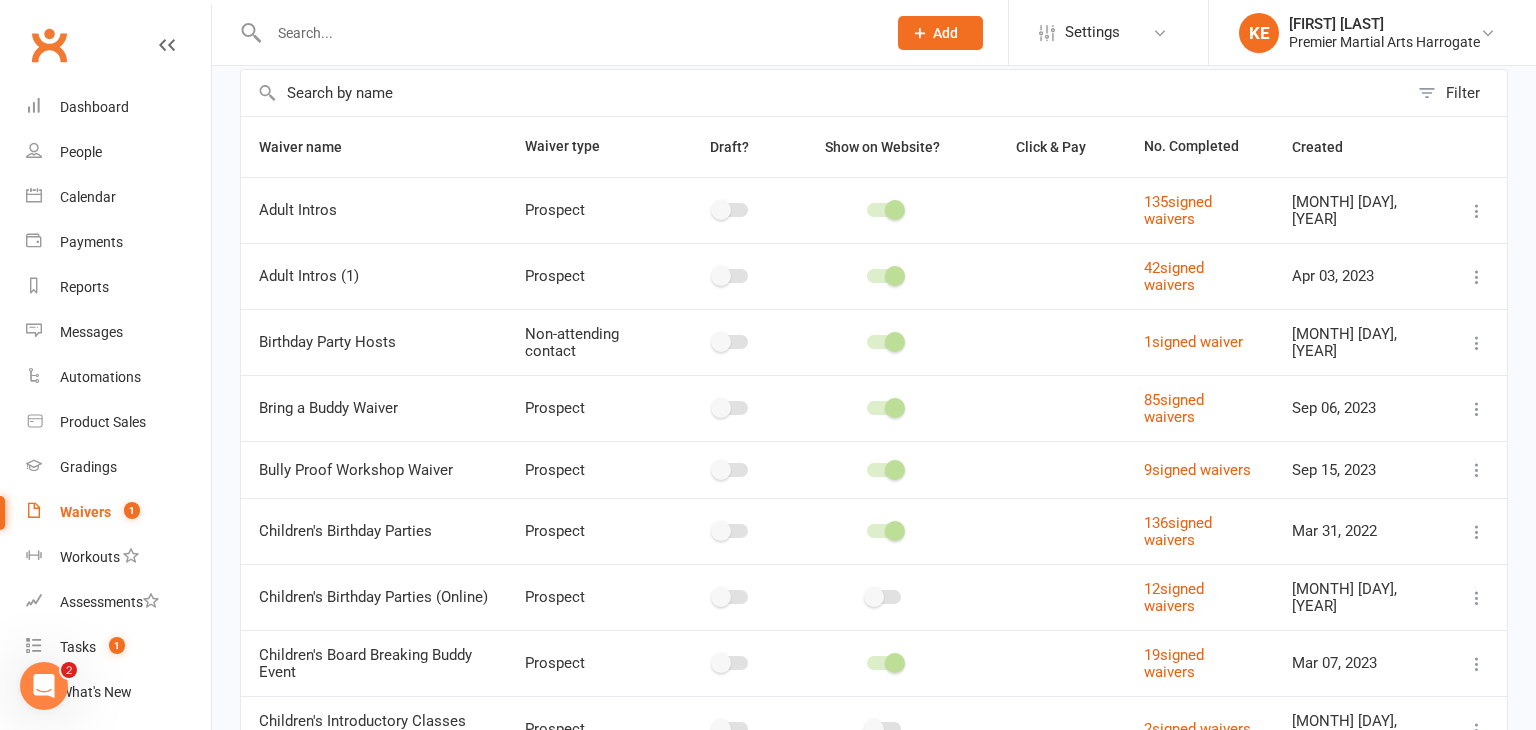 scroll, scrollTop: 0, scrollLeft: 0, axis: both 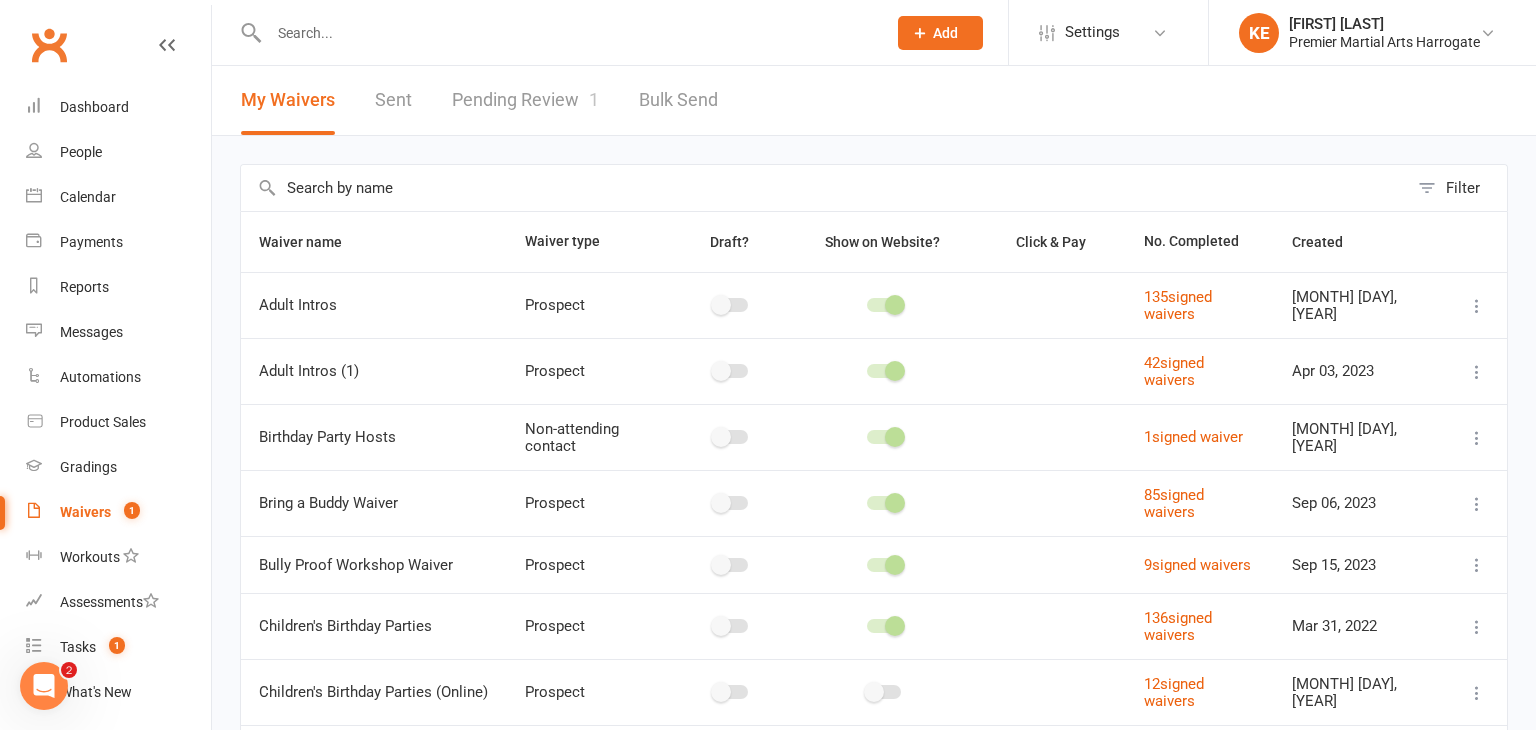 click on "Pending Review 1" at bounding box center (525, 100) 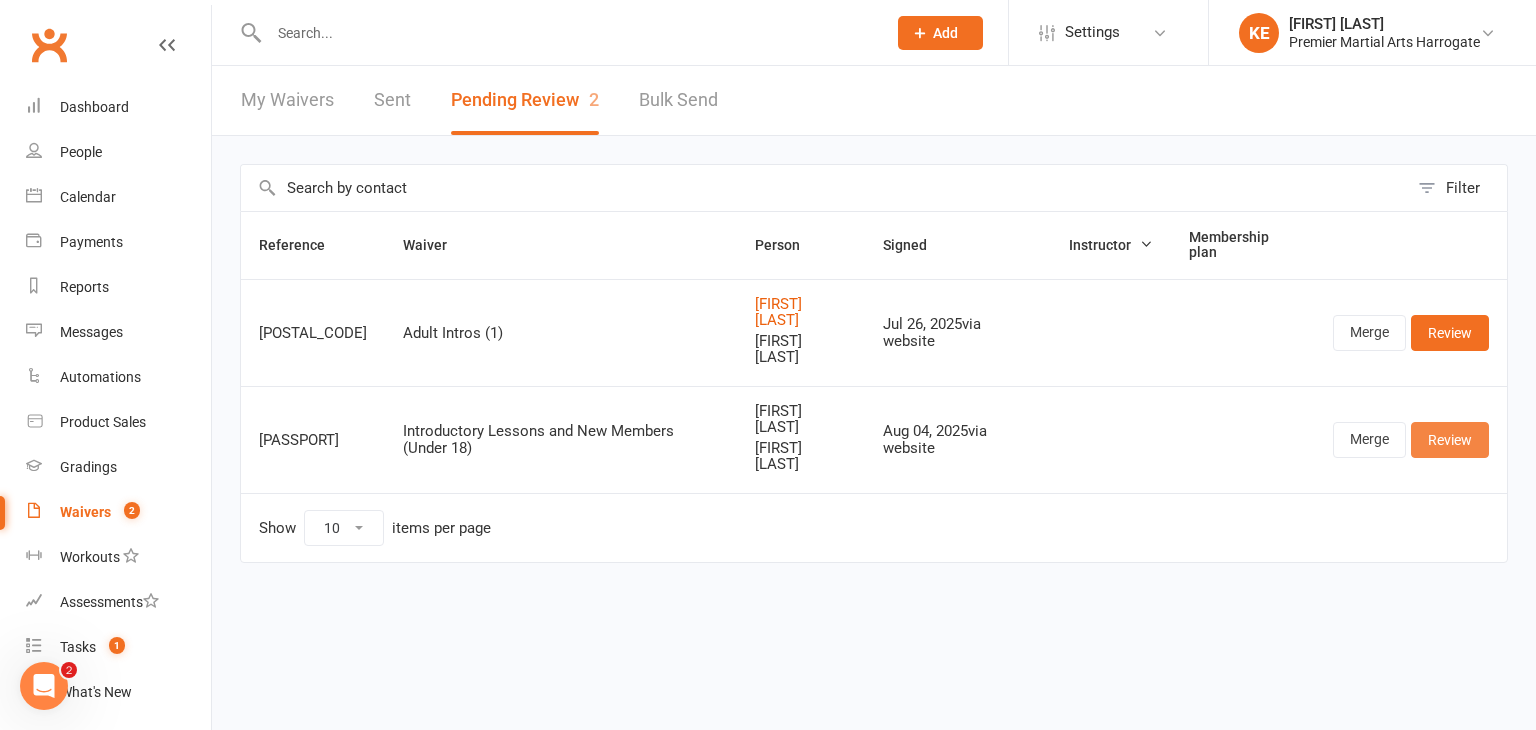 click on "Review" at bounding box center (1450, 440) 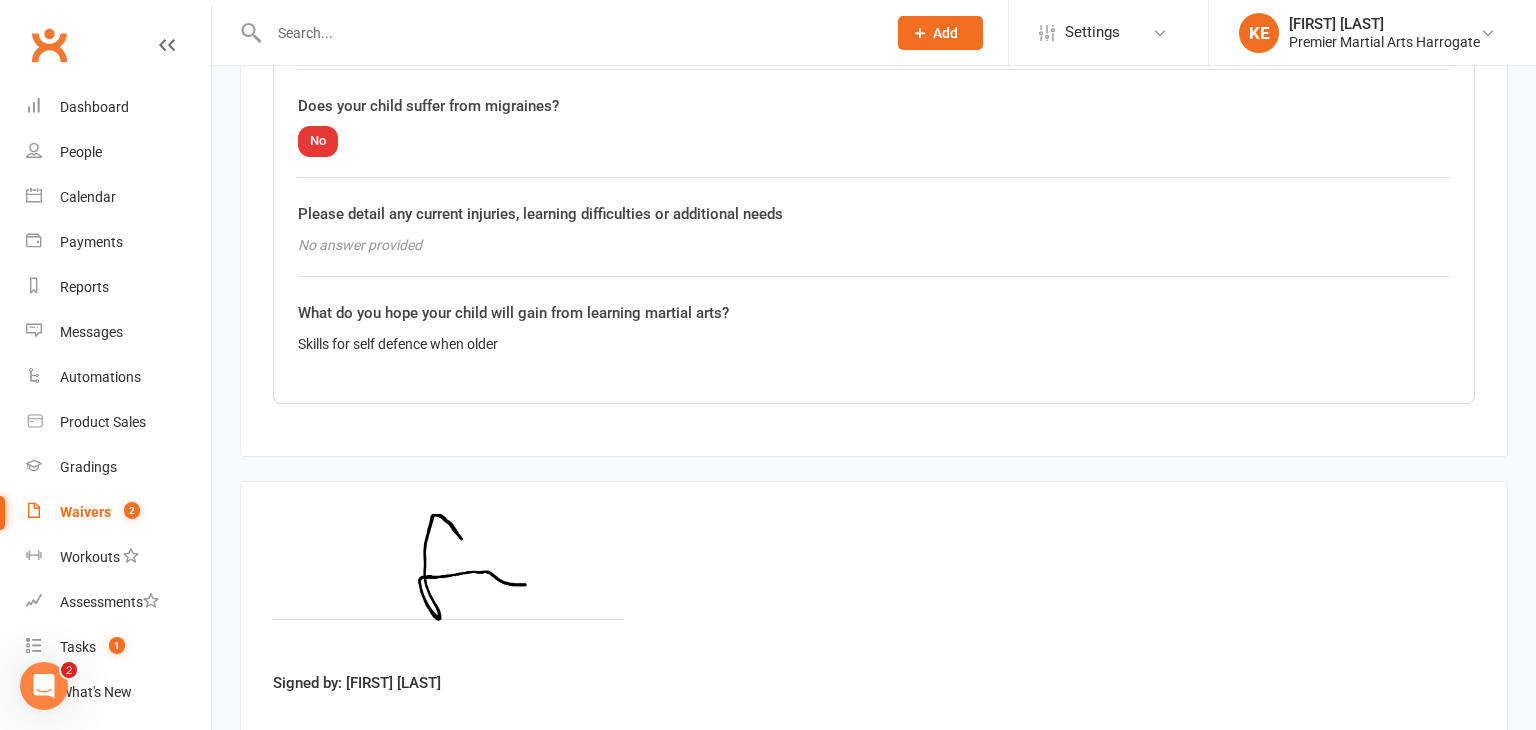 scroll, scrollTop: 3403, scrollLeft: 0, axis: vertical 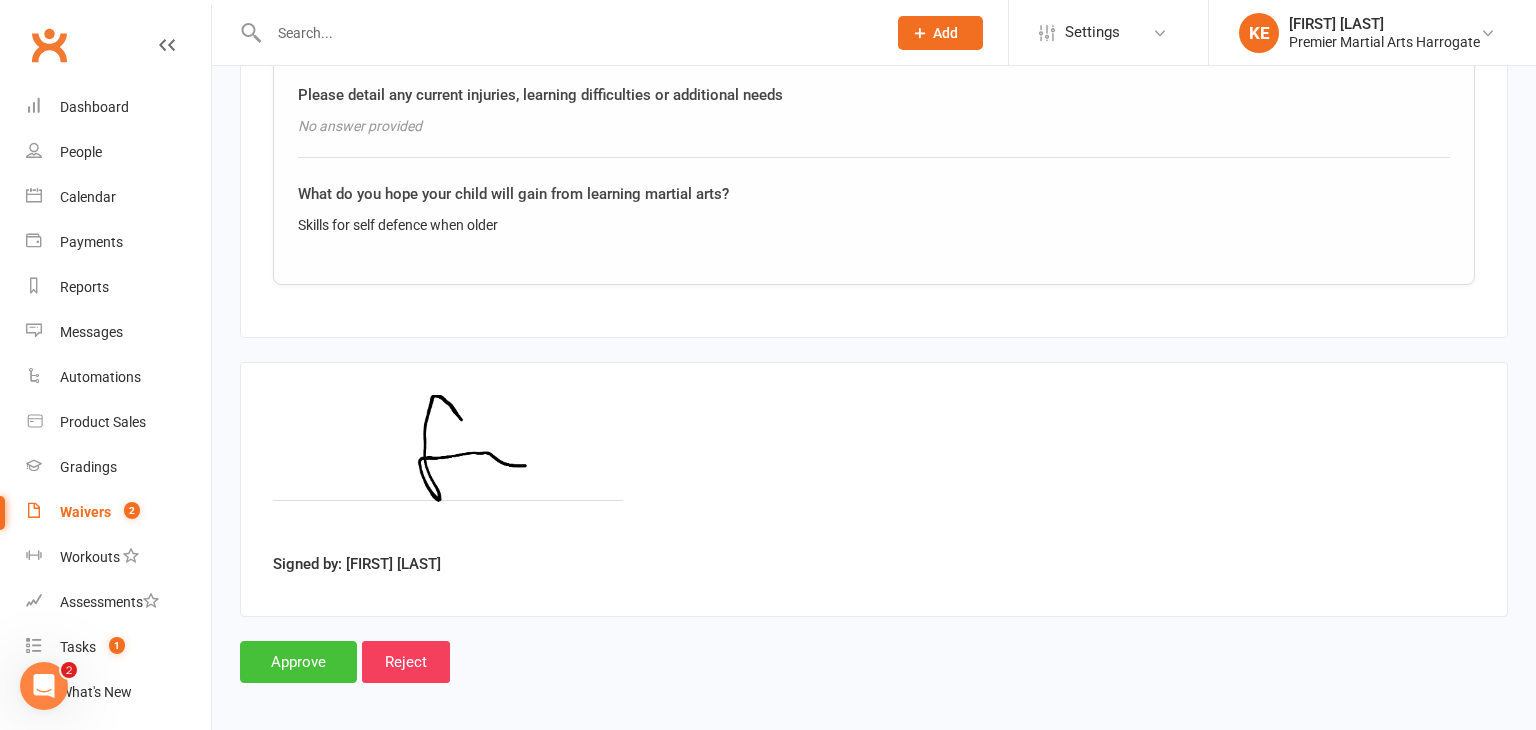 click on "Approve" at bounding box center (298, 662) 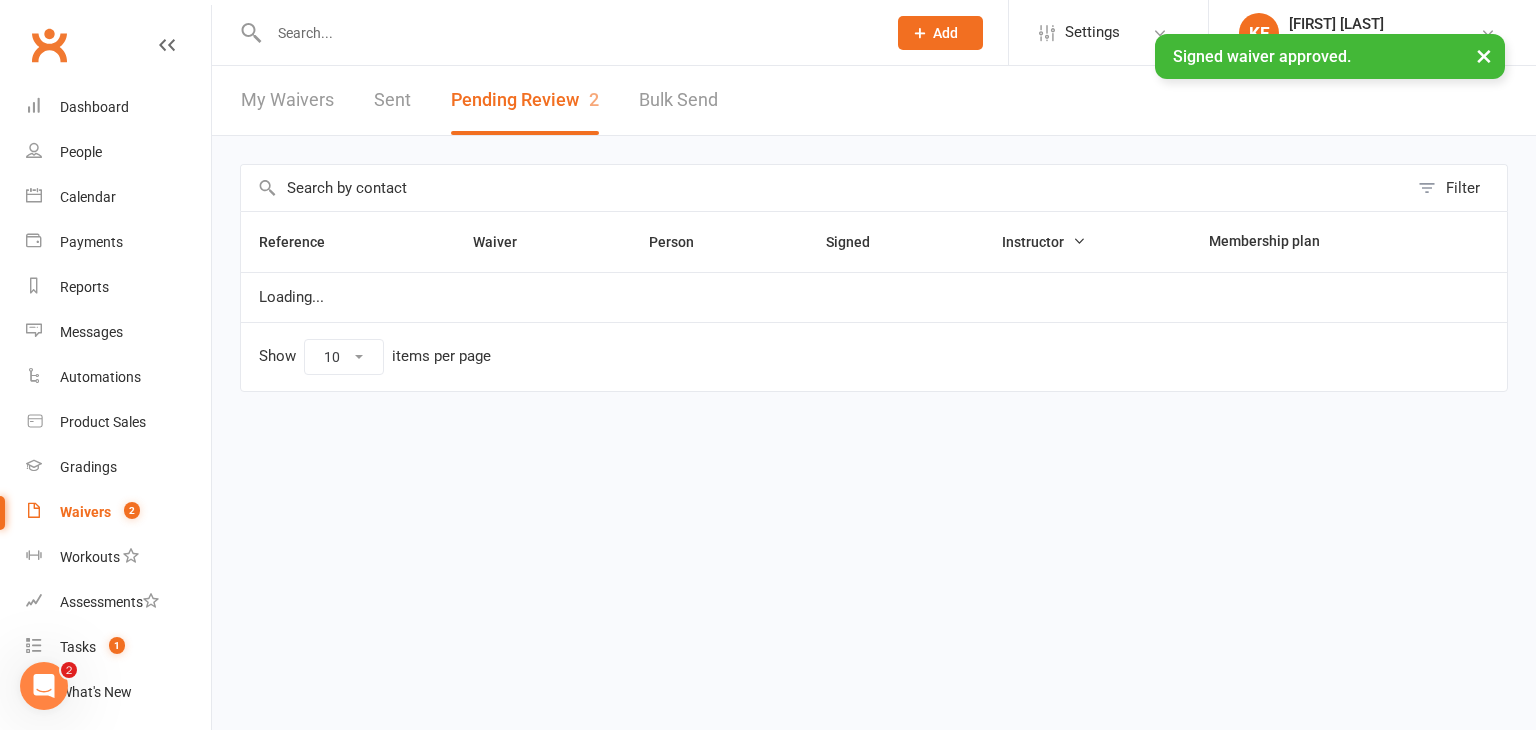 scroll, scrollTop: 0, scrollLeft: 0, axis: both 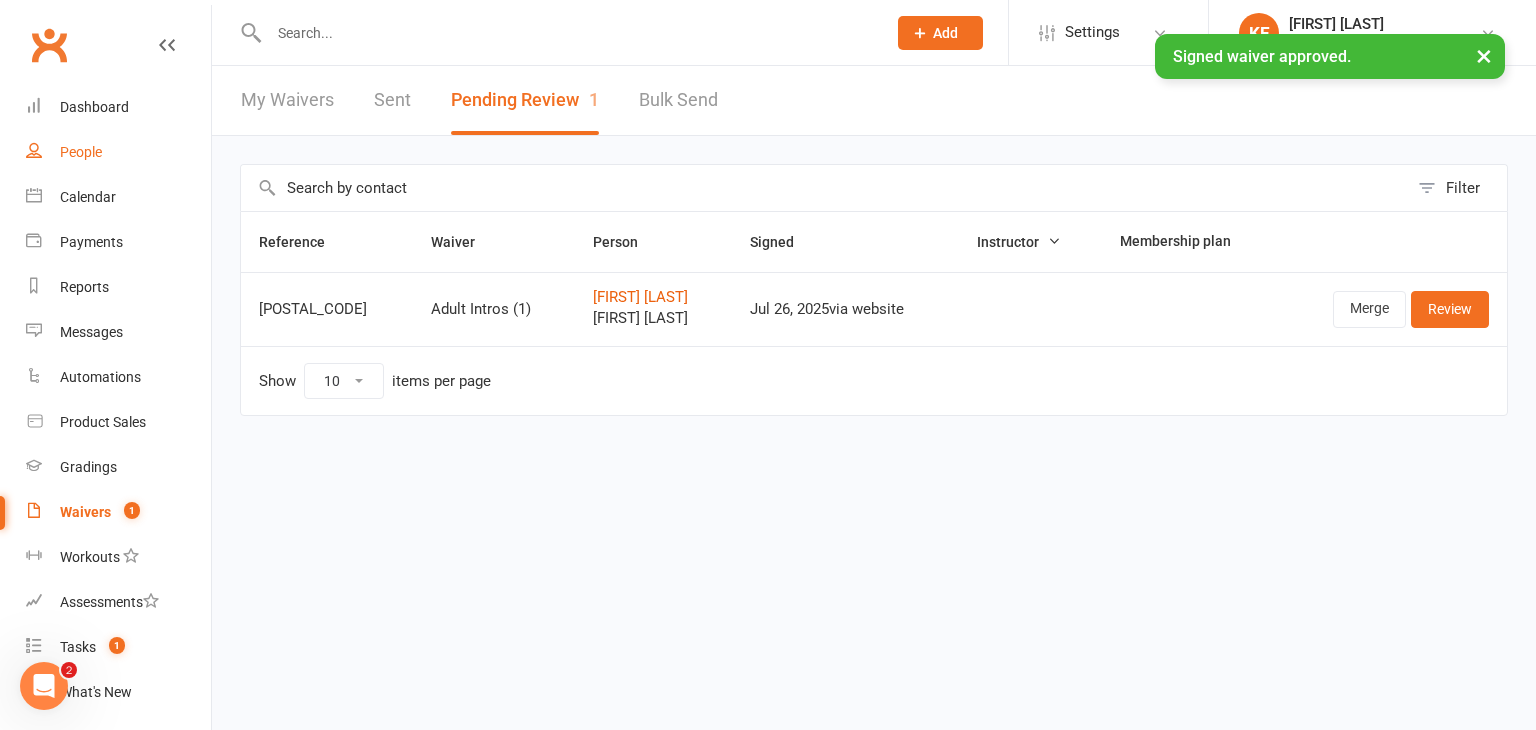 click on "People" at bounding box center [81, 152] 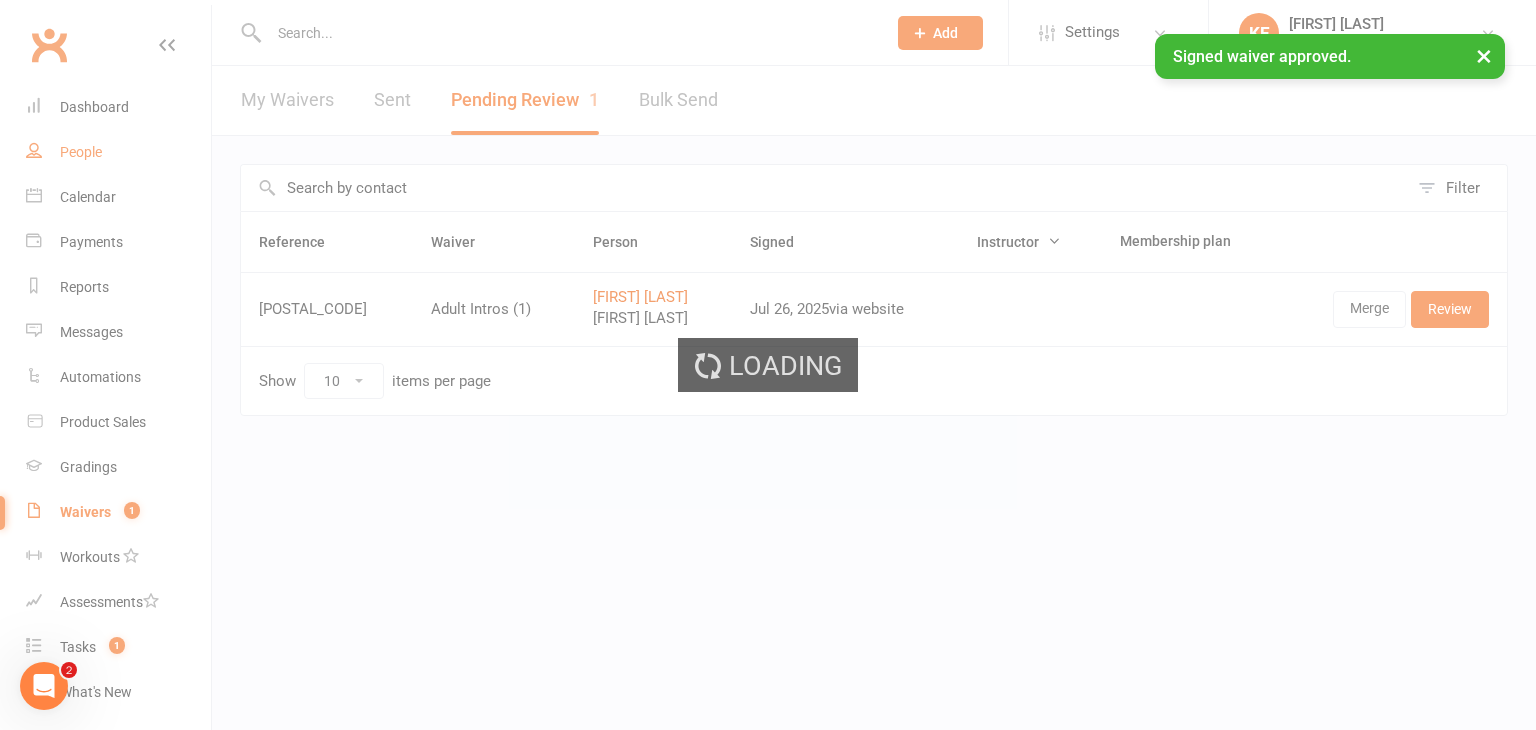 select on "100" 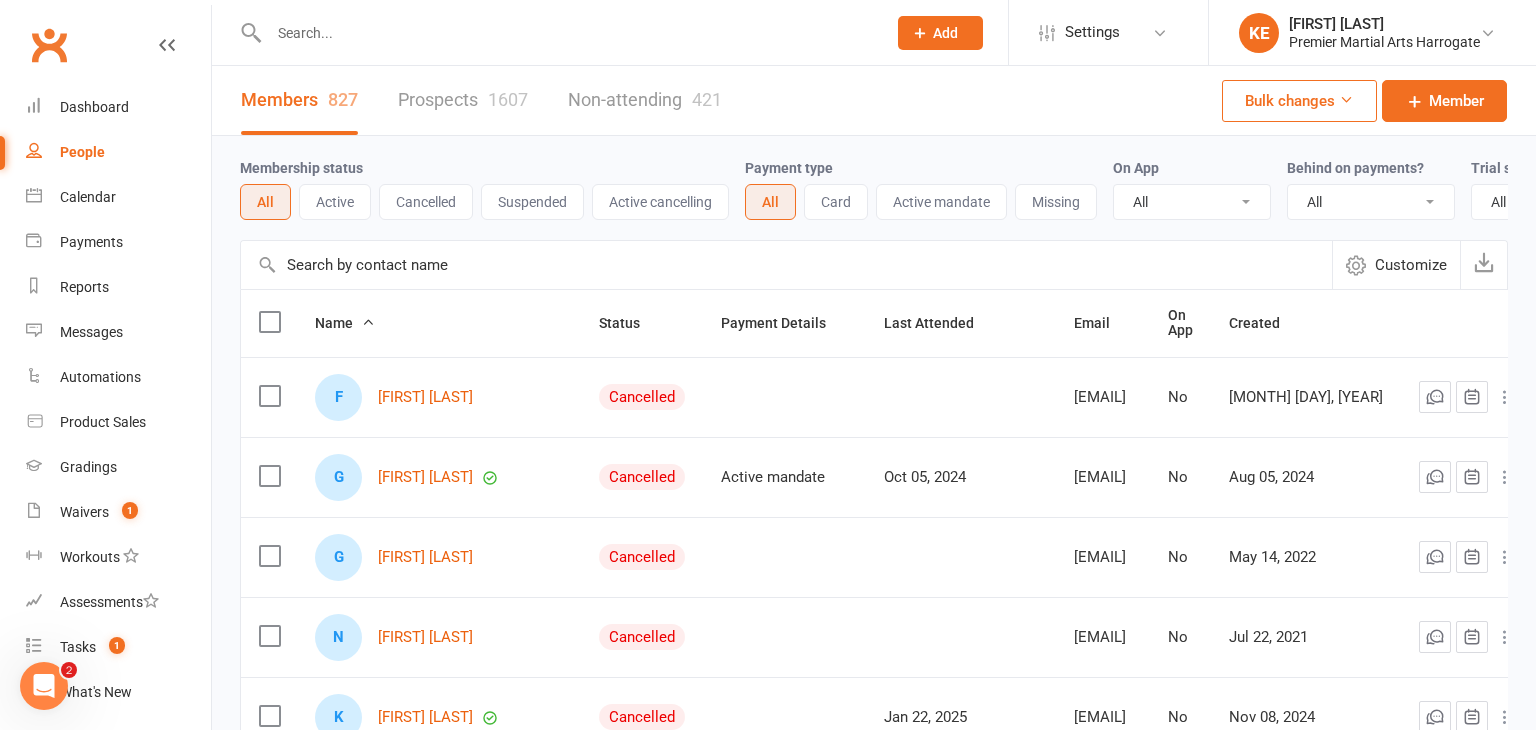 click on "Prospects 1607" at bounding box center [463, 100] 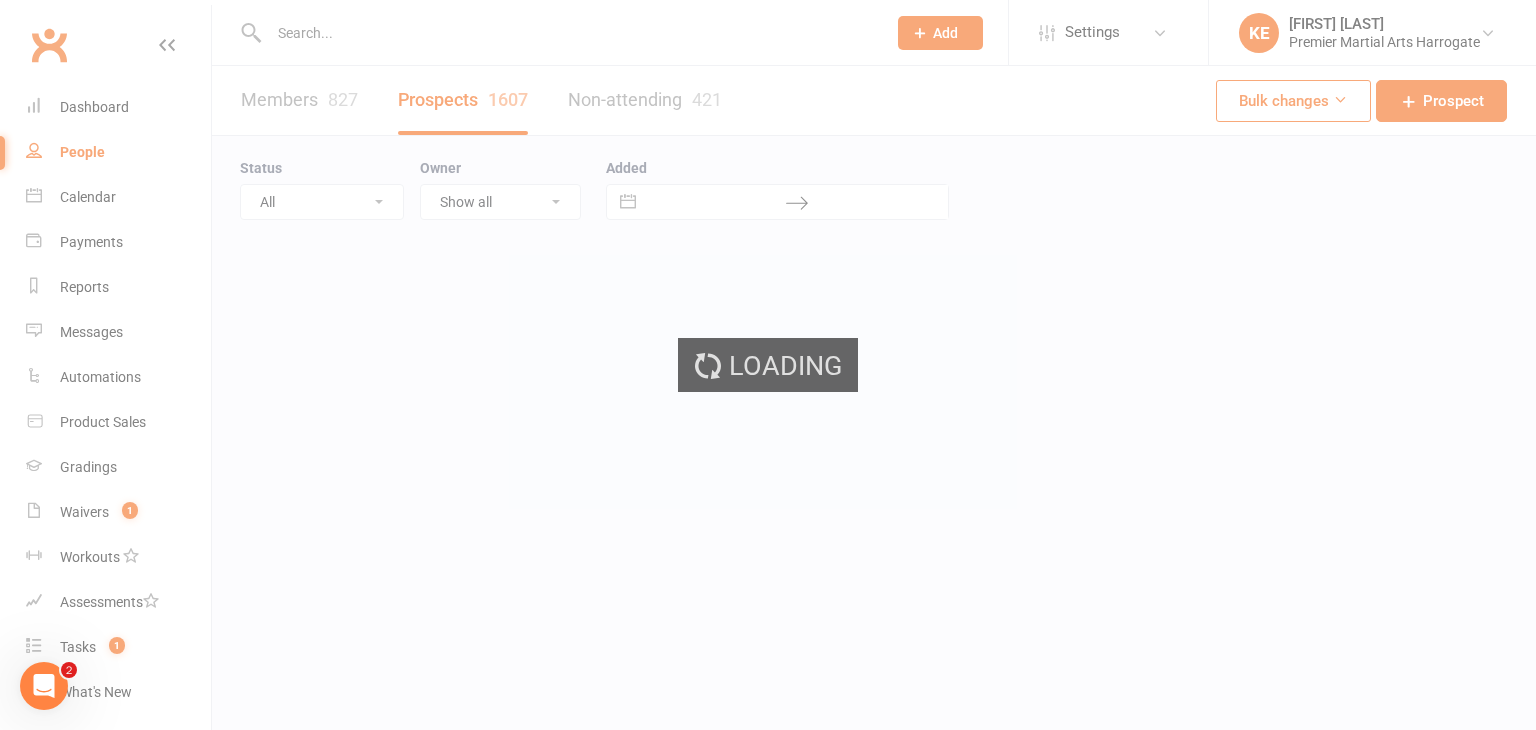 select on "100" 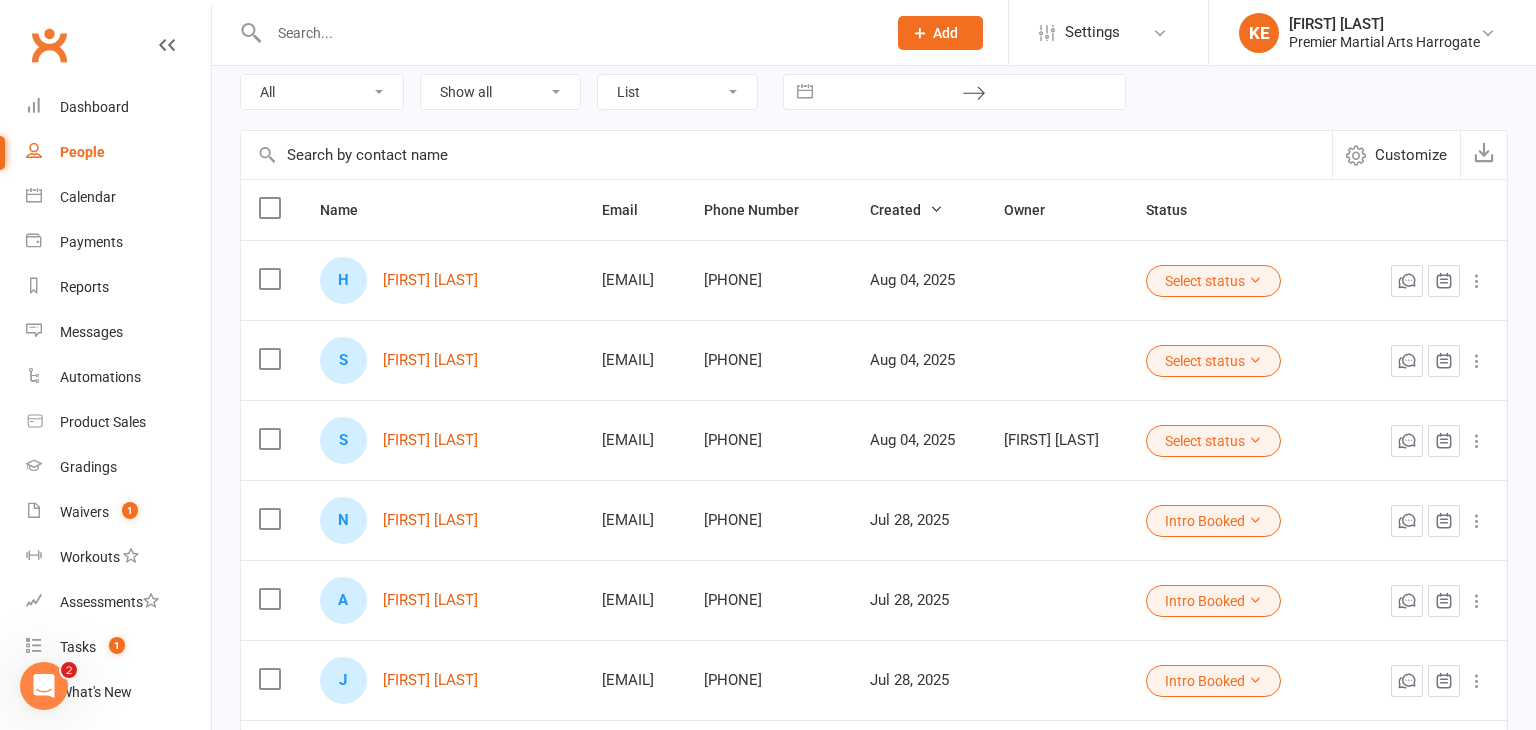 scroll, scrollTop: 116, scrollLeft: 0, axis: vertical 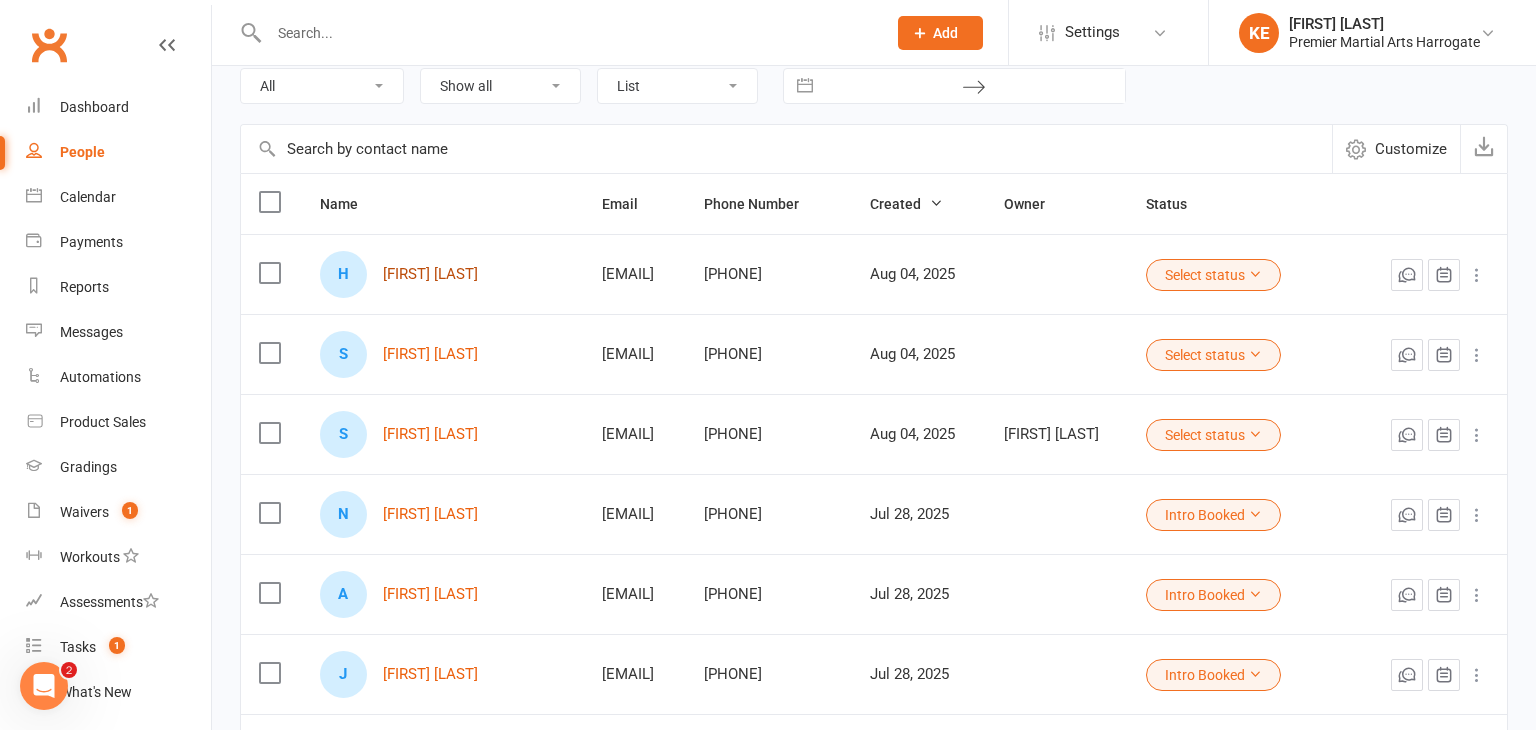 click on "Harry Walton" at bounding box center (430, 274) 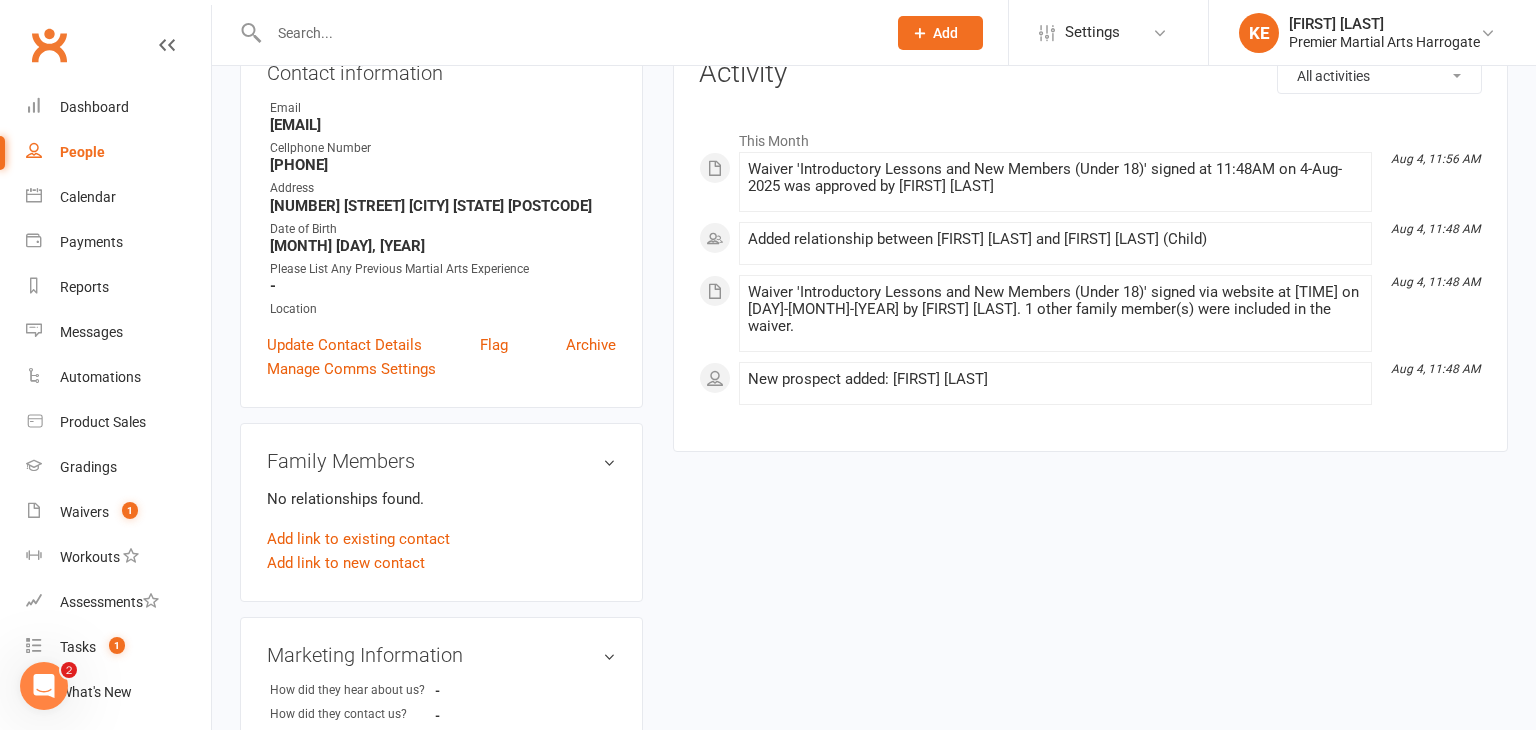 scroll, scrollTop: 0, scrollLeft: 0, axis: both 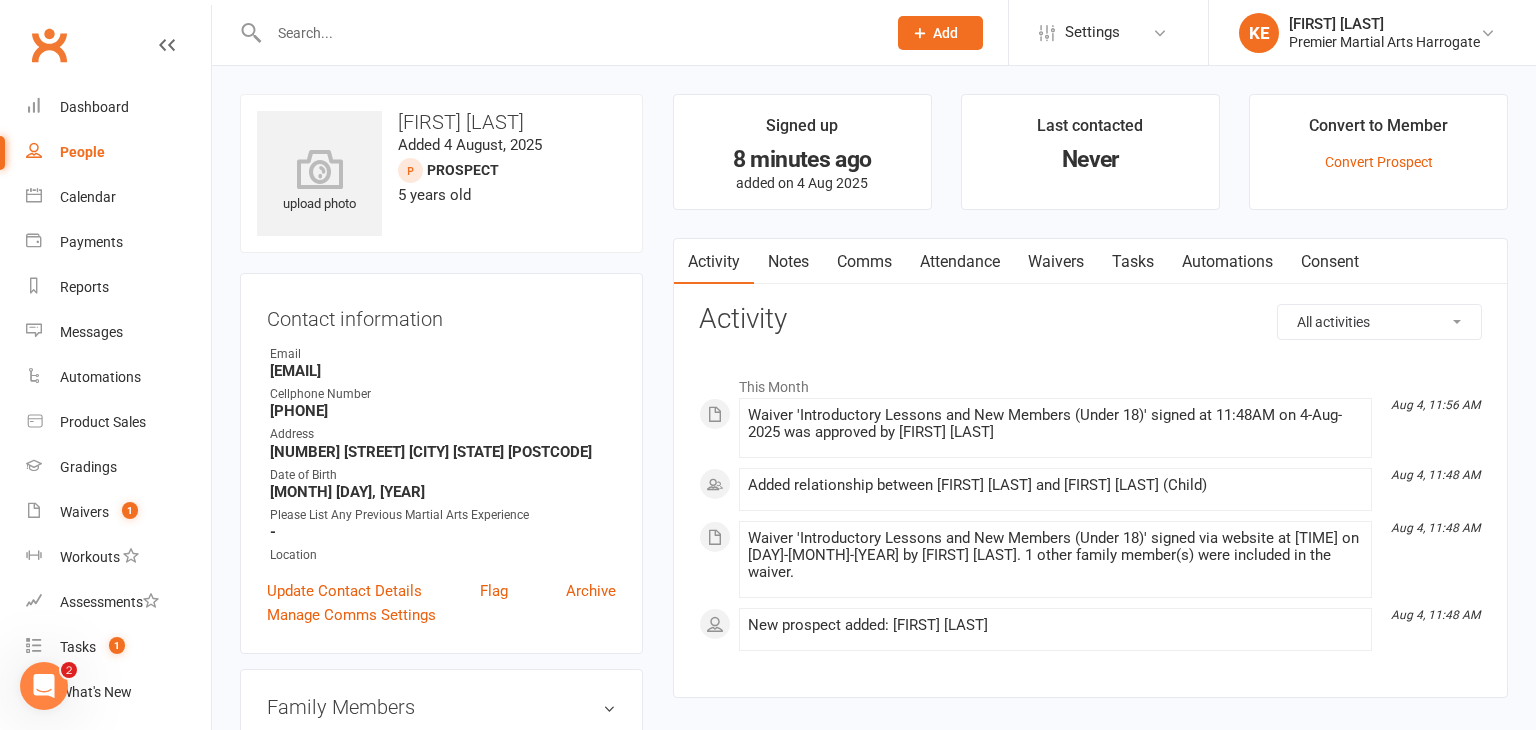 click on "People" at bounding box center [82, 152] 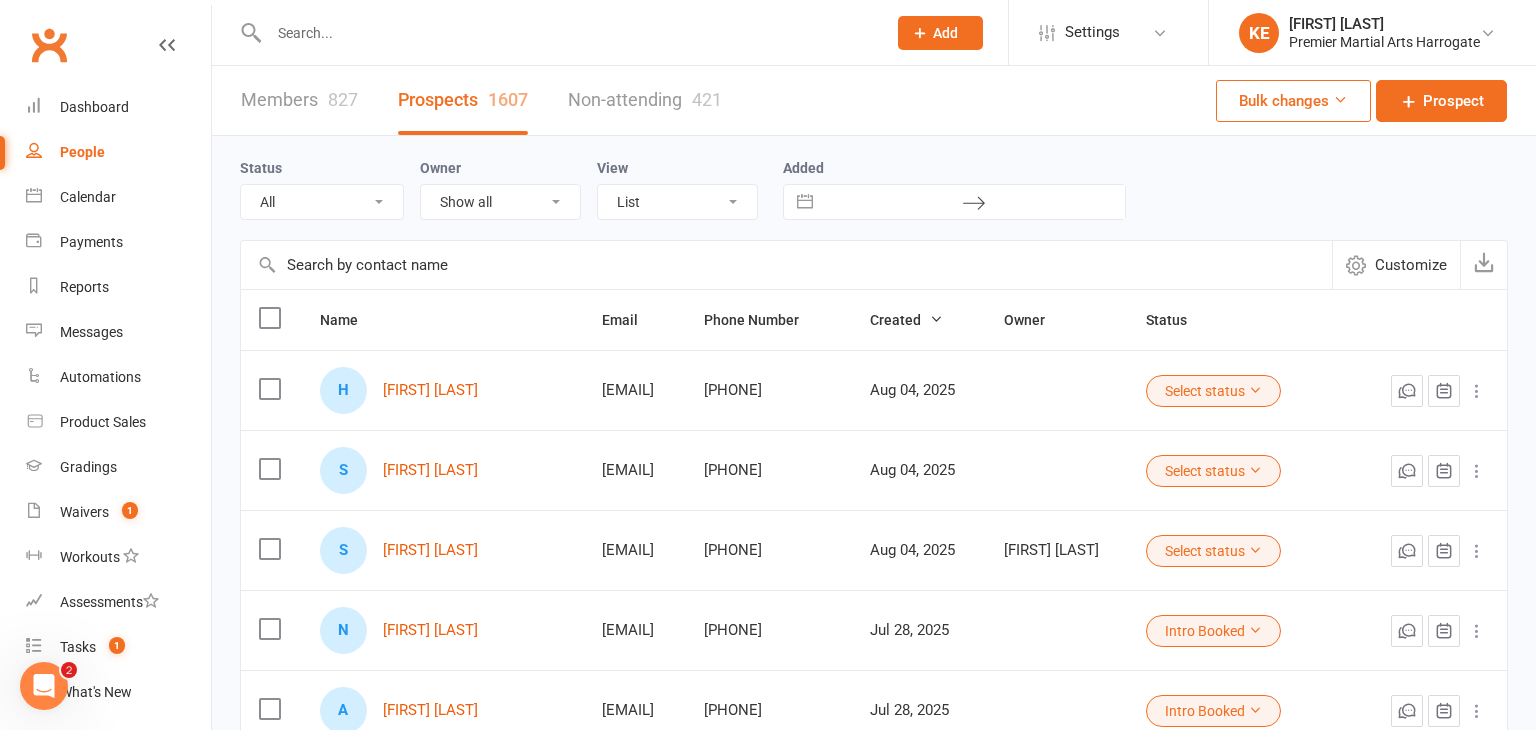 click at bounding box center (1255, 390) 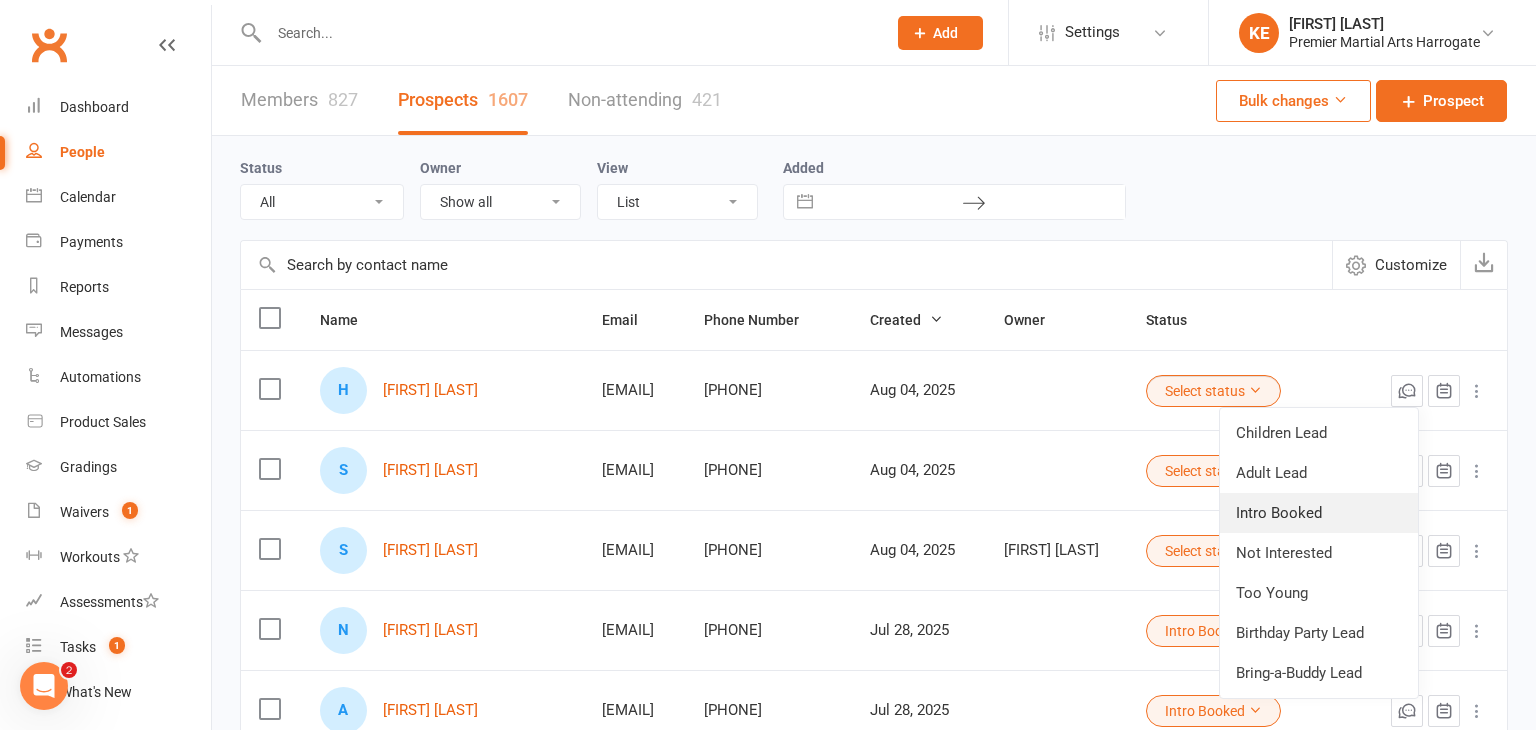 click on "Intro Booked" at bounding box center [1319, 513] 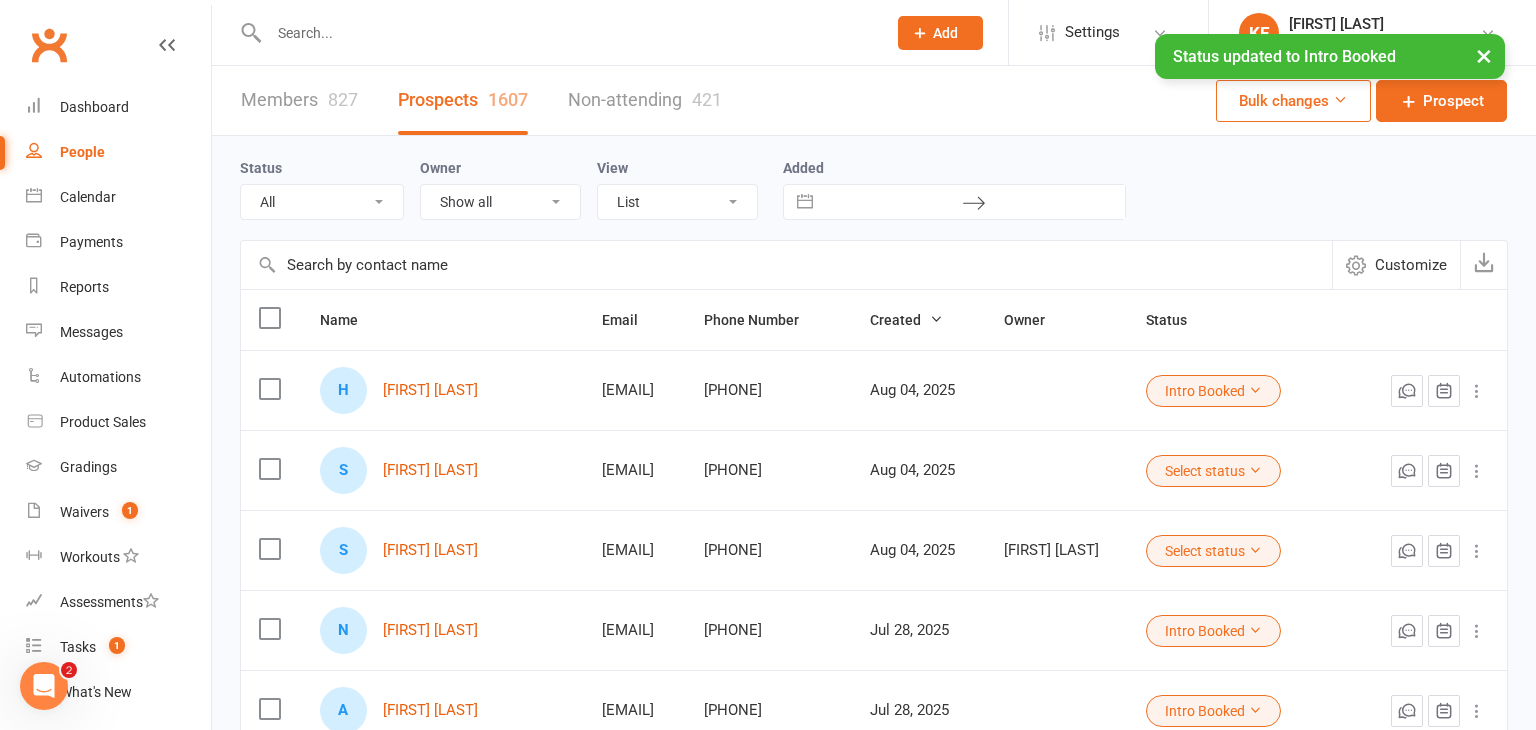 click at bounding box center (1255, 470) 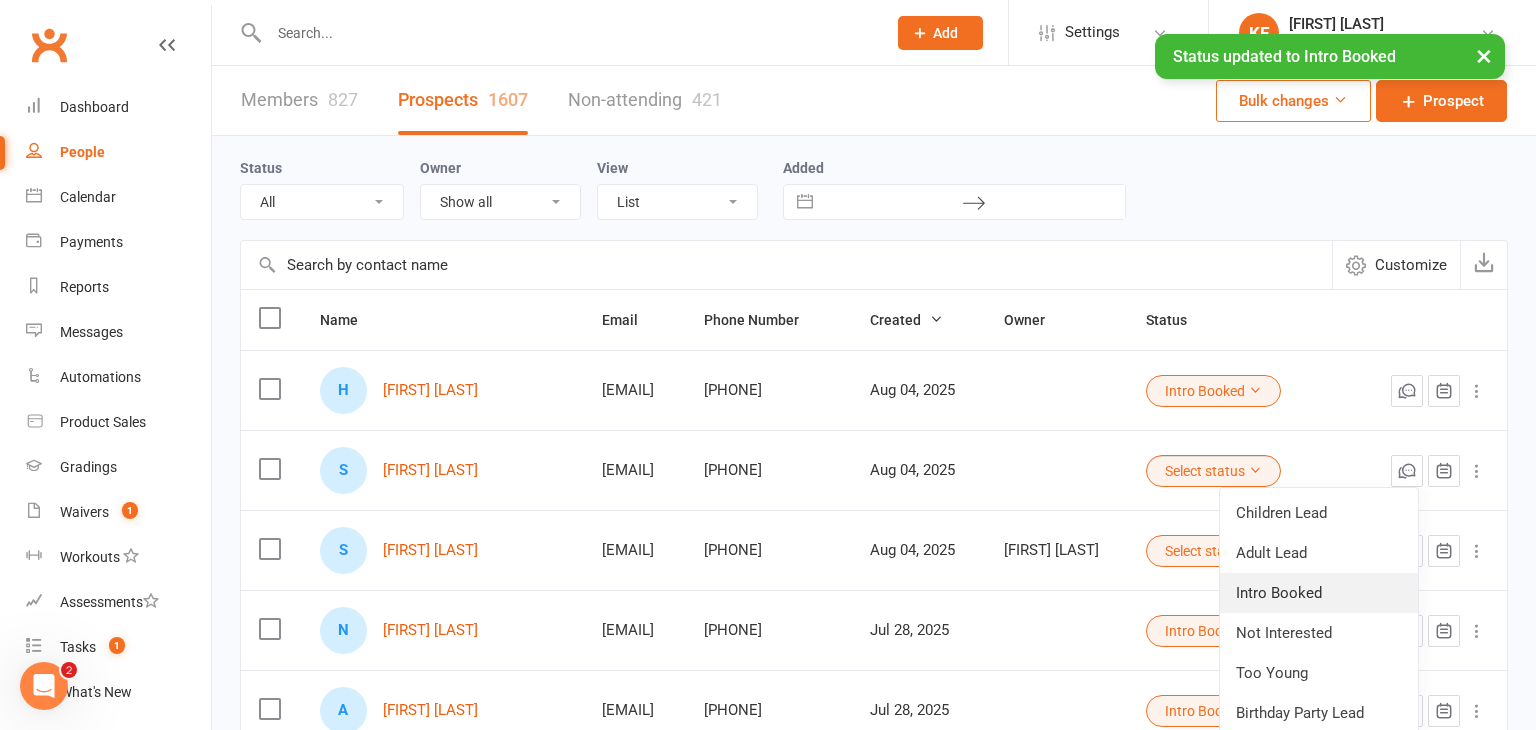 click on "Intro Booked" at bounding box center [1319, 593] 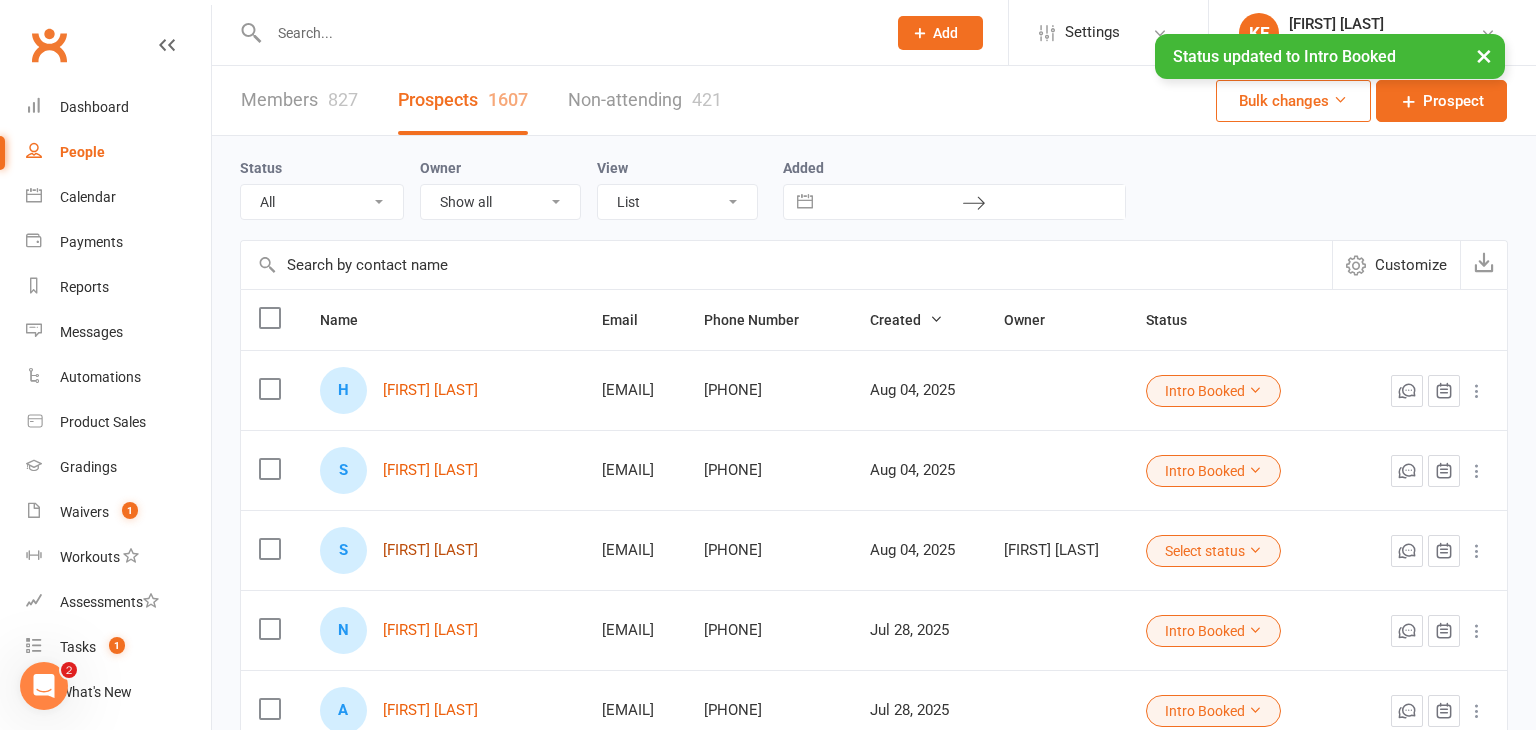 click on "[FIRST] [LAST]" at bounding box center [430, 550] 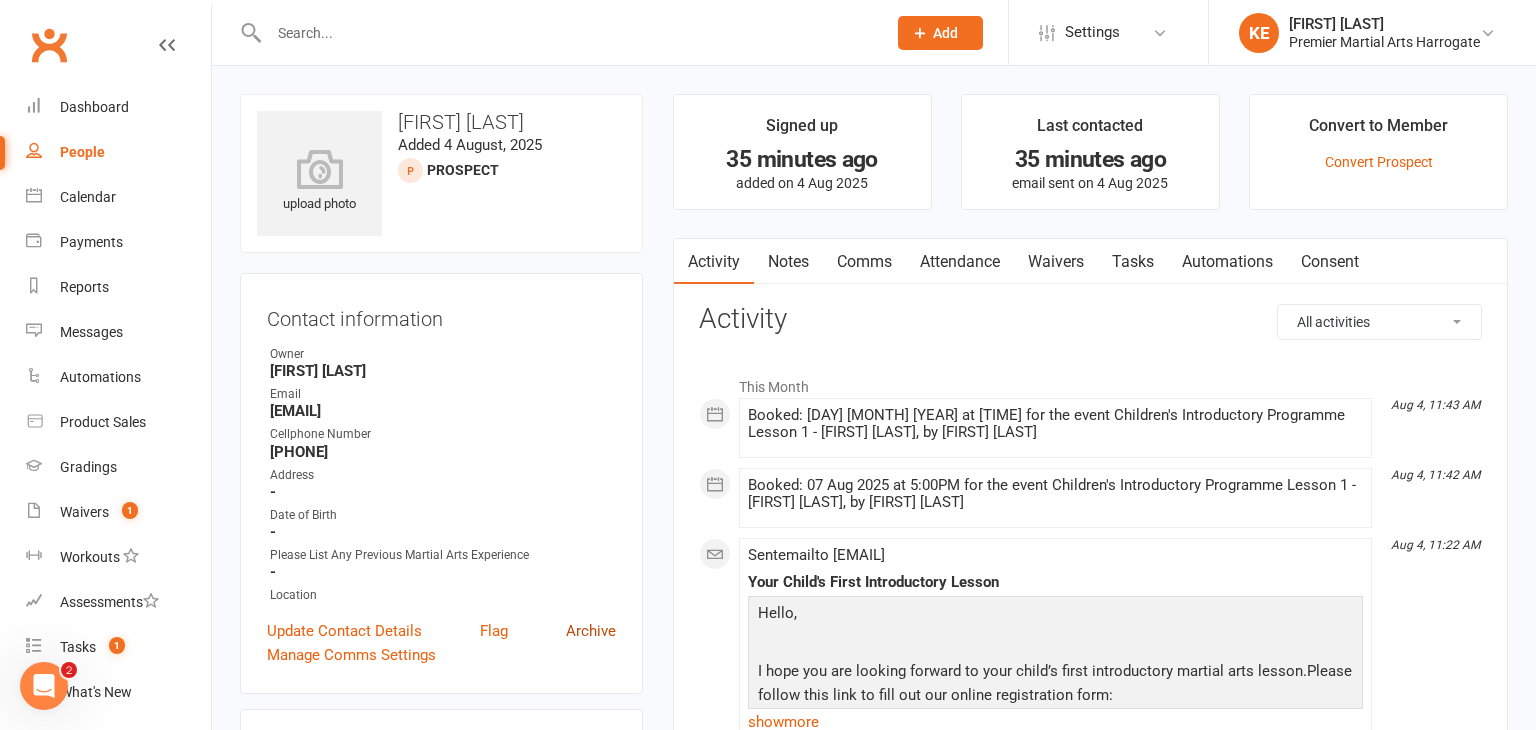 click on "Archive" at bounding box center [591, 631] 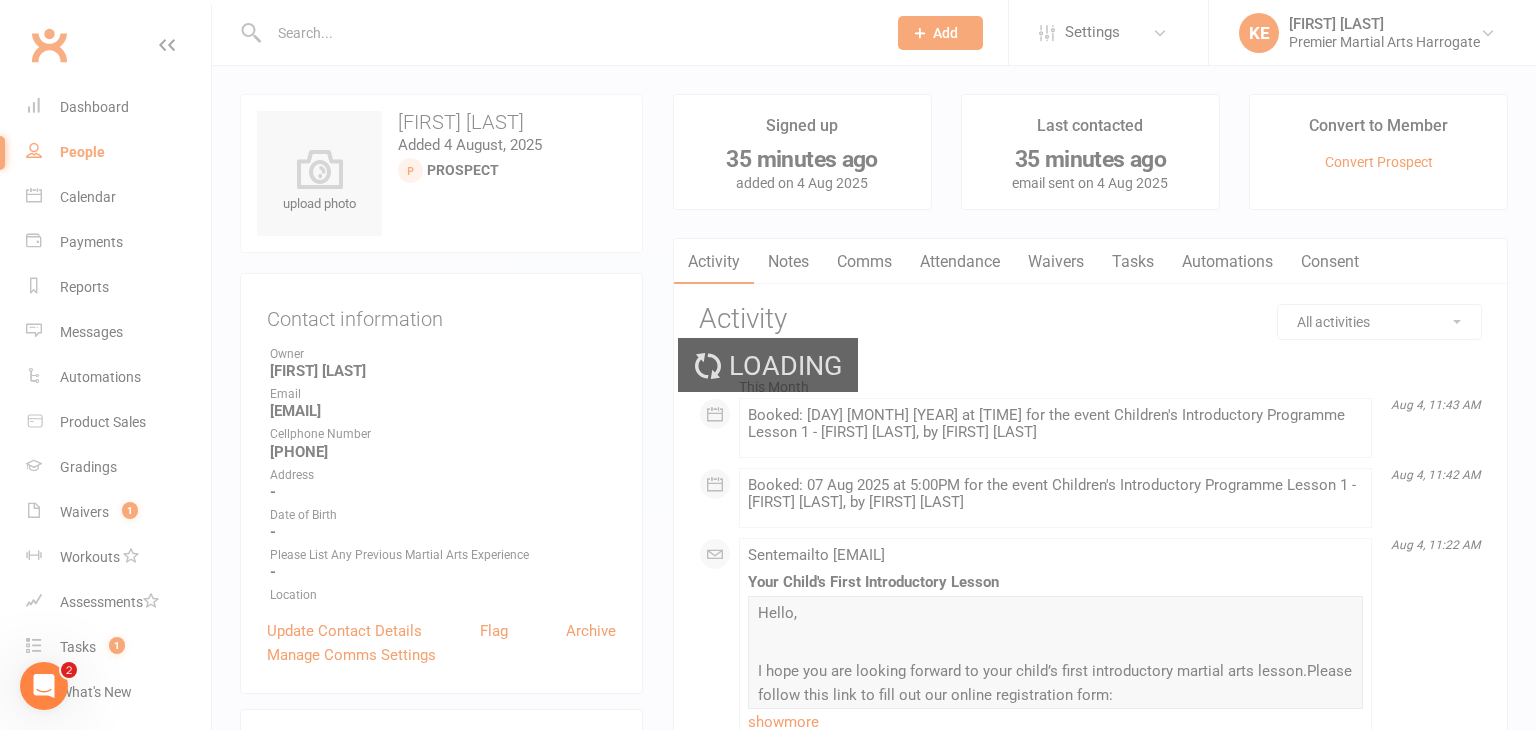 select on "100" 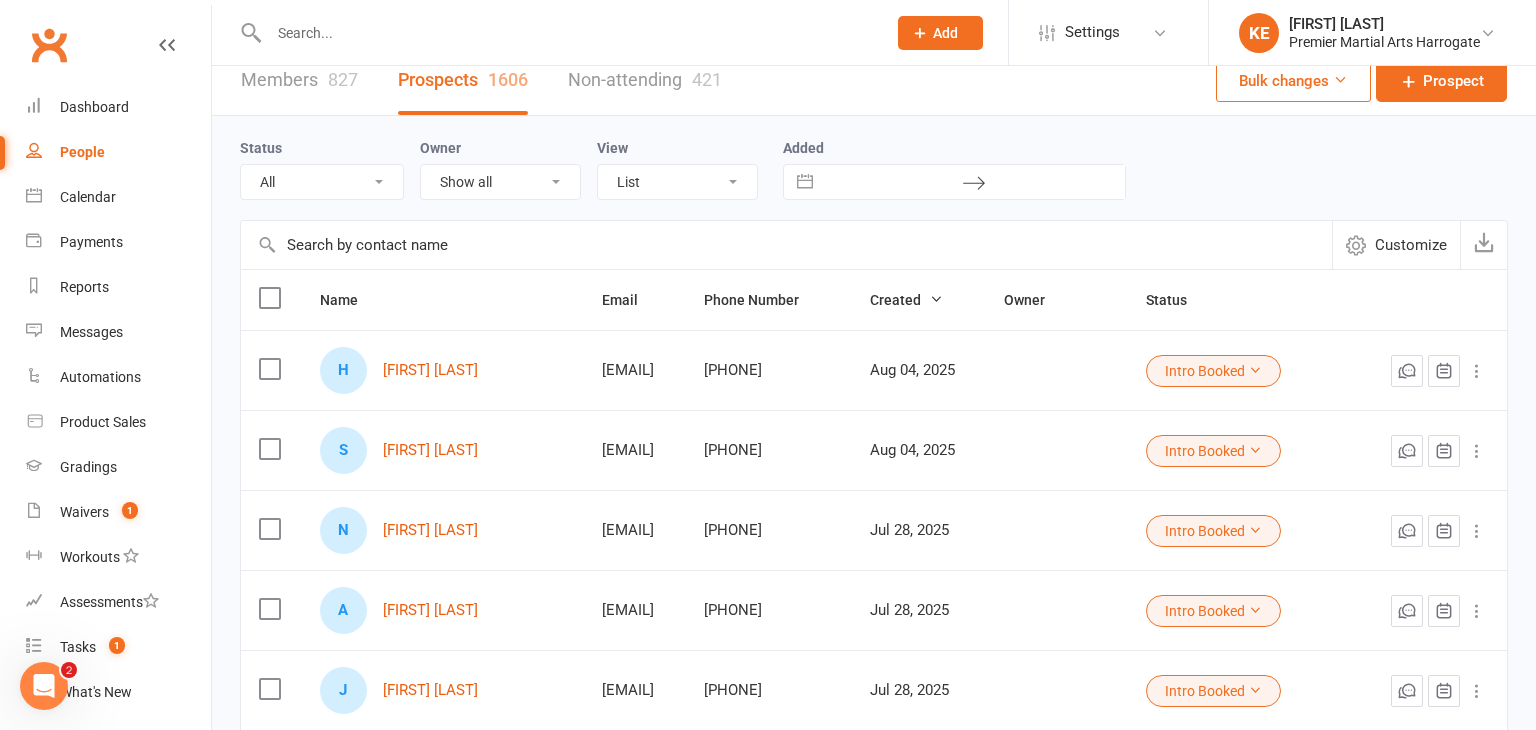 scroll, scrollTop: 1, scrollLeft: 0, axis: vertical 